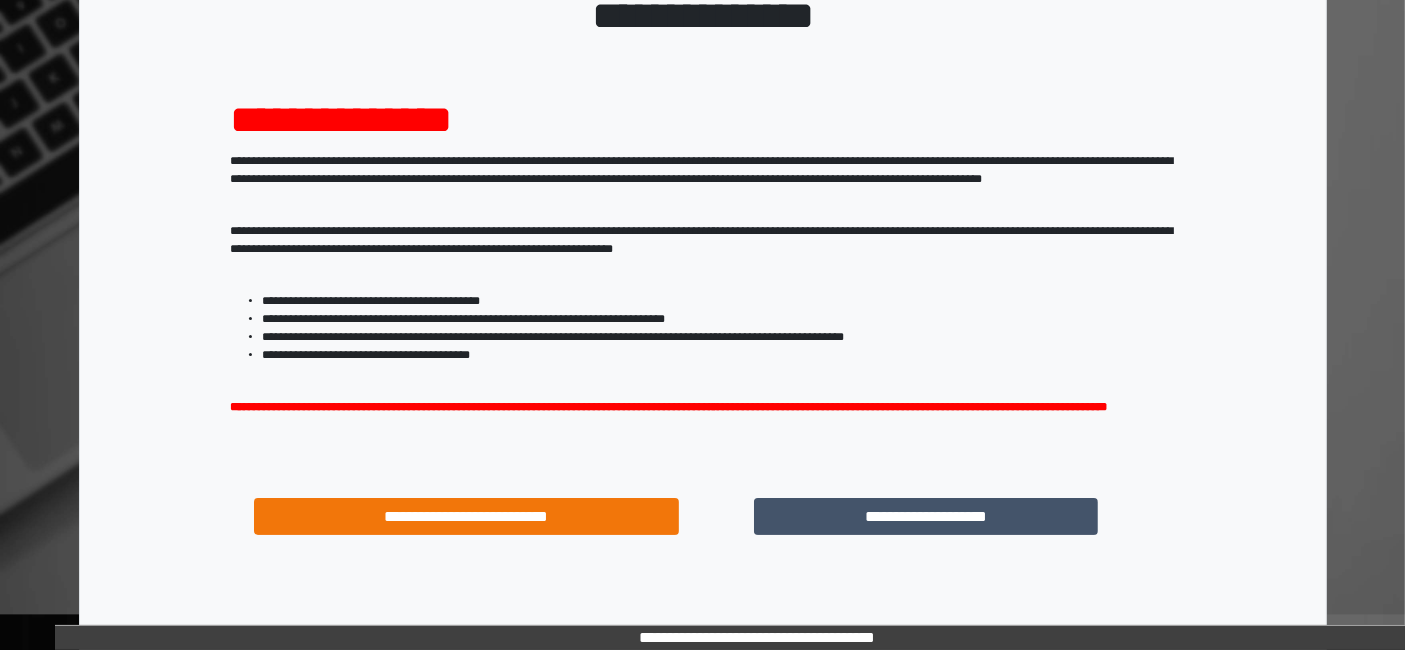 scroll, scrollTop: 258, scrollLeft: 0, axis: vertical 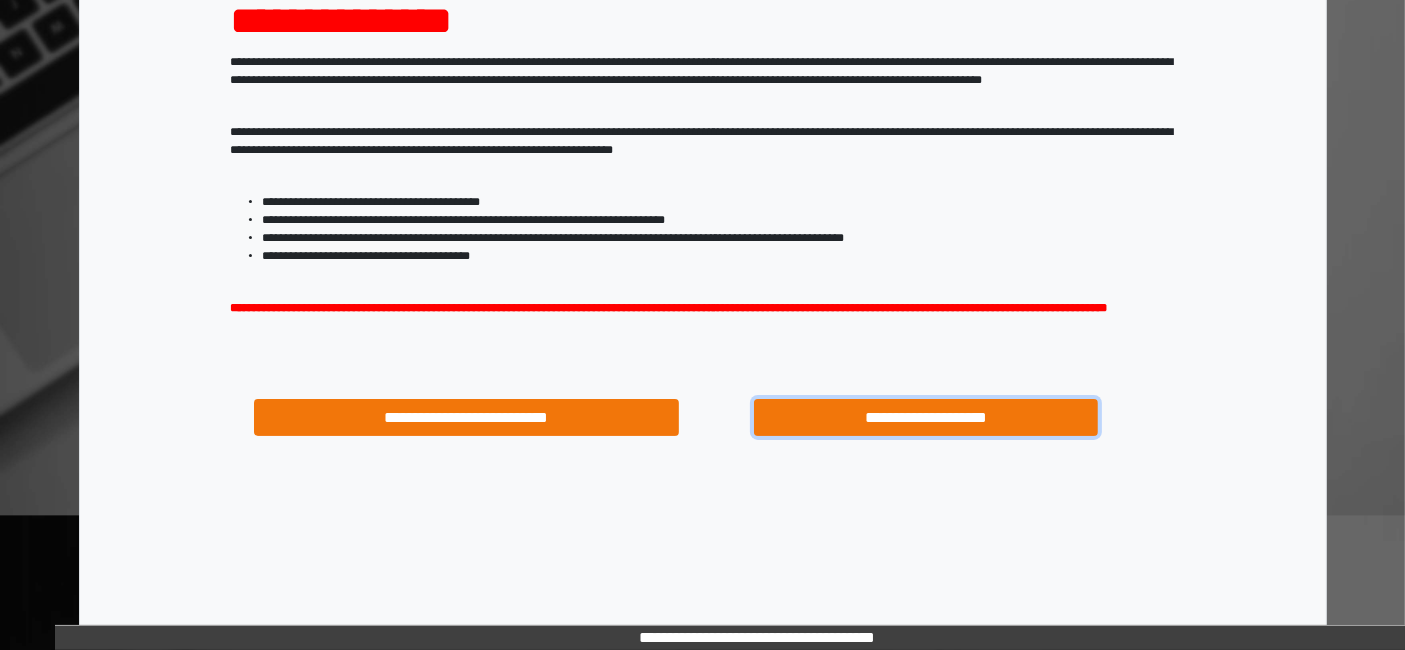 click on "**********" at bounding box center (926, 417) 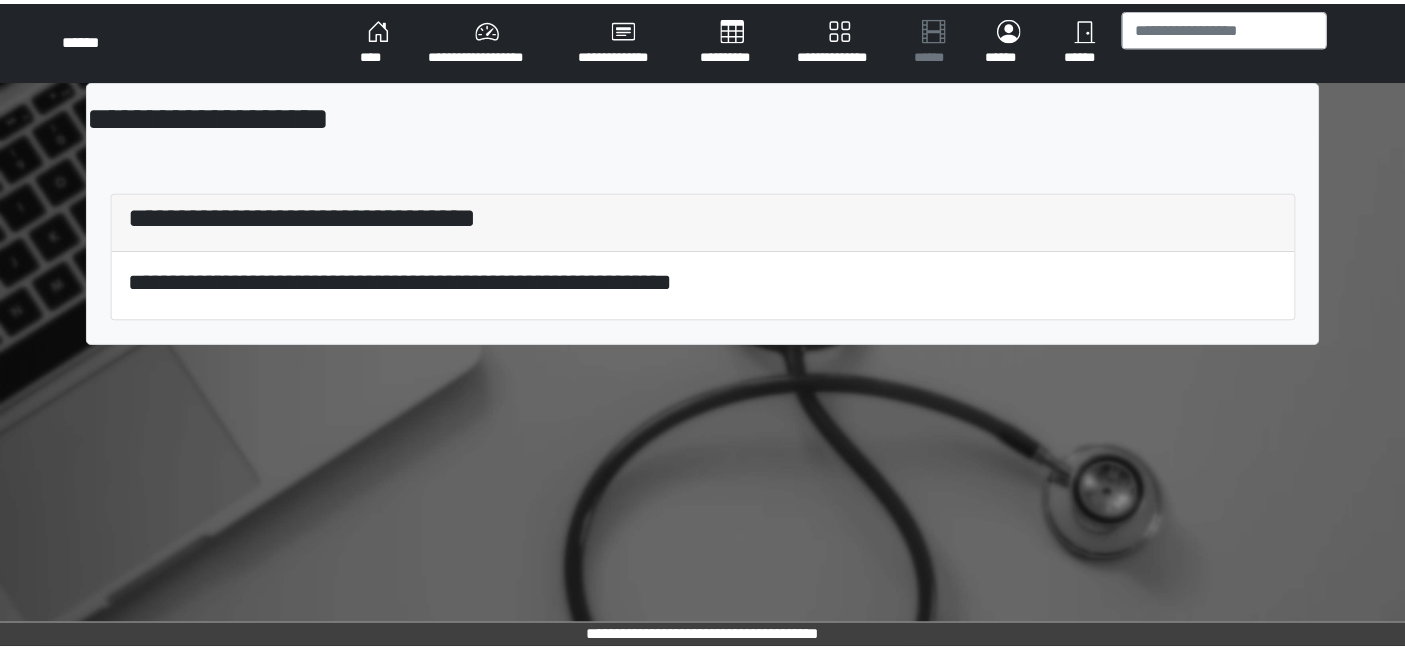 scroll, scrollTop: 0, scrollLeft: 0, axis: both 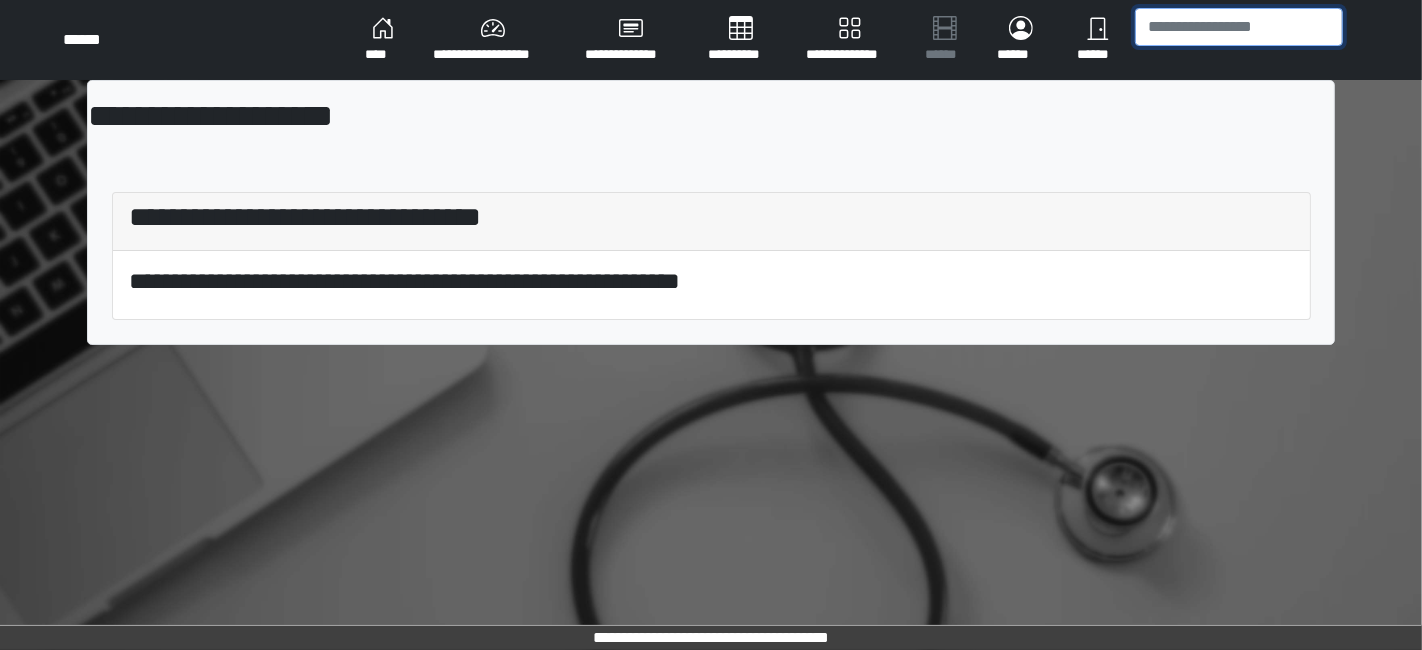 click at bounding box center (1239, 27) 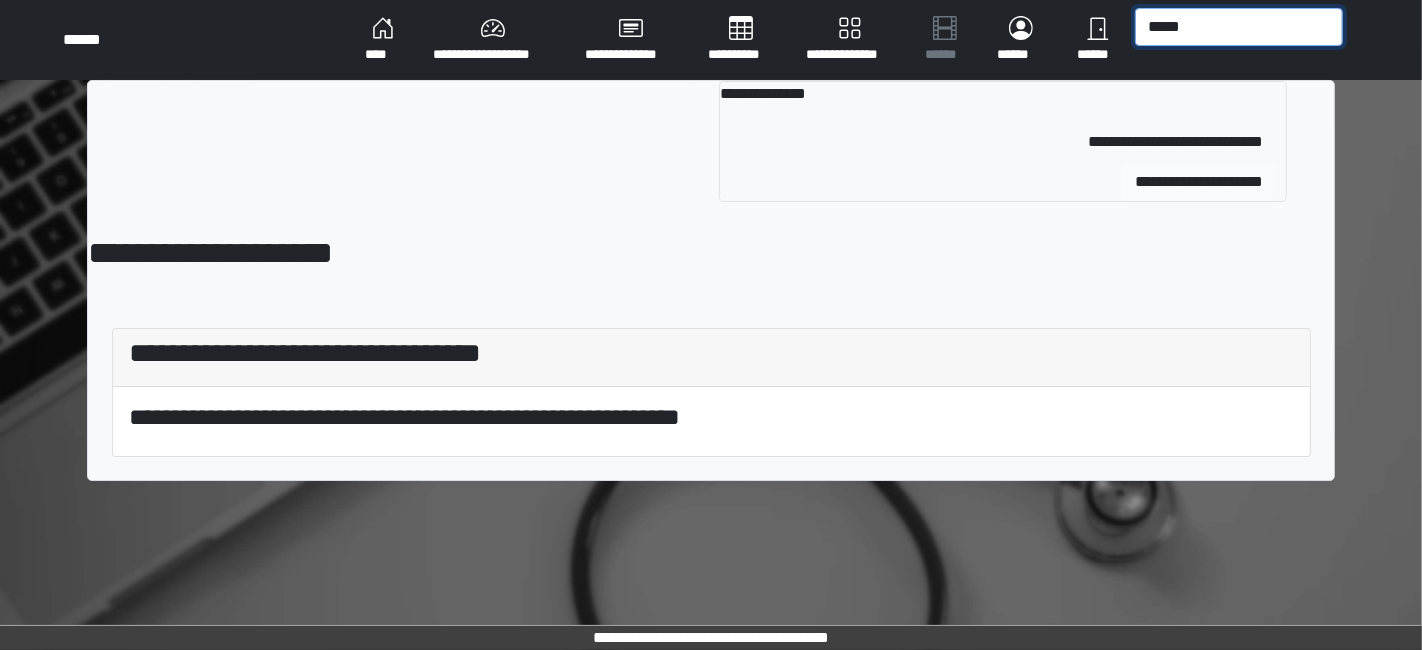 type on "*****" 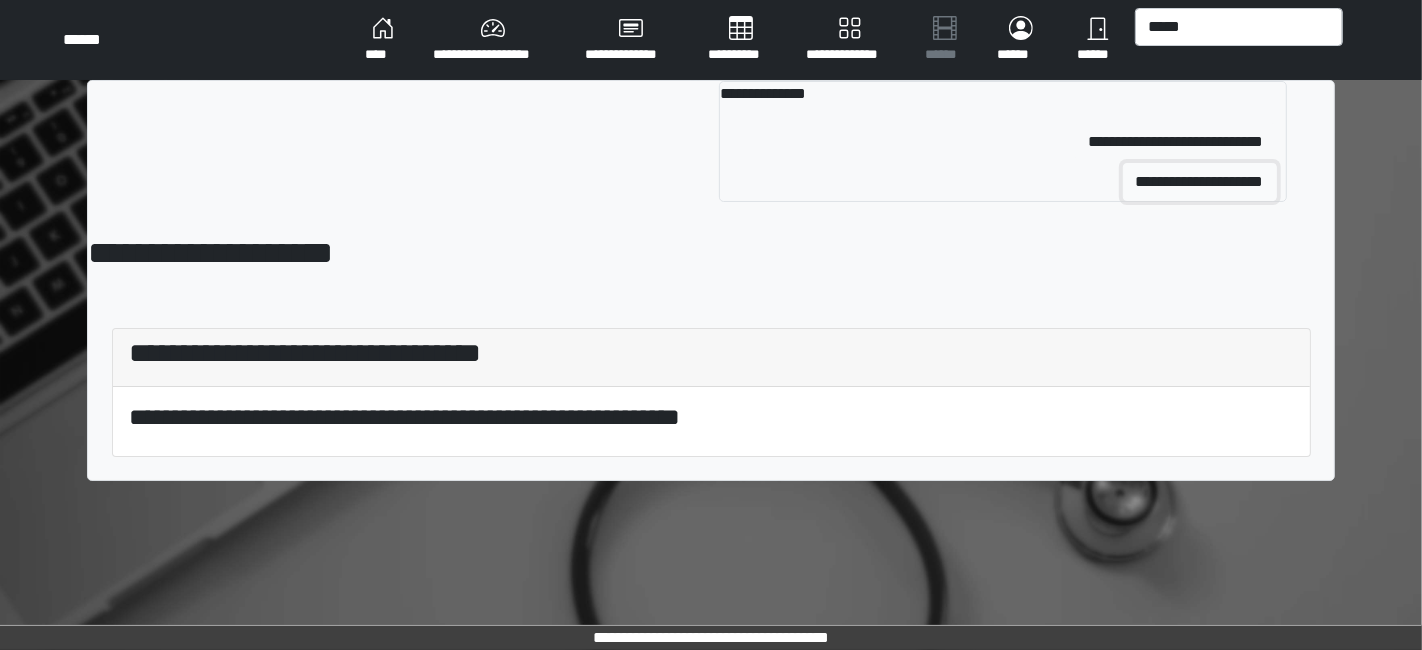 click on "**********" at bounding box center [1200, 182] 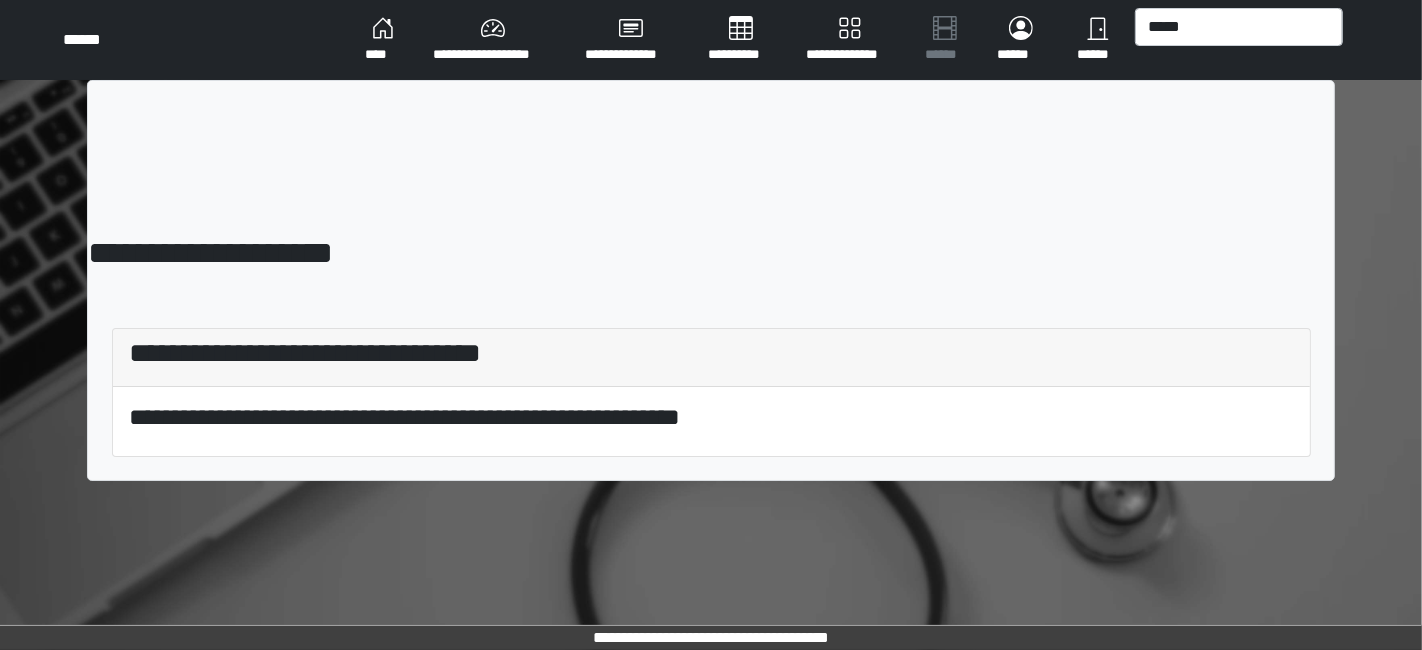 type 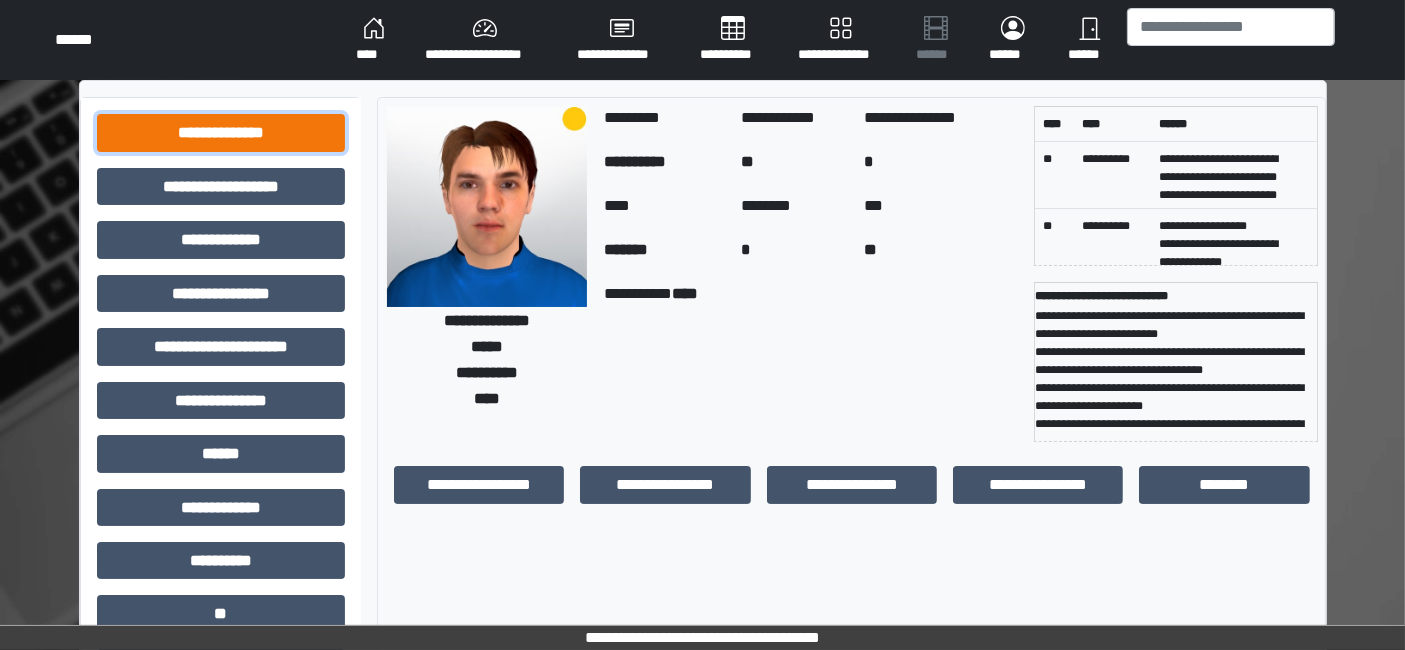 click on "**********" at bounding box center (221, 132) 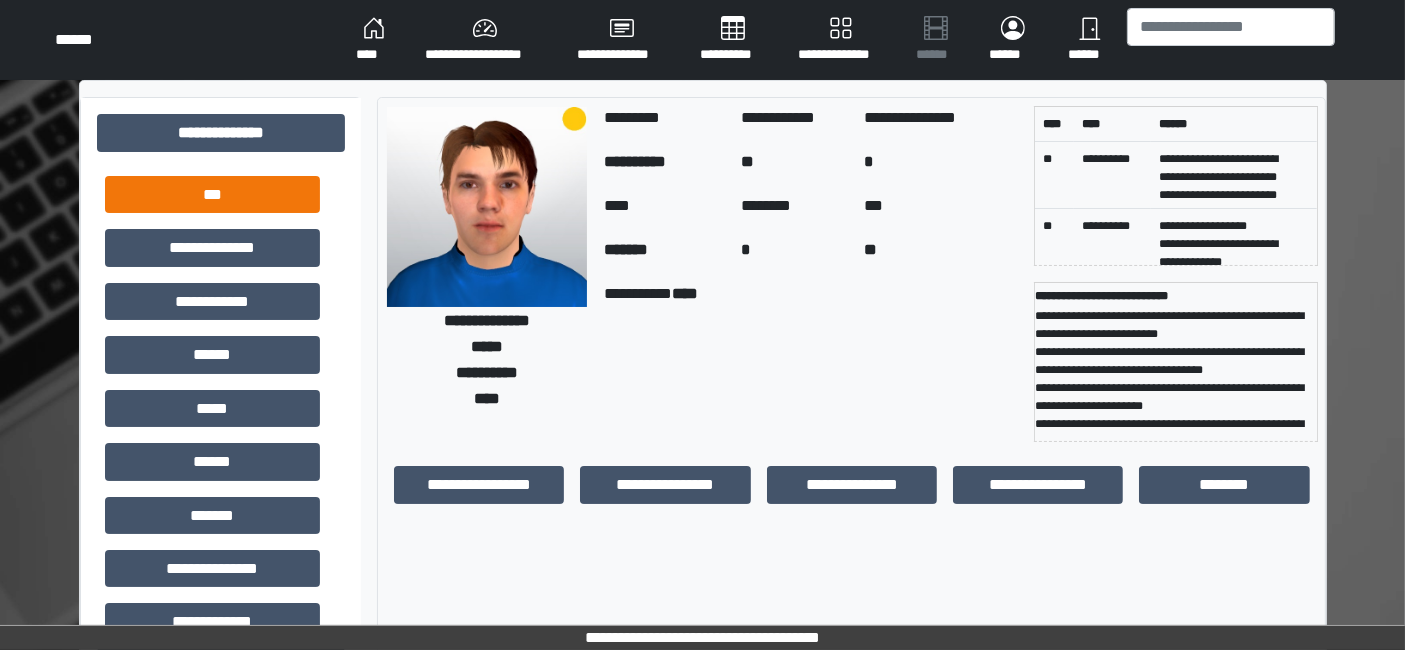 drag, startPoint x: 265, startPoint y: 218, endPoint x: 265, endPoint y: 201, distance: 17 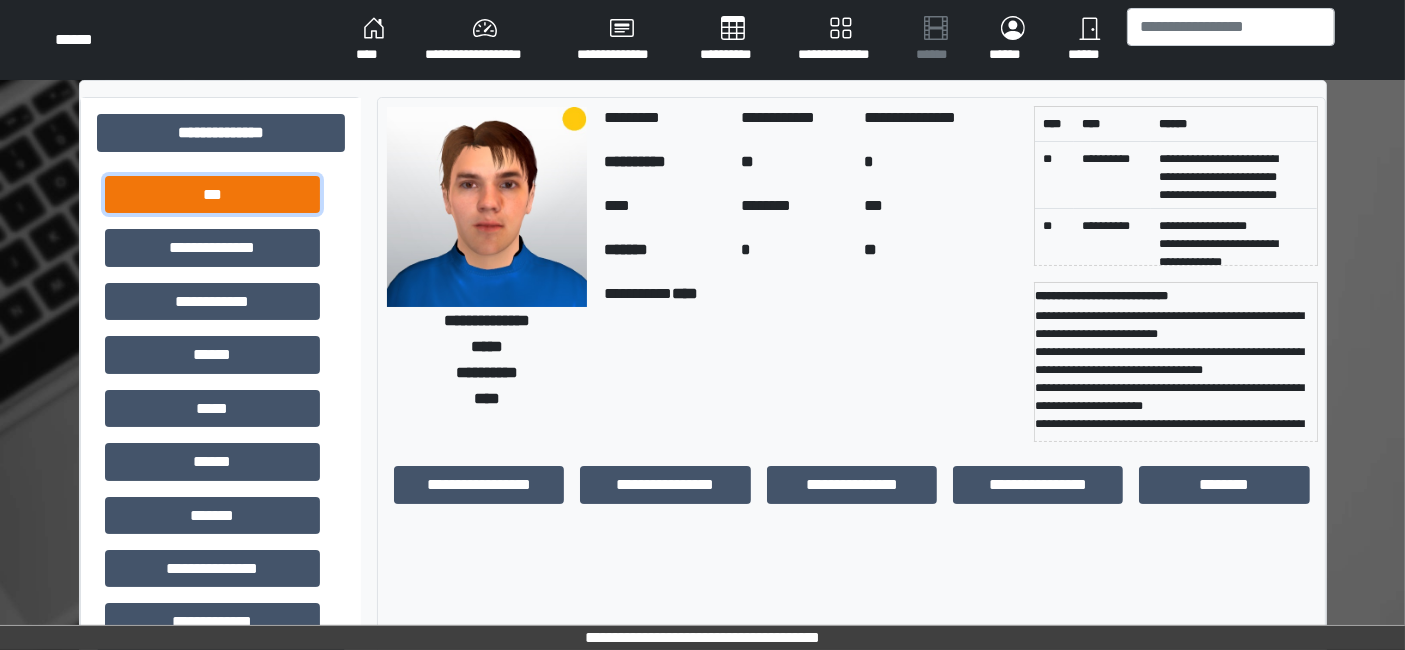 click on "***" at bounding box center (212, 194) 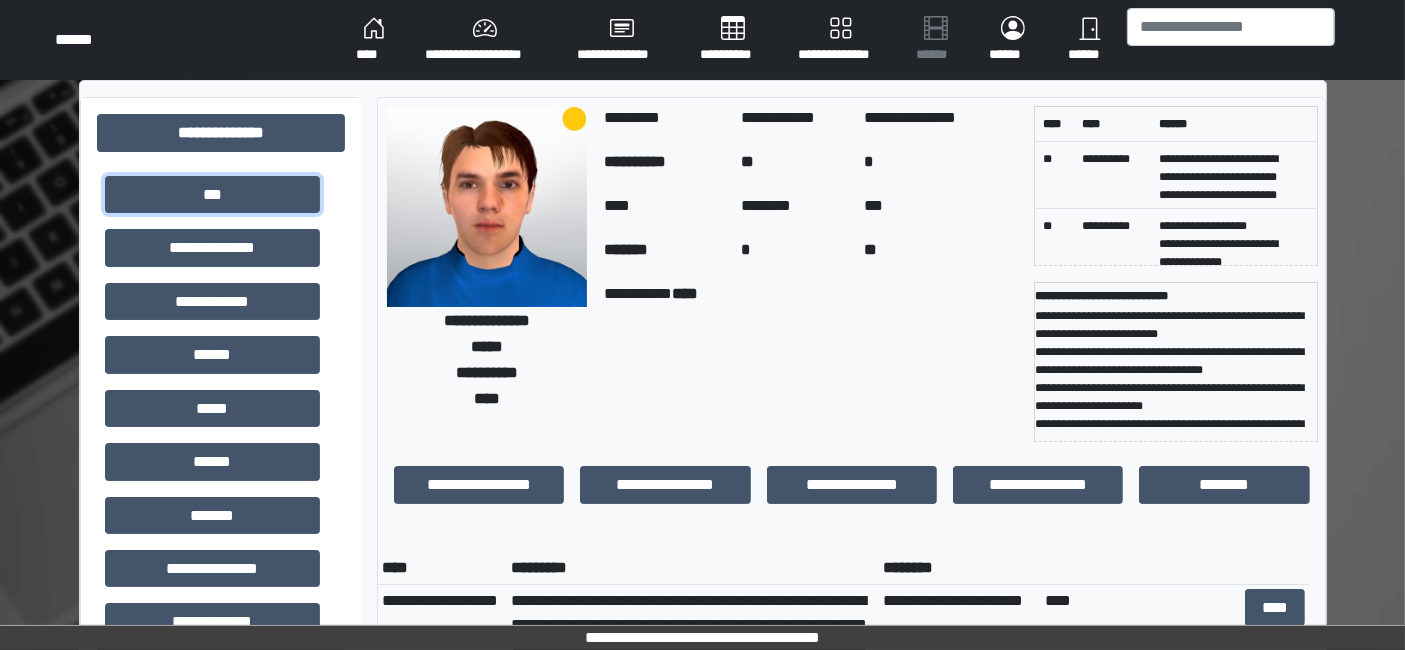 scroll, scrollTop: 333, scrollLeft: 0, axis: vertical 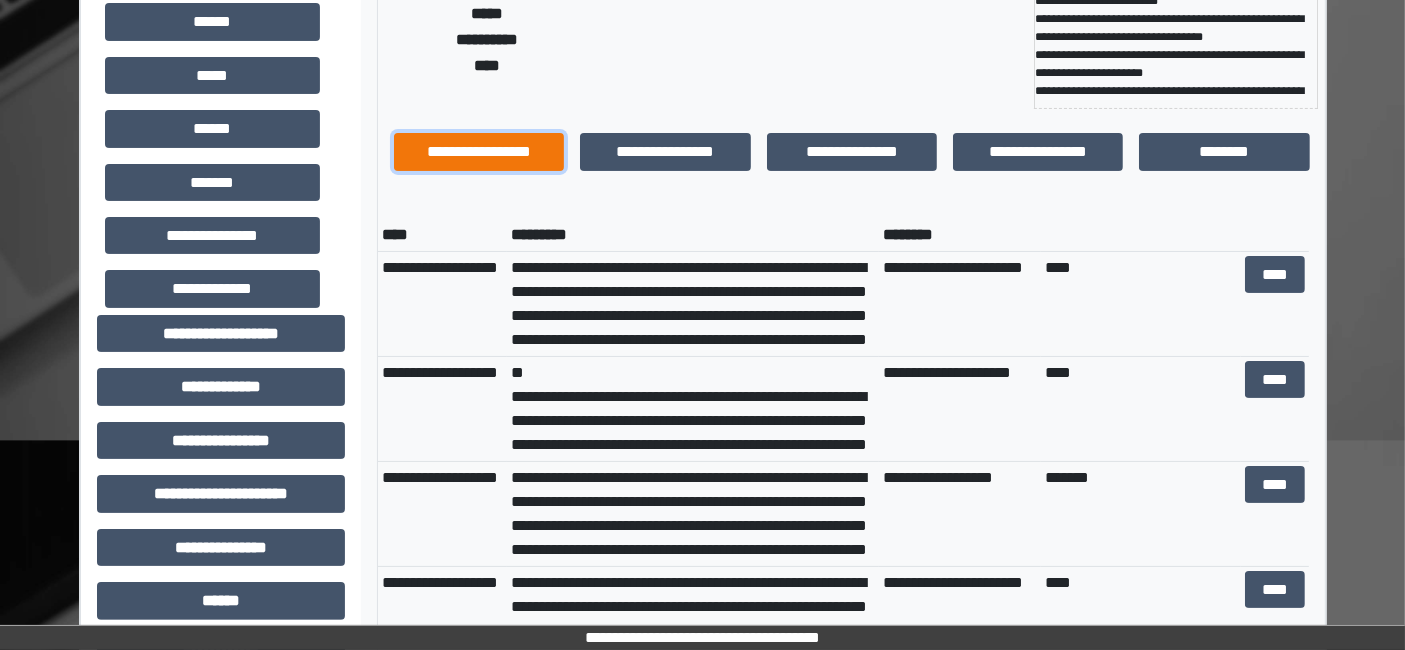 click on "**********" at bounding box center (479, 151) 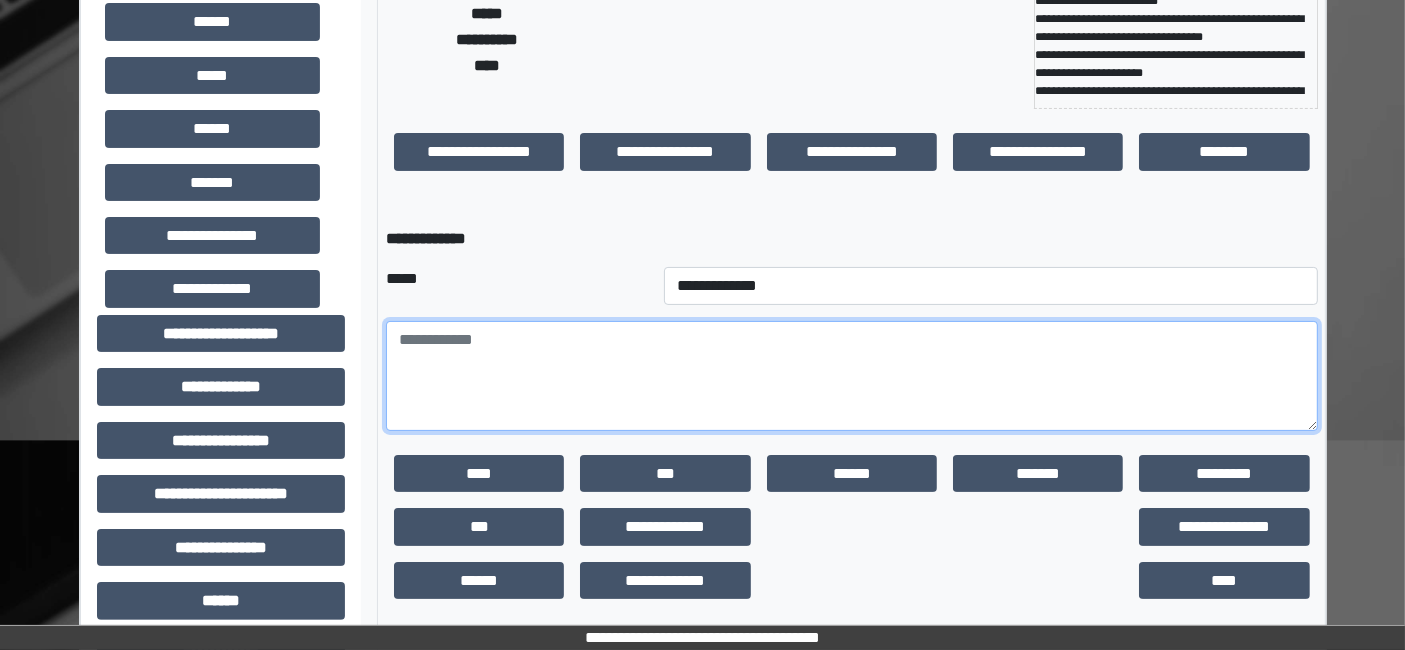 paste on "**********" 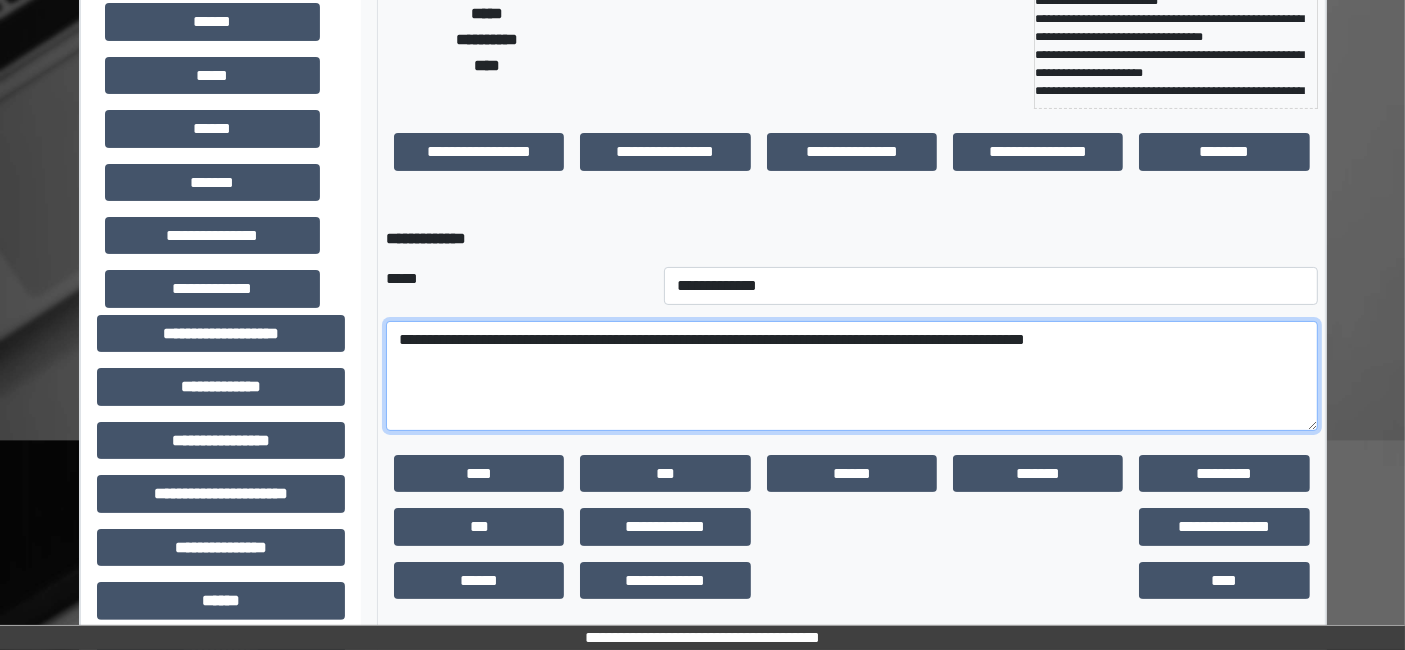 click on "**********" at bounding box center [852, 376] 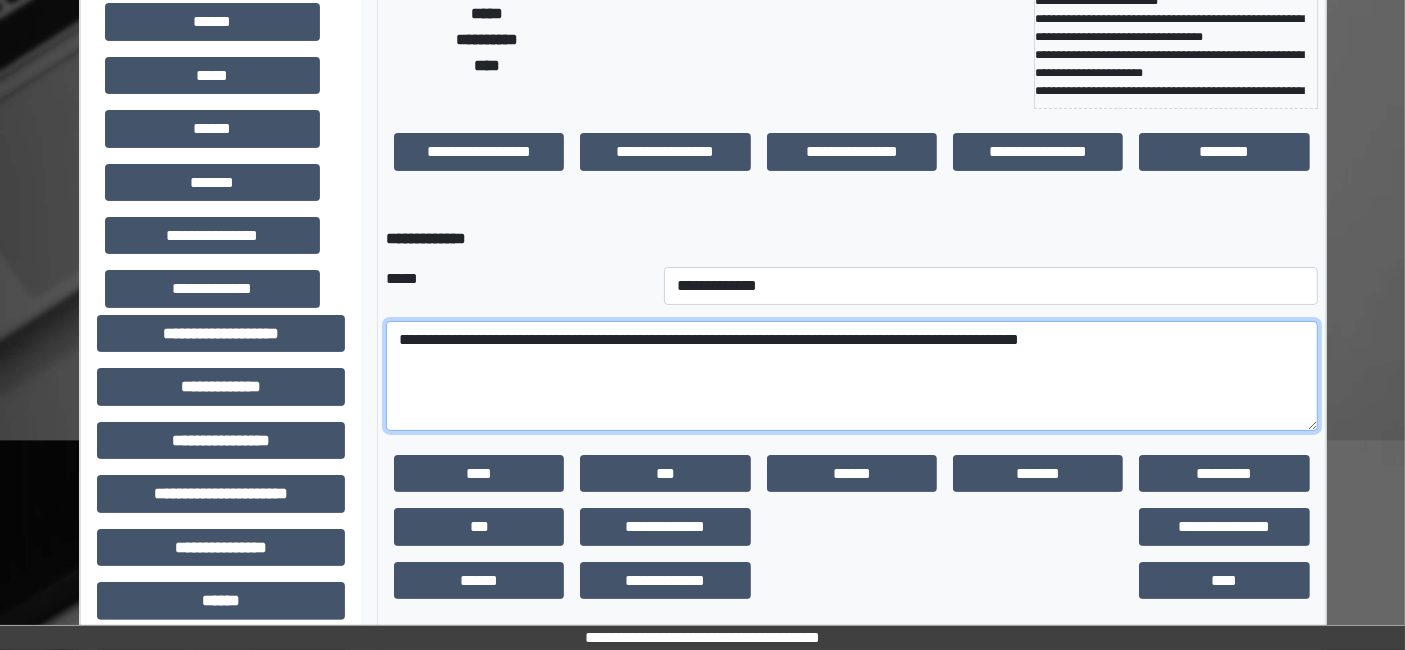 click on "**********" at bounding box center [852, 376] 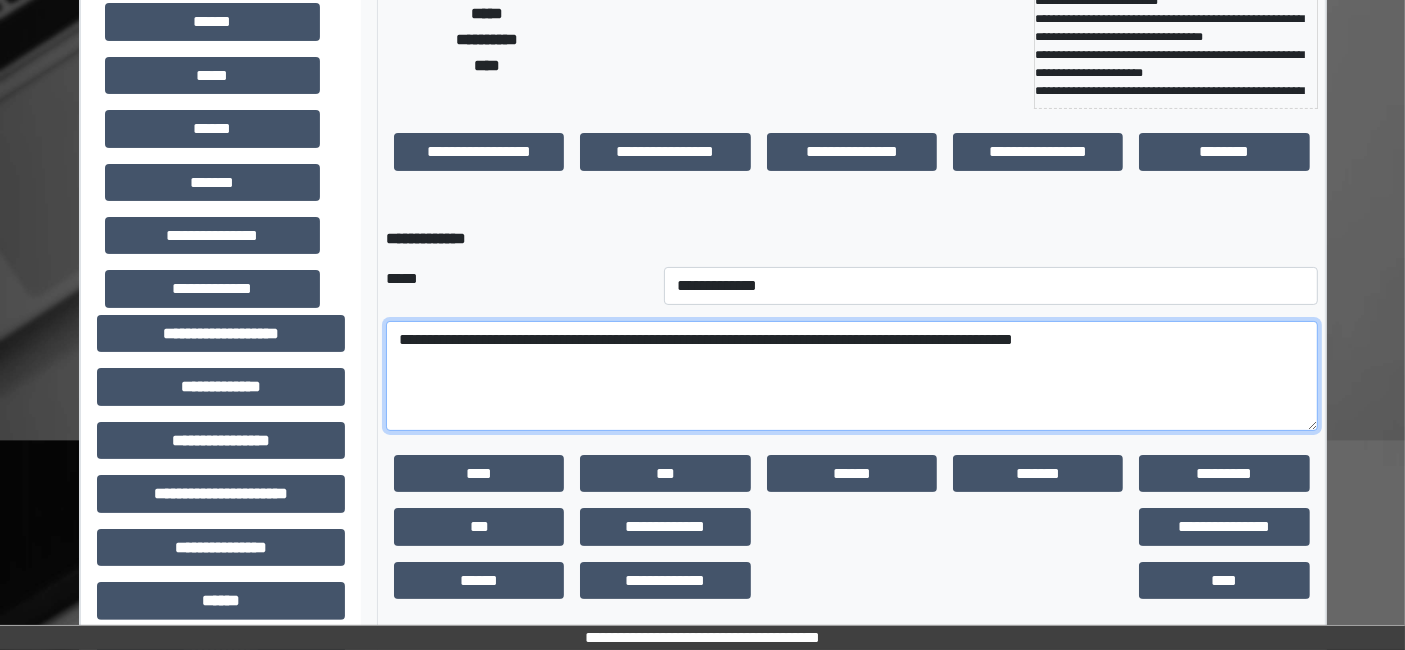 type on "**********" 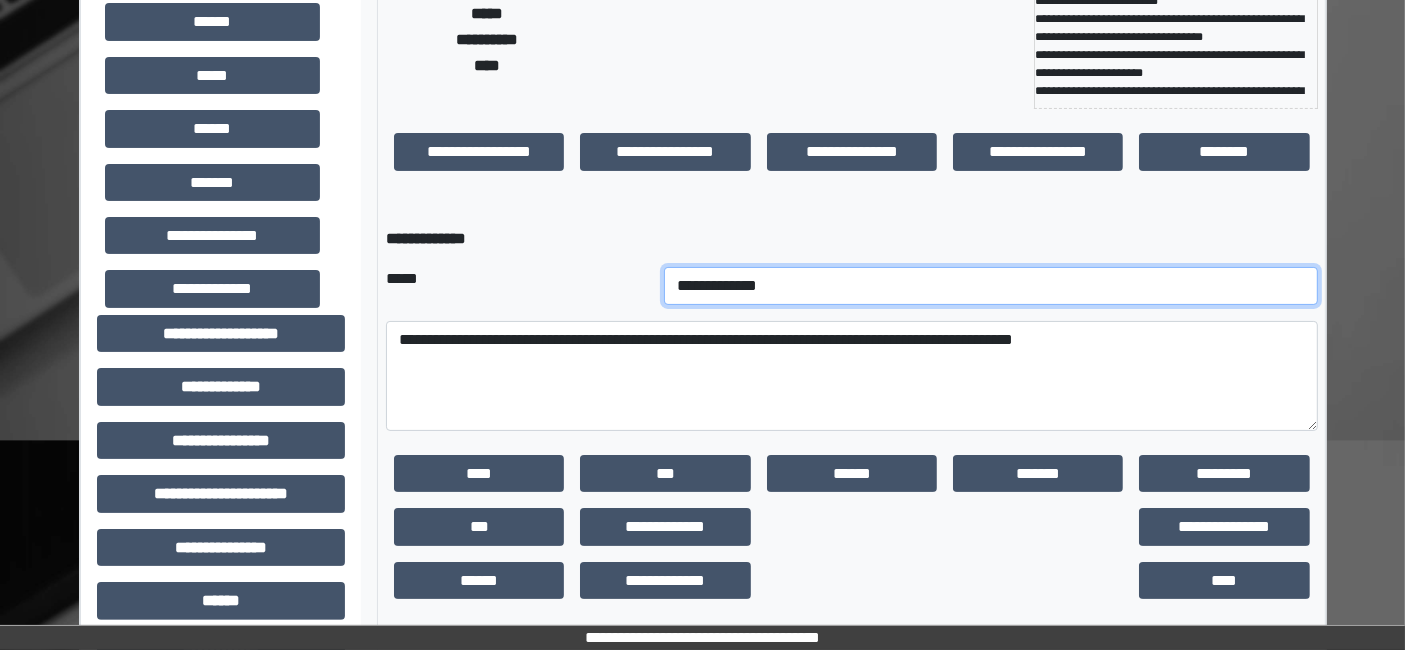 click on "**********" at bounding box center [990, 286] 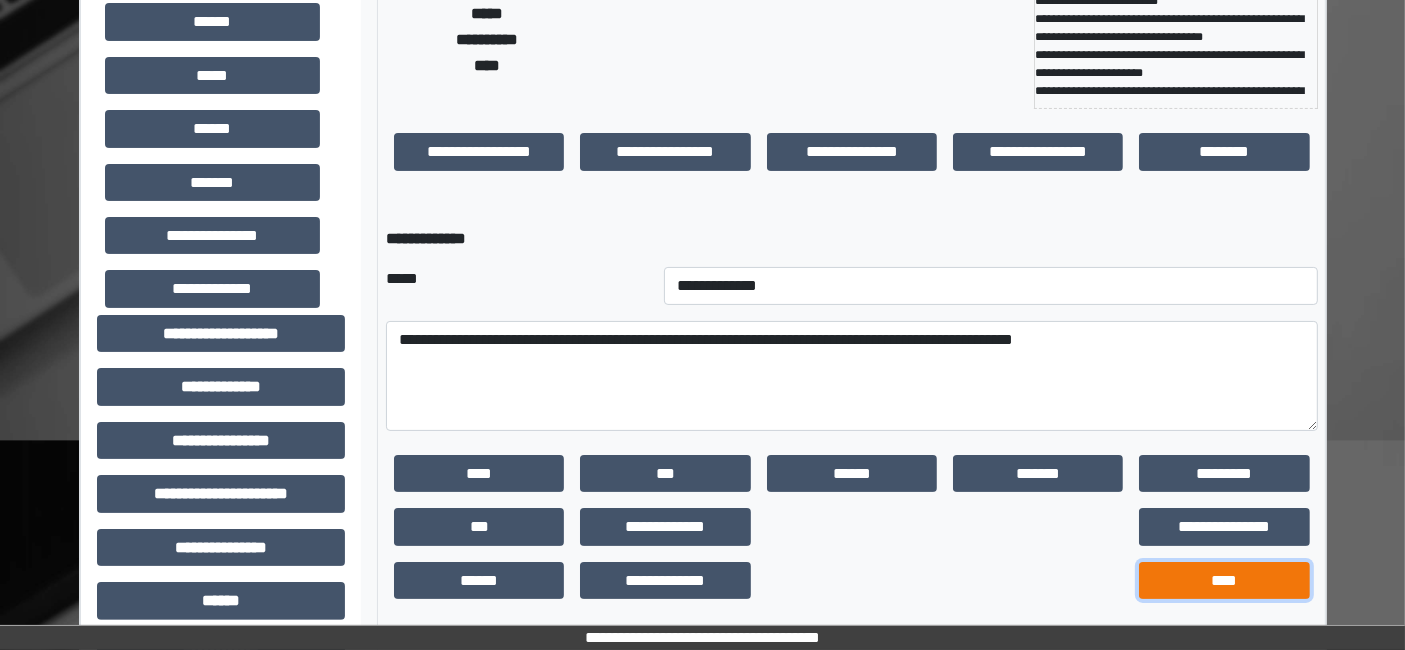 click on "****" at bounding box center (1224, 580) 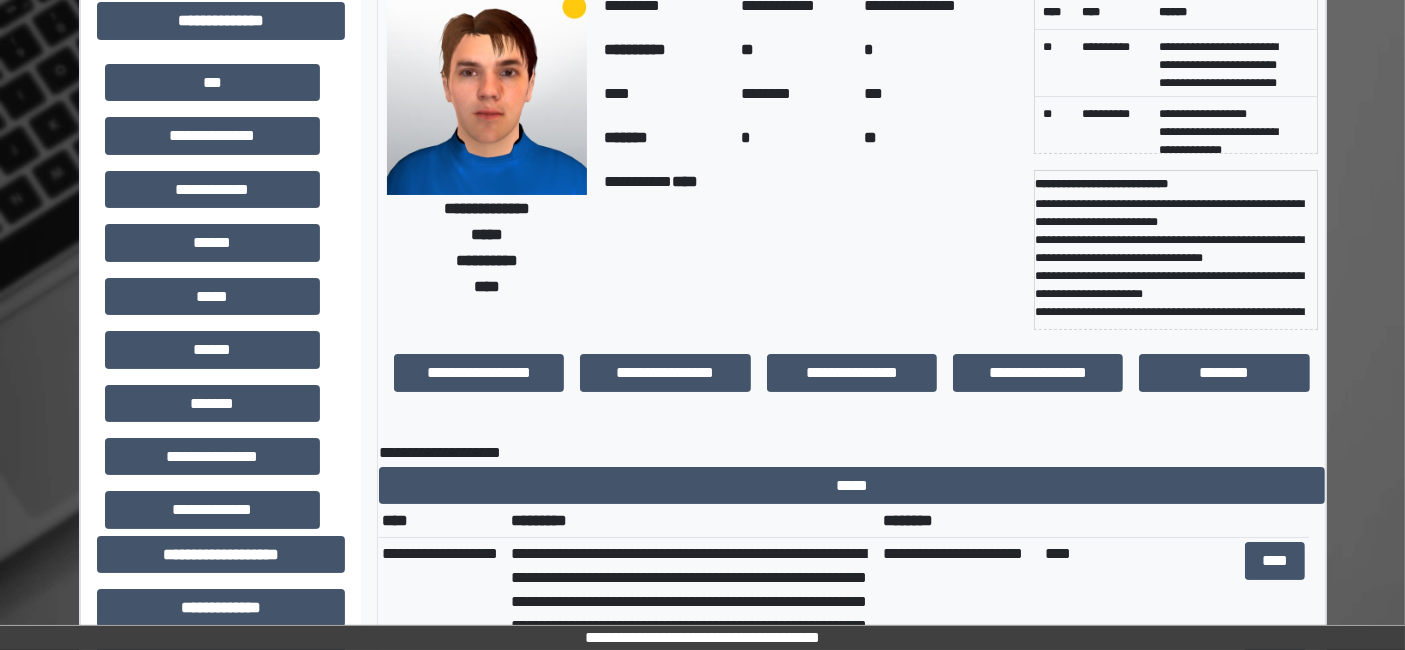 scroll, scrollTop: 0, scrollLeft: 0, axis: both 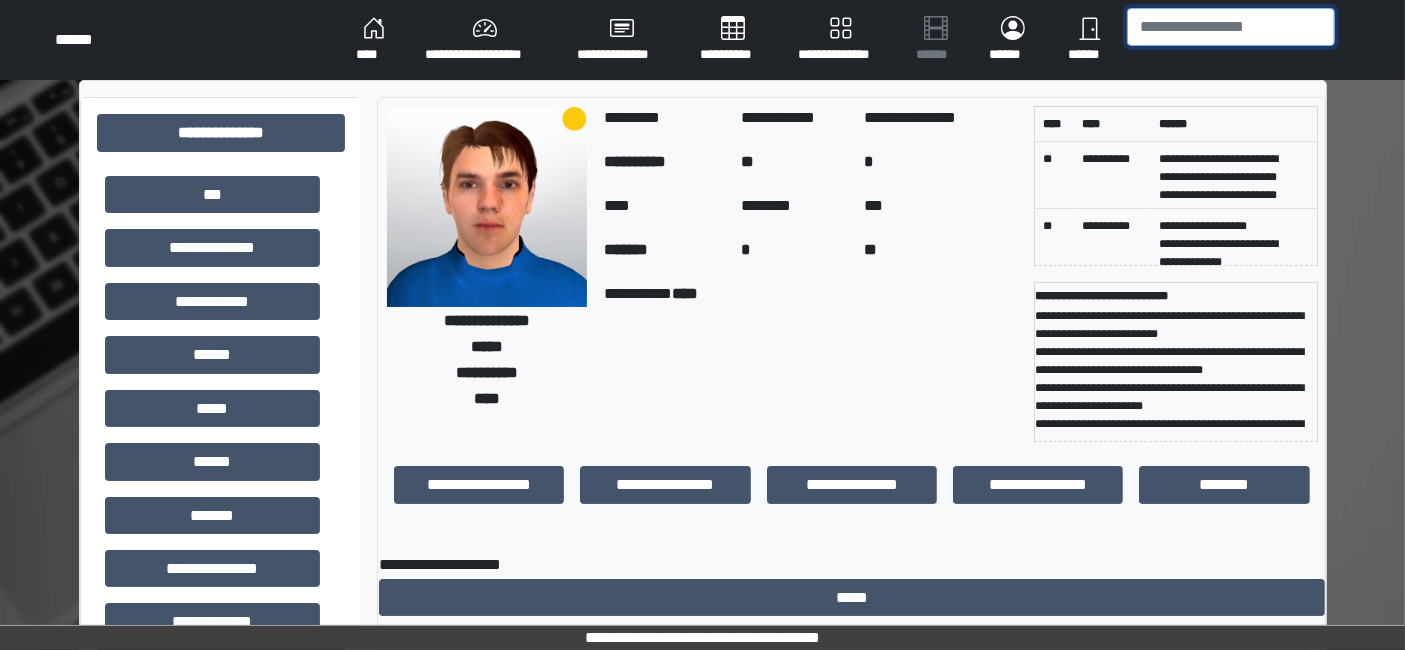 click at bounding box center (1231, 27) 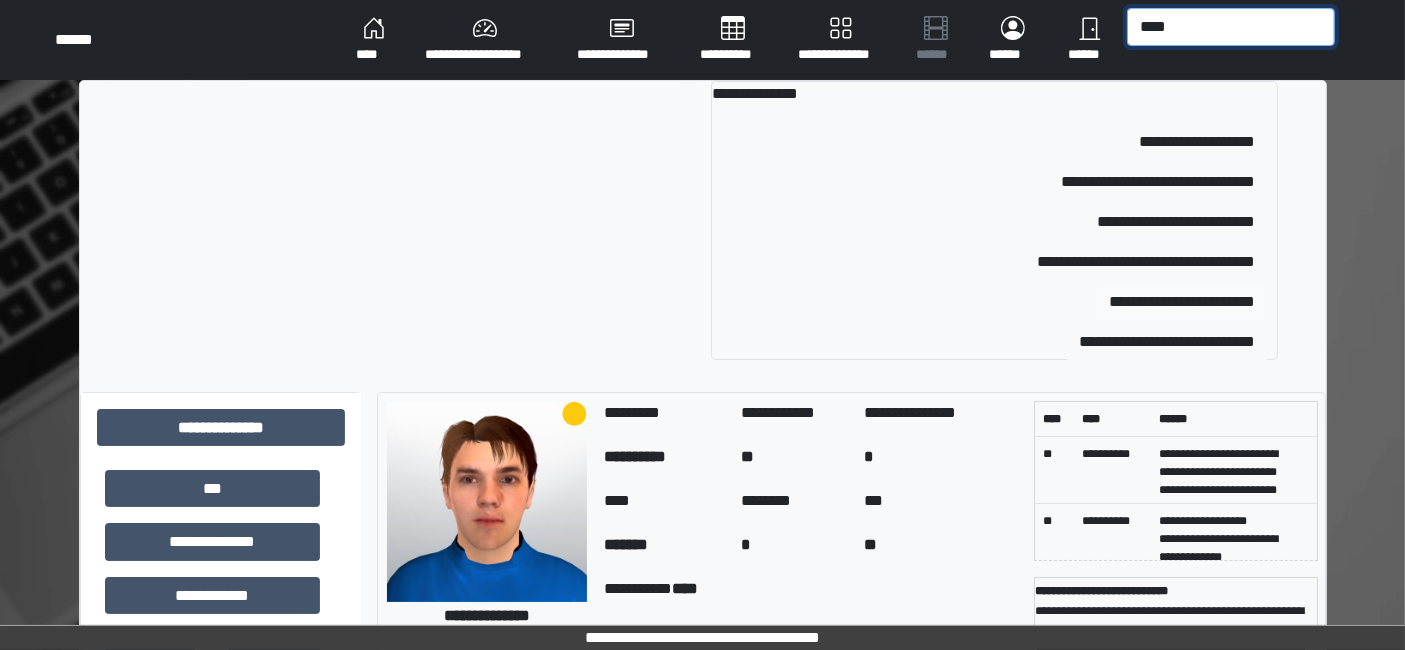 type on "****" 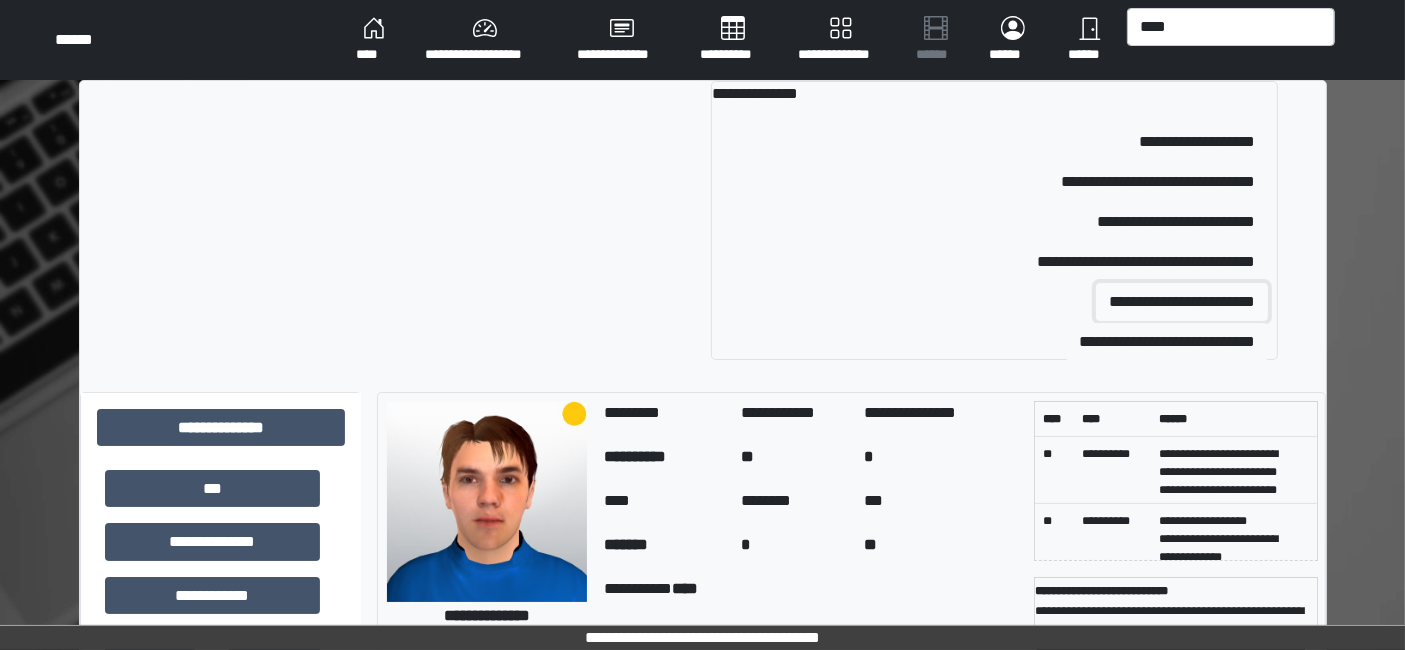 click on "**********" at bounding box center (1182, 302) 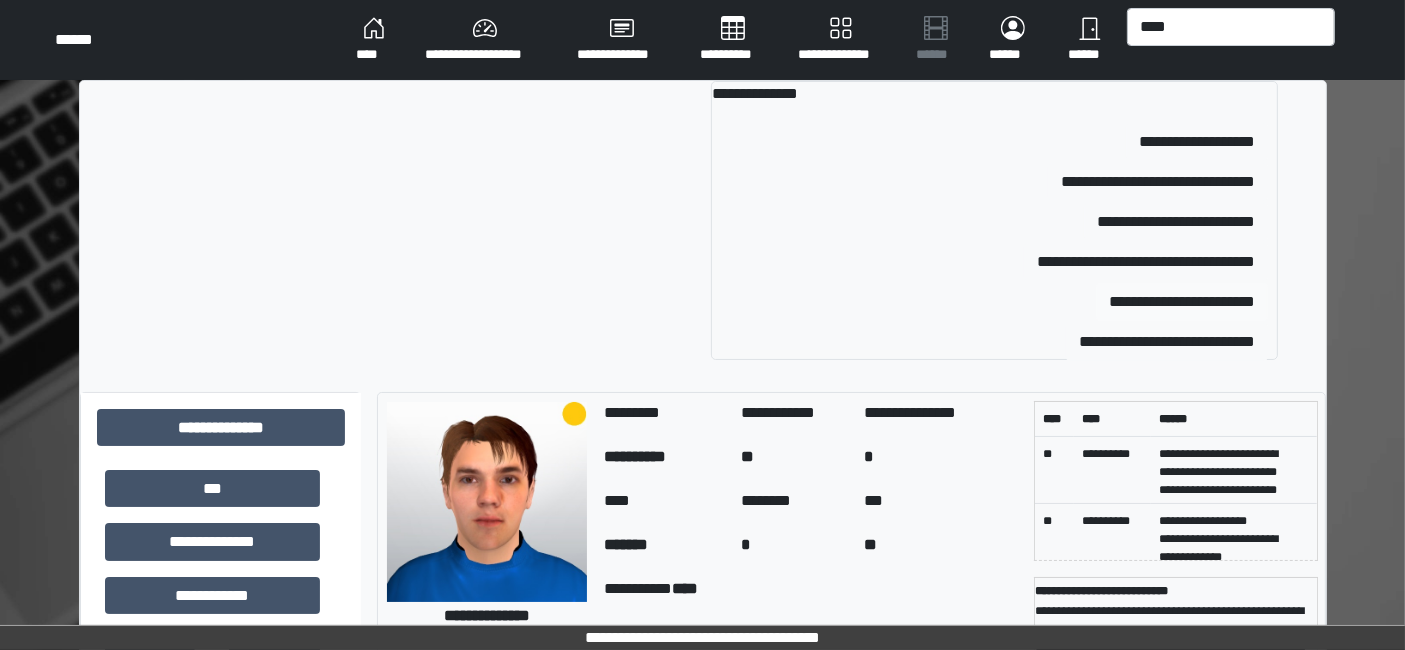 type 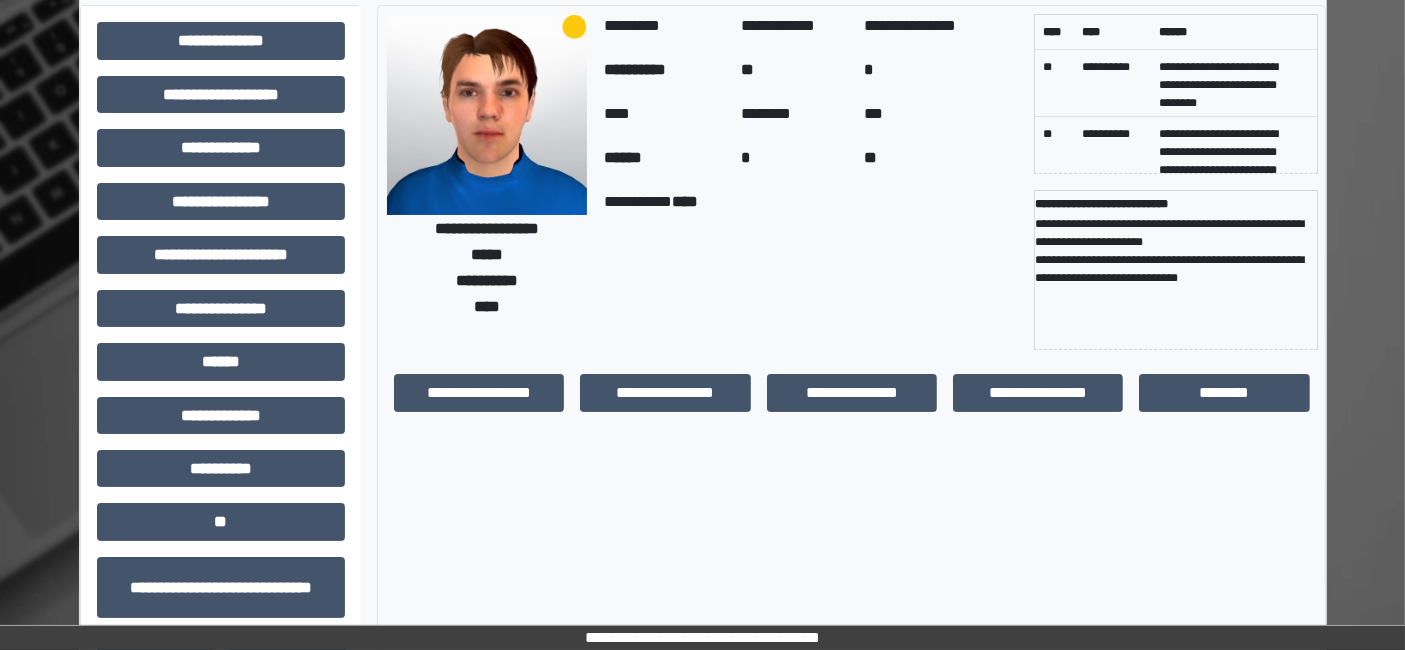 scroll, scrollTop: 222, scrollLeft: 0, axis: vertical 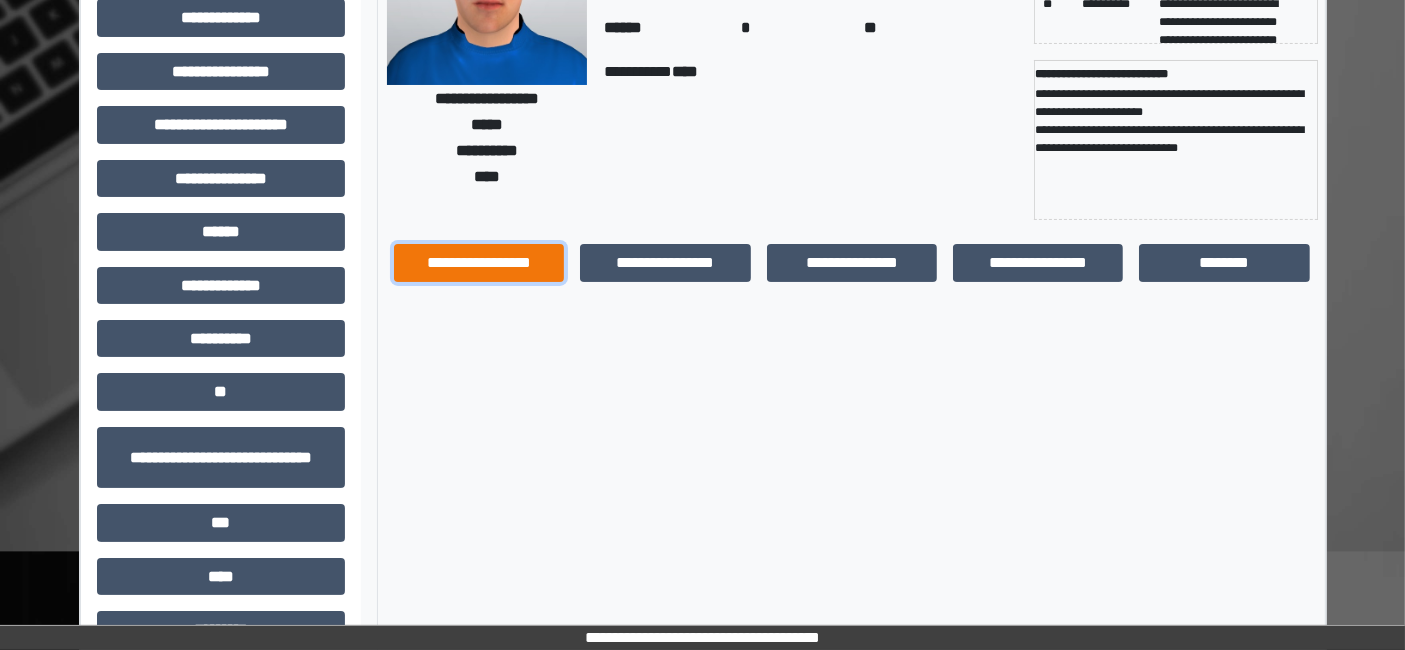 click on "**********" at bounding box center [479, 262] 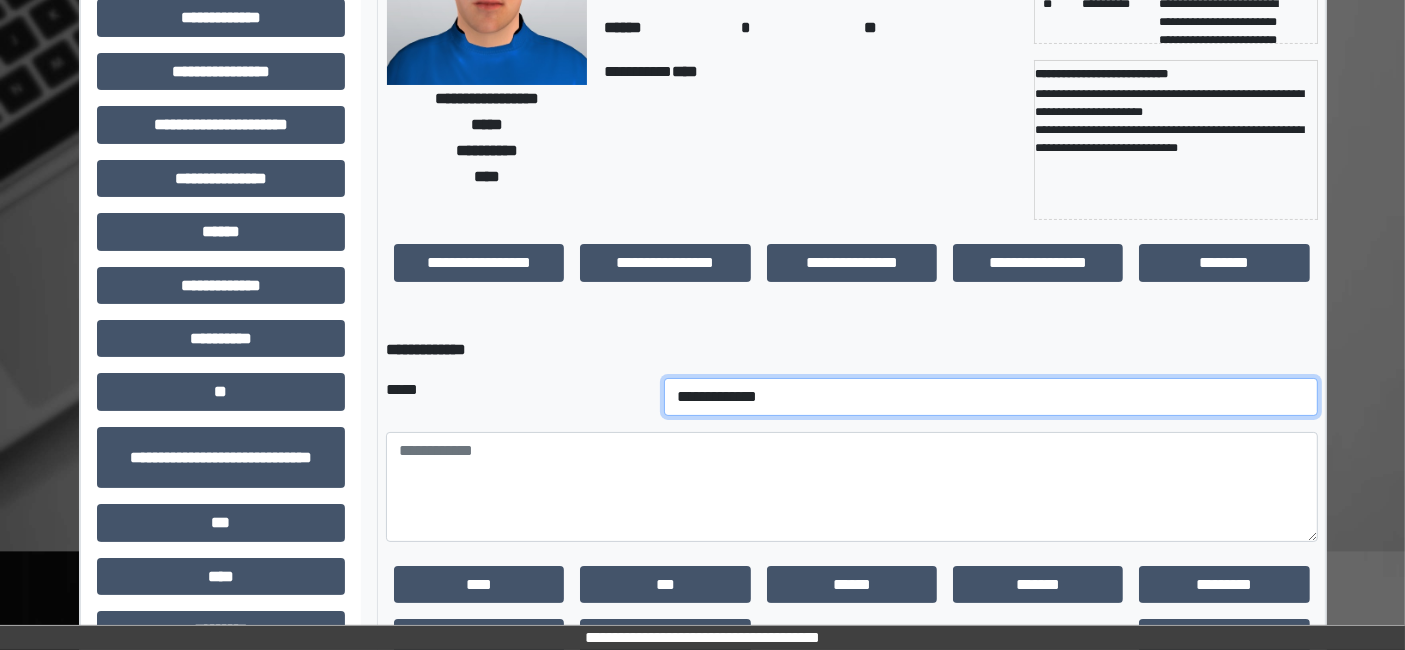 click on "**********" at bounding box center [990, 397] 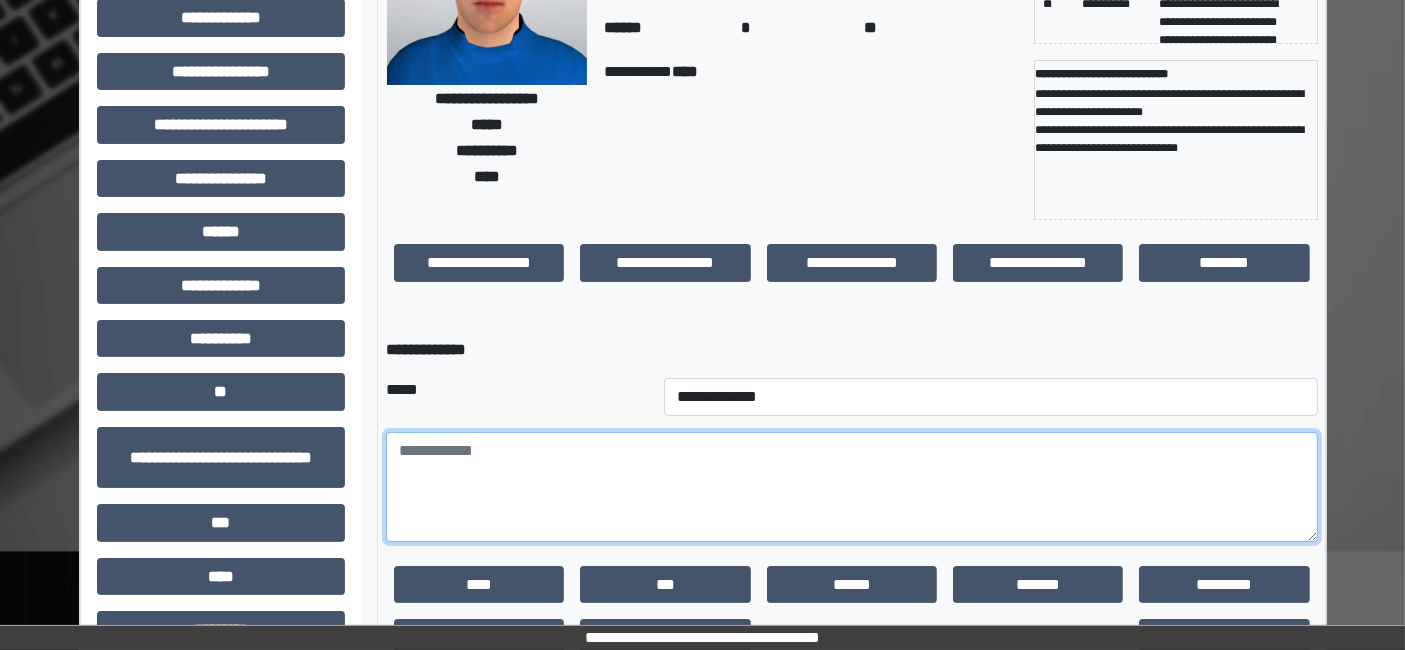 paste on "**********" 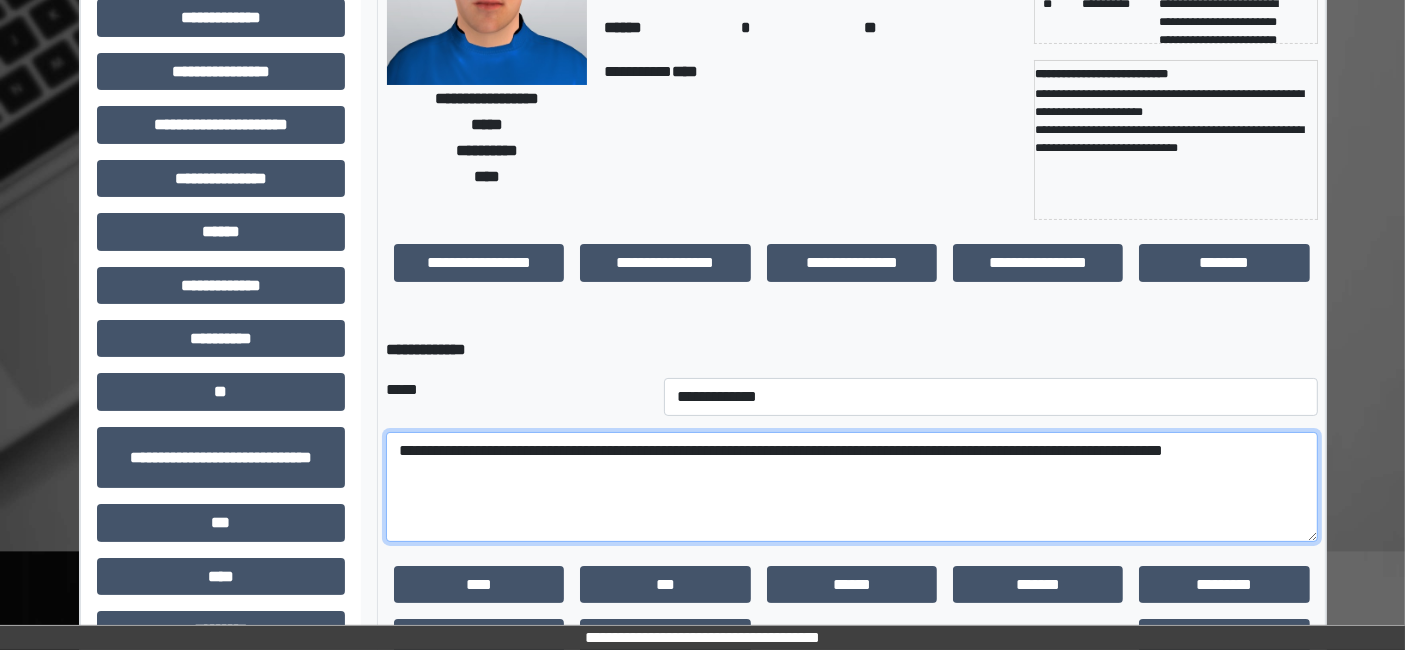 scroll, scrollTop: 333, scrollLeft: 0, axis: vertical 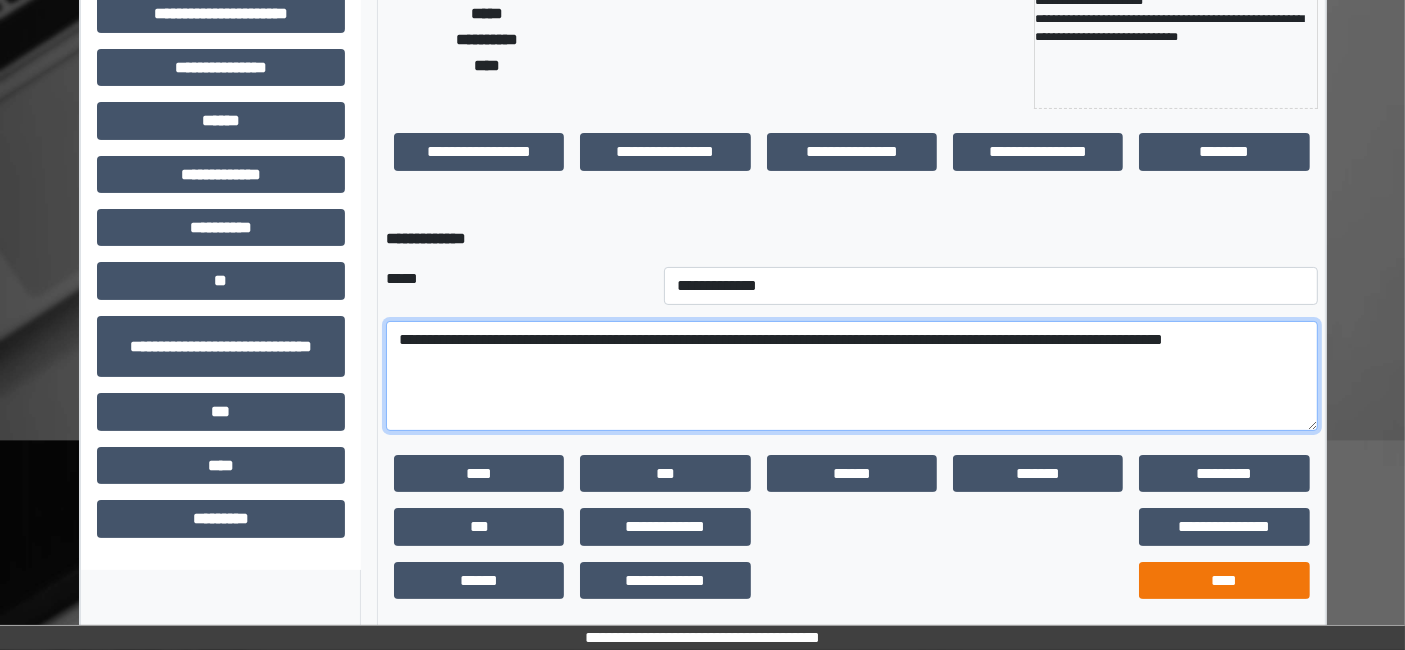 type on "**********" 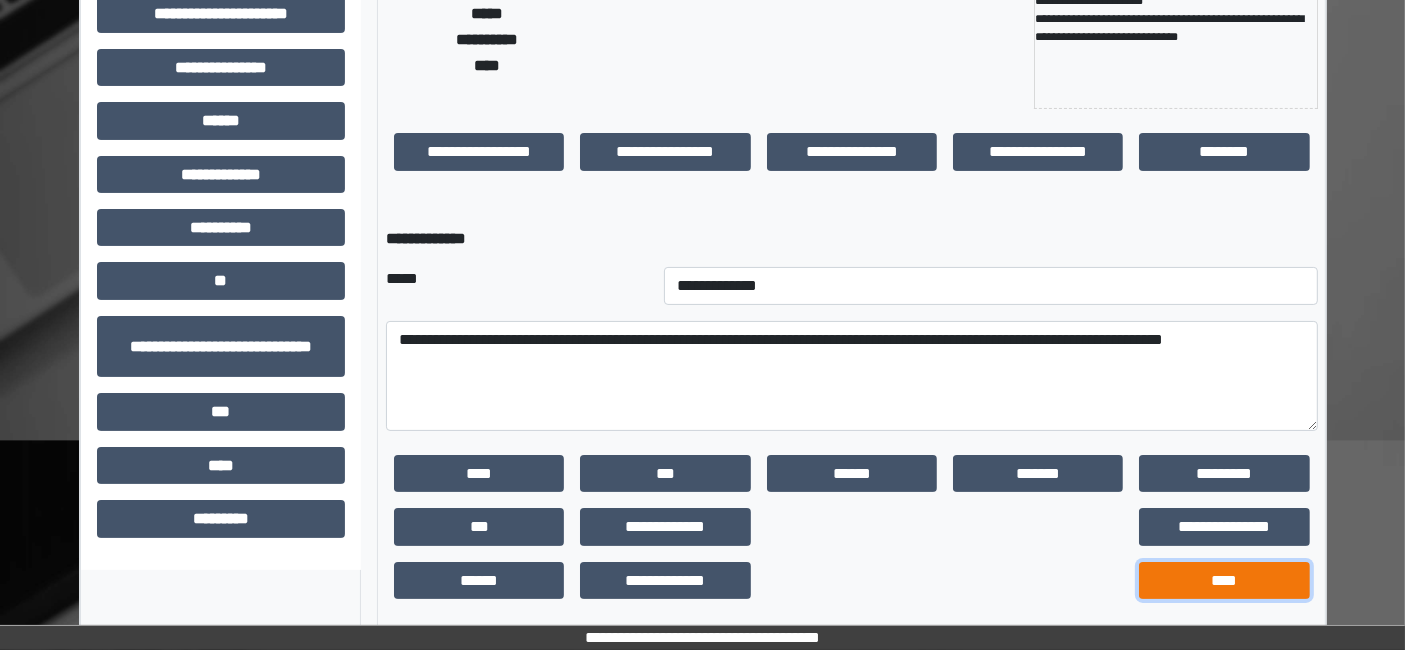 click on "****" at bounding box center (1224, 580) 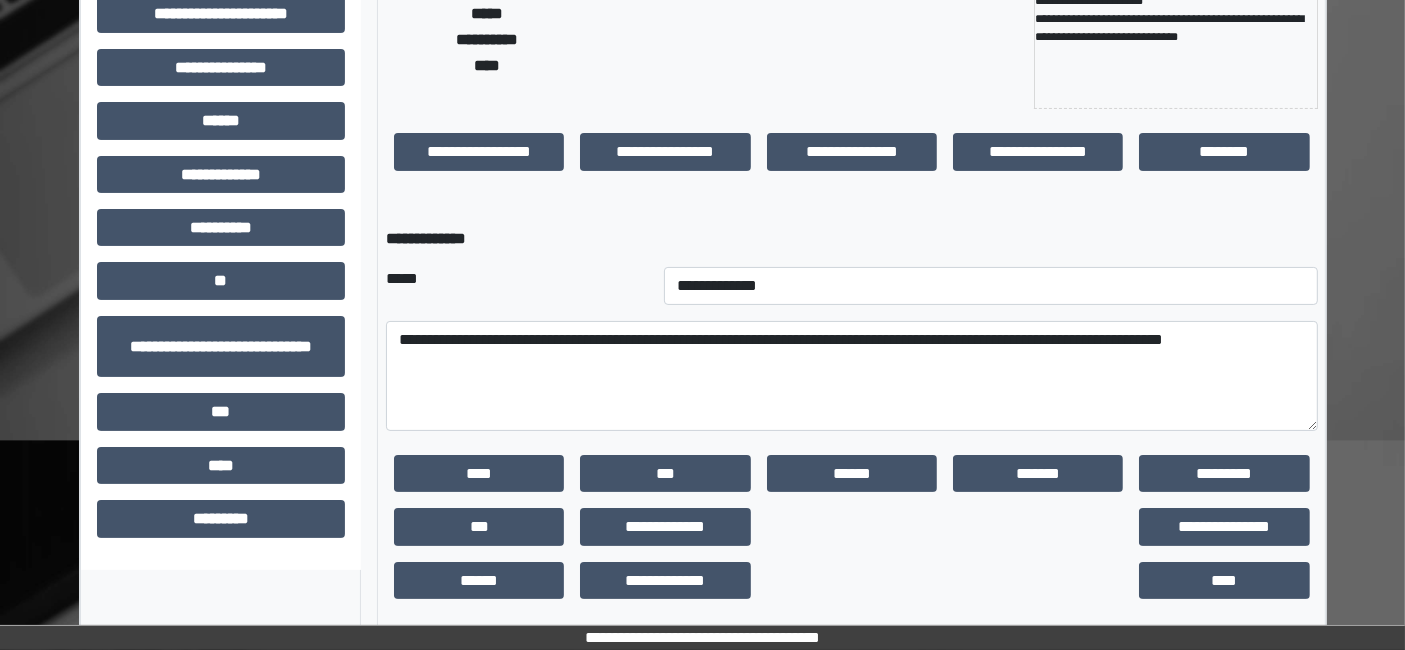 scroll, scrollTop: 269, scrollLeft: 0, axis: vertical 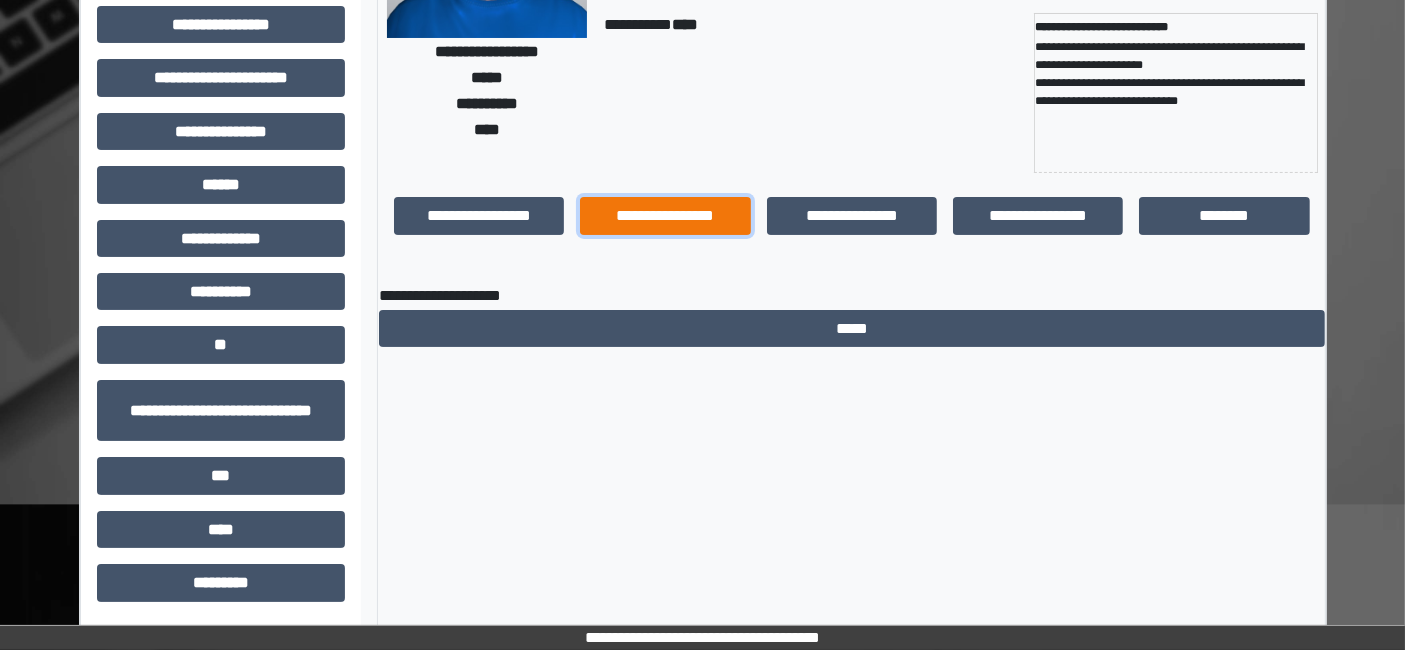 click on "**********" at bounding box center (665, 215) 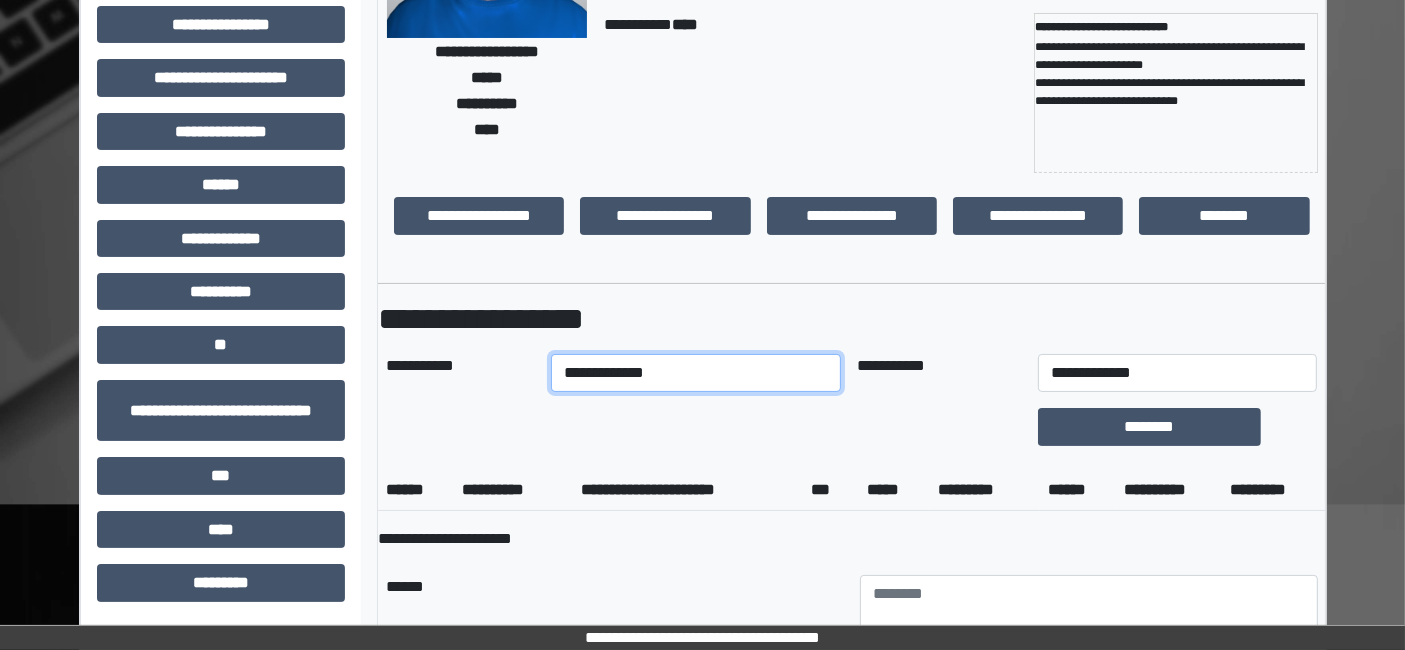 click on "**********" at bounding box center [696, 373] 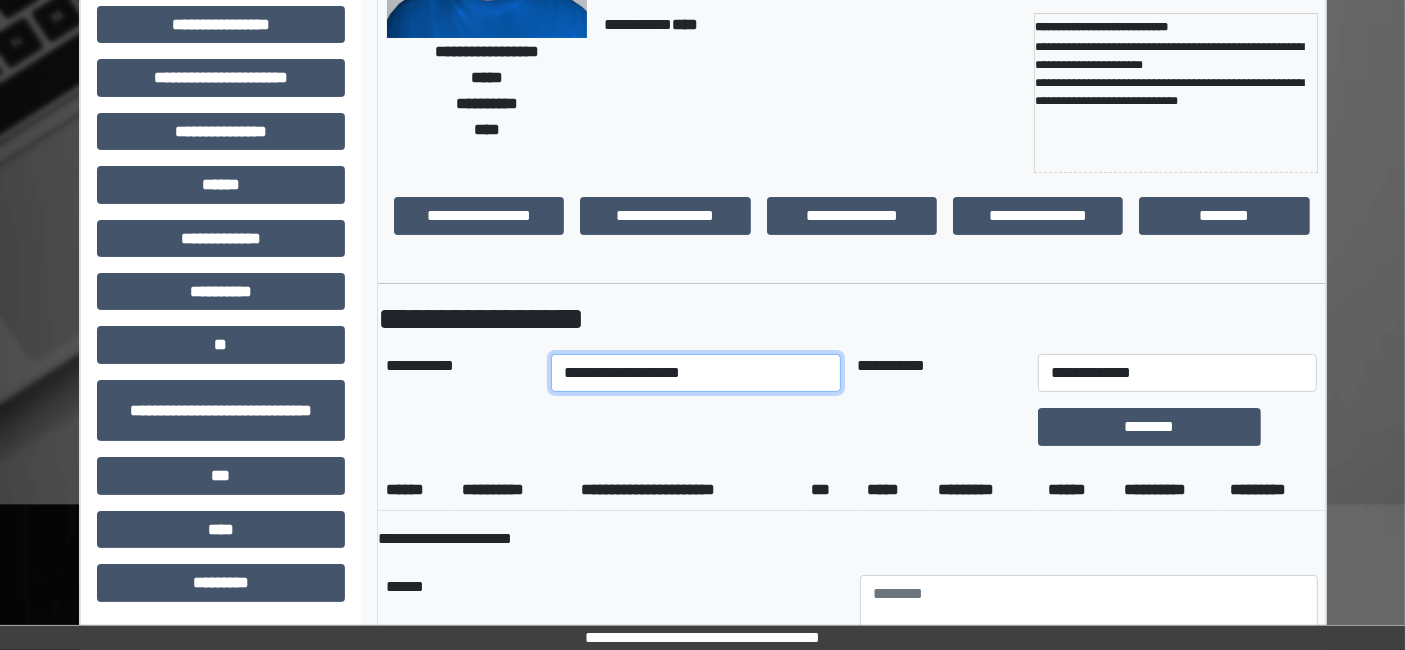 click on "**********" at bounding box center (696, 373) 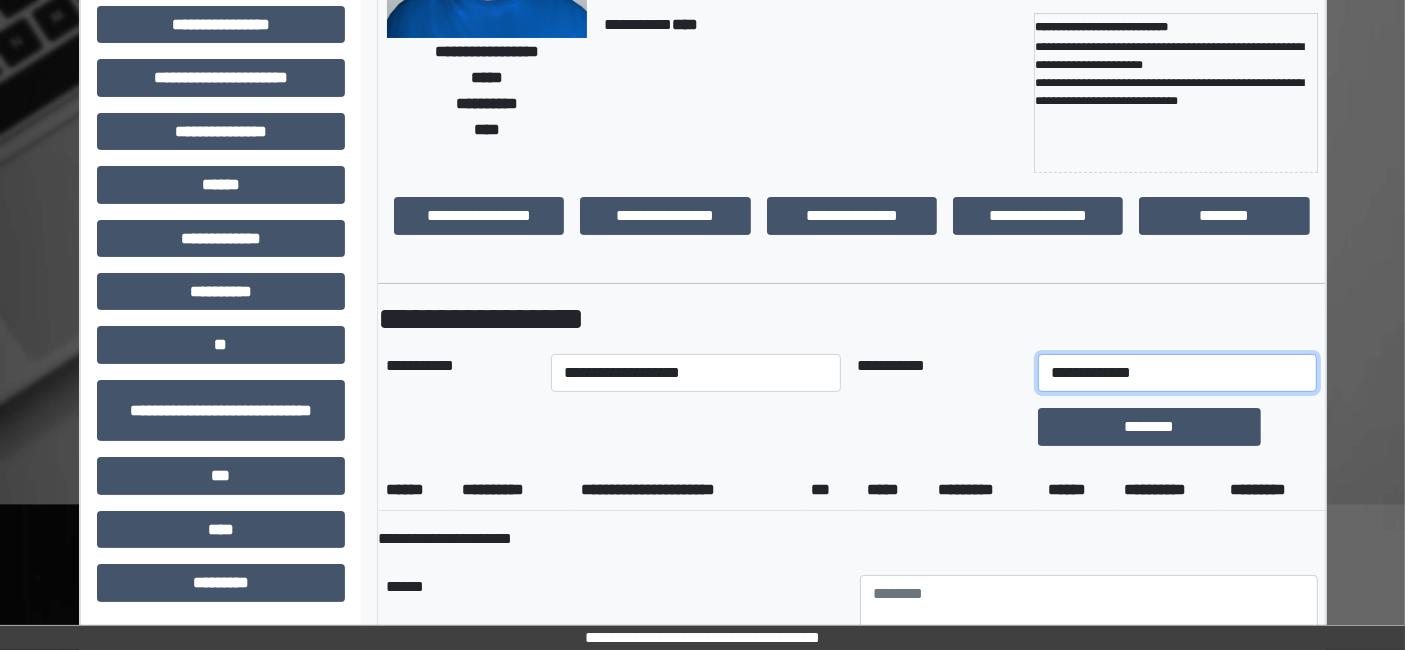 click on "**********" at bounding box center (1177, 373) 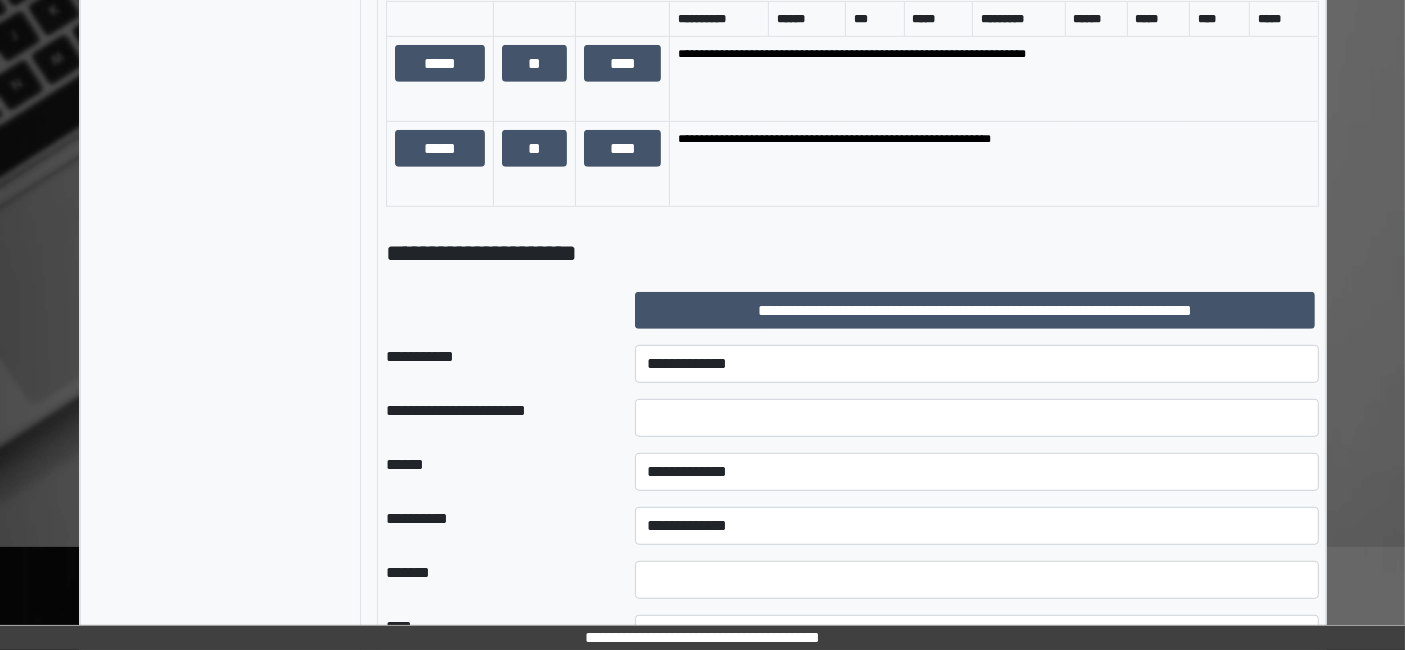scroll, scrollTop: 1158, scrollLeft: 0, axis: vertical 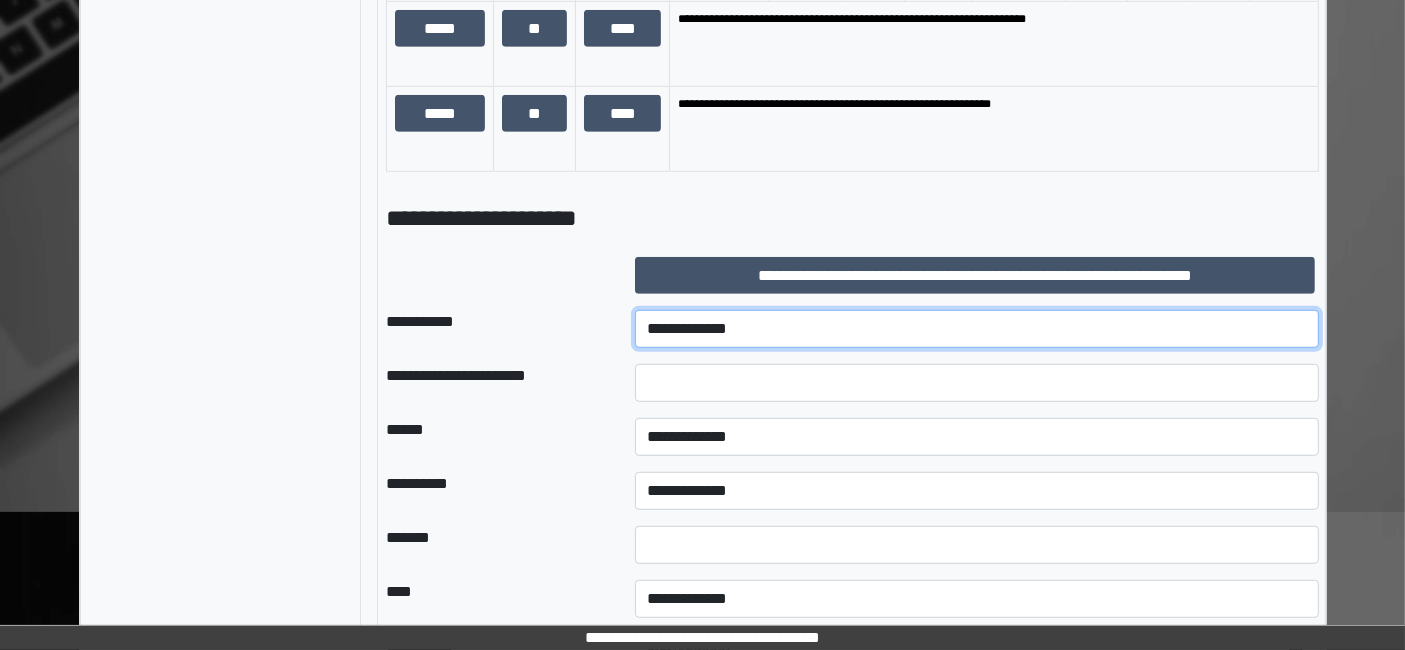 click on "**********" at bounding box center [977, 329] 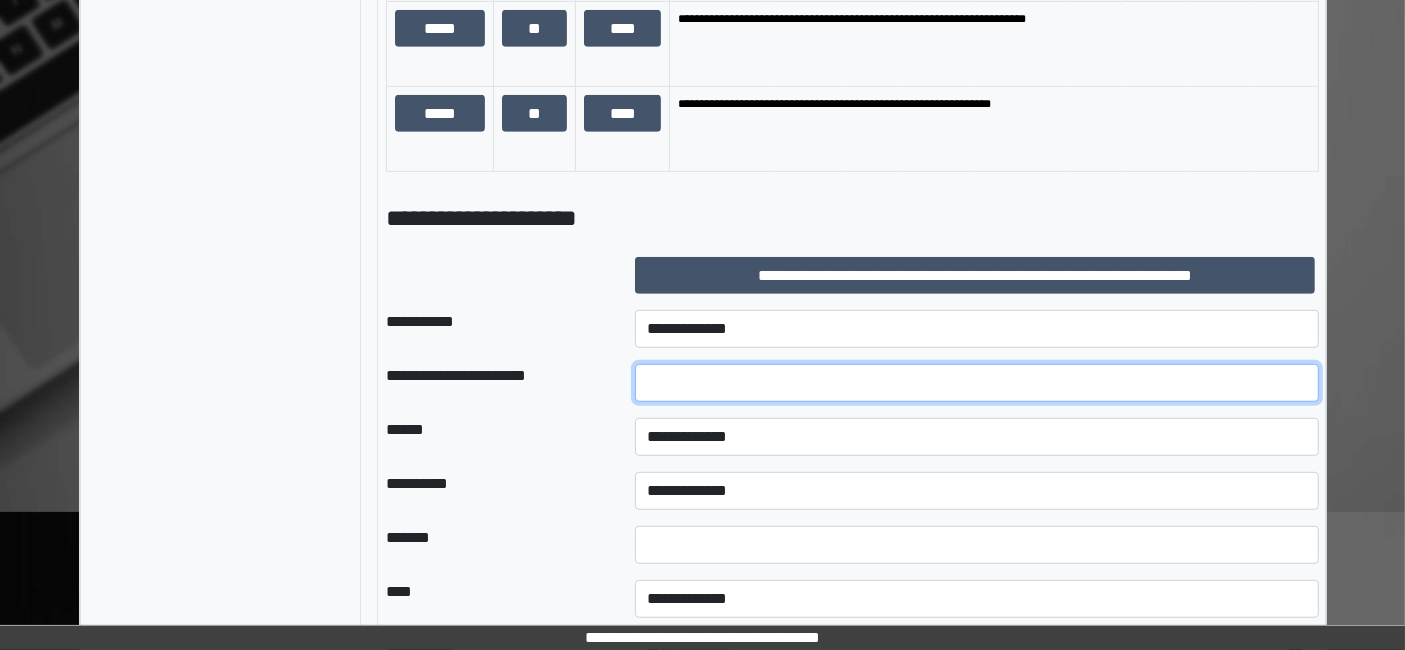 click at bounding box center (977, 383) 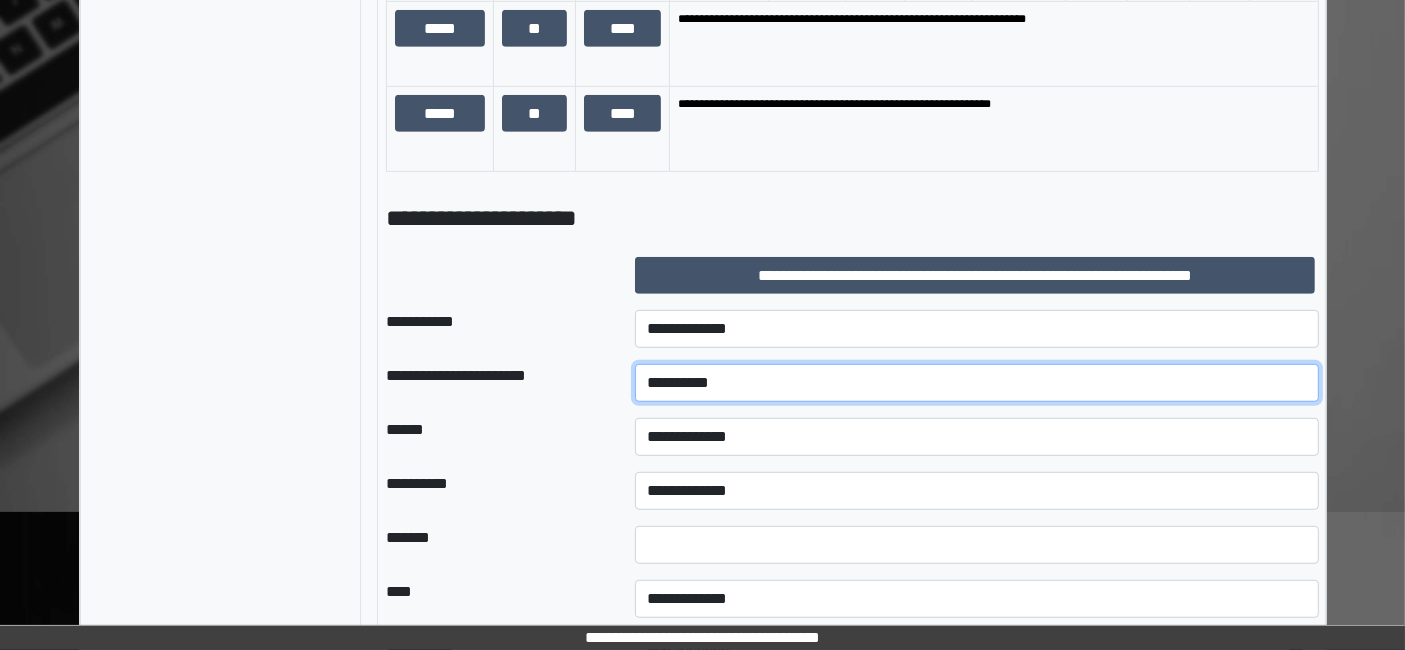 type on "**********" 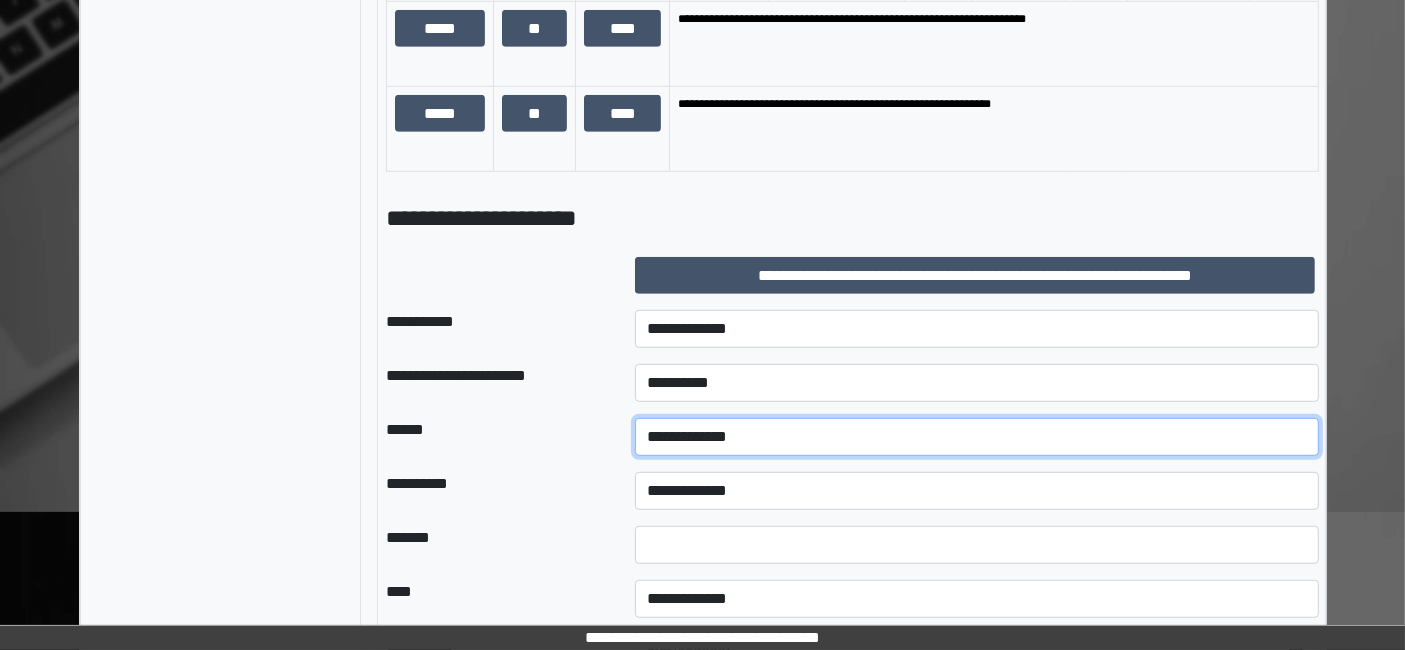 click on "**********" at bounding box center [977, 437] 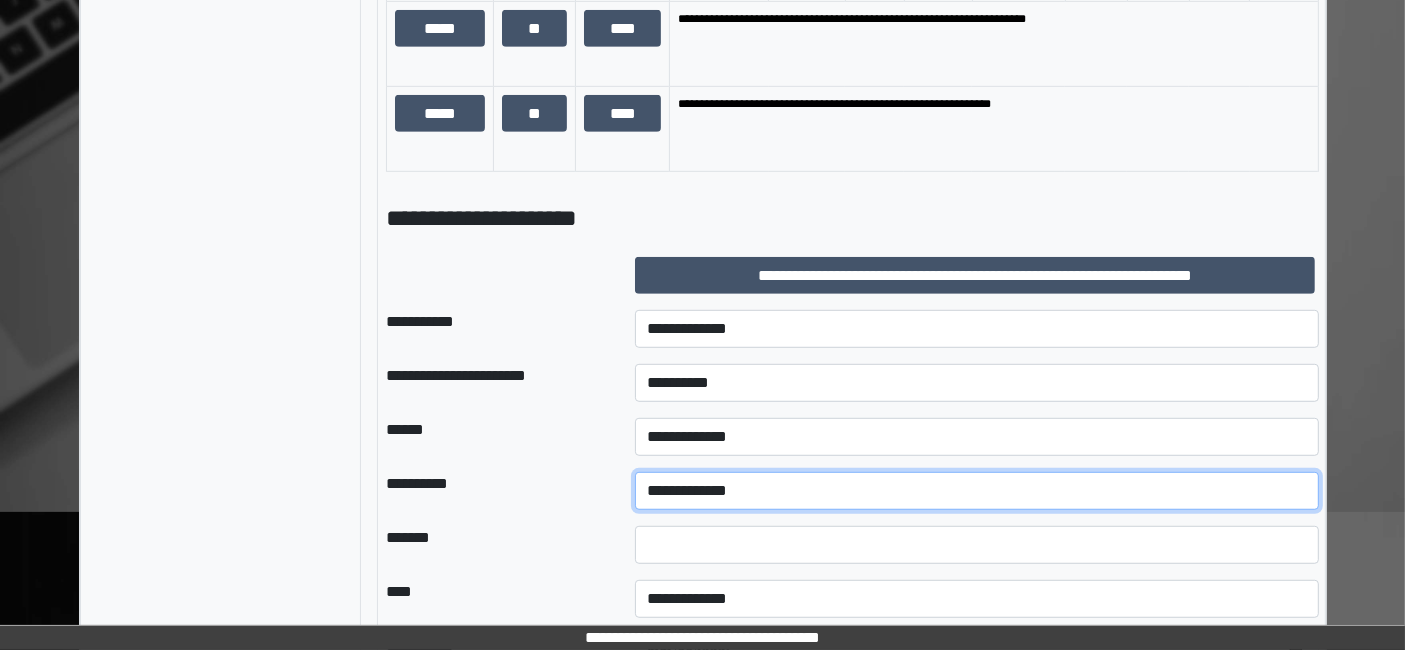click on "**********" at bounding box center [977, 491] 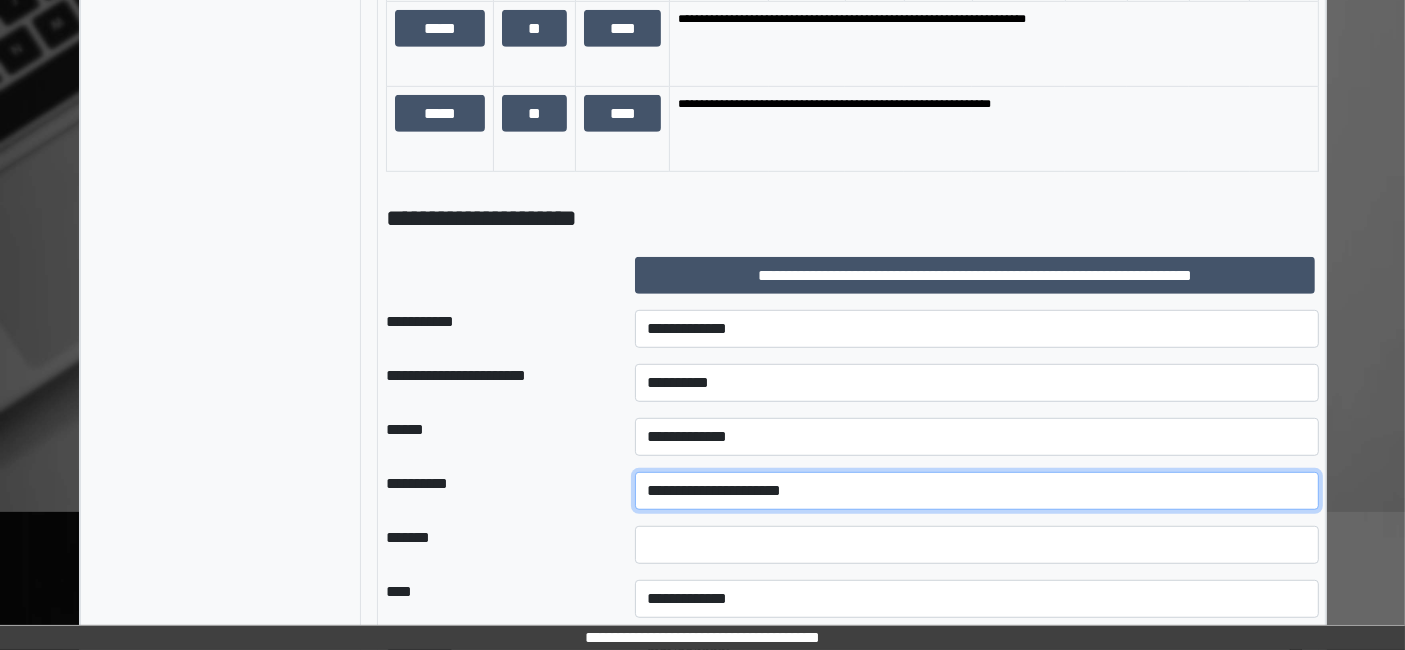 click on "**********" at bounding box center (977, 491) 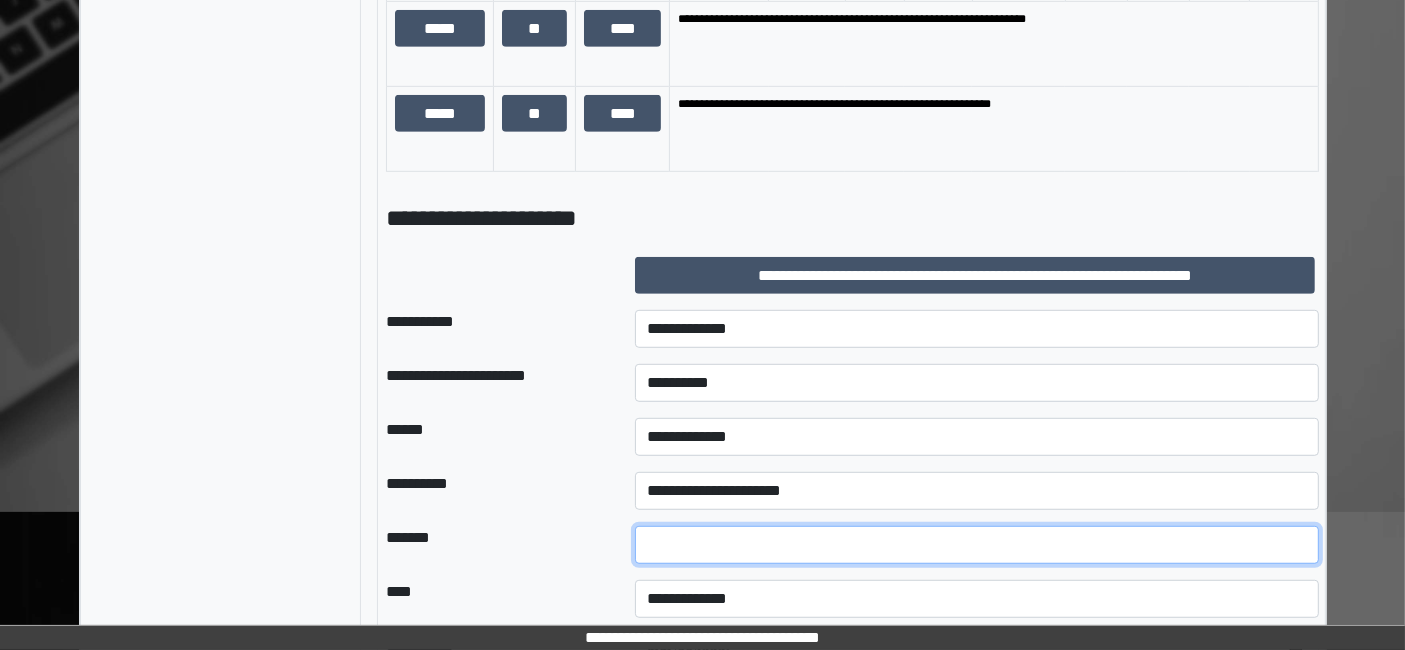 click at bounding box center [977, 545] 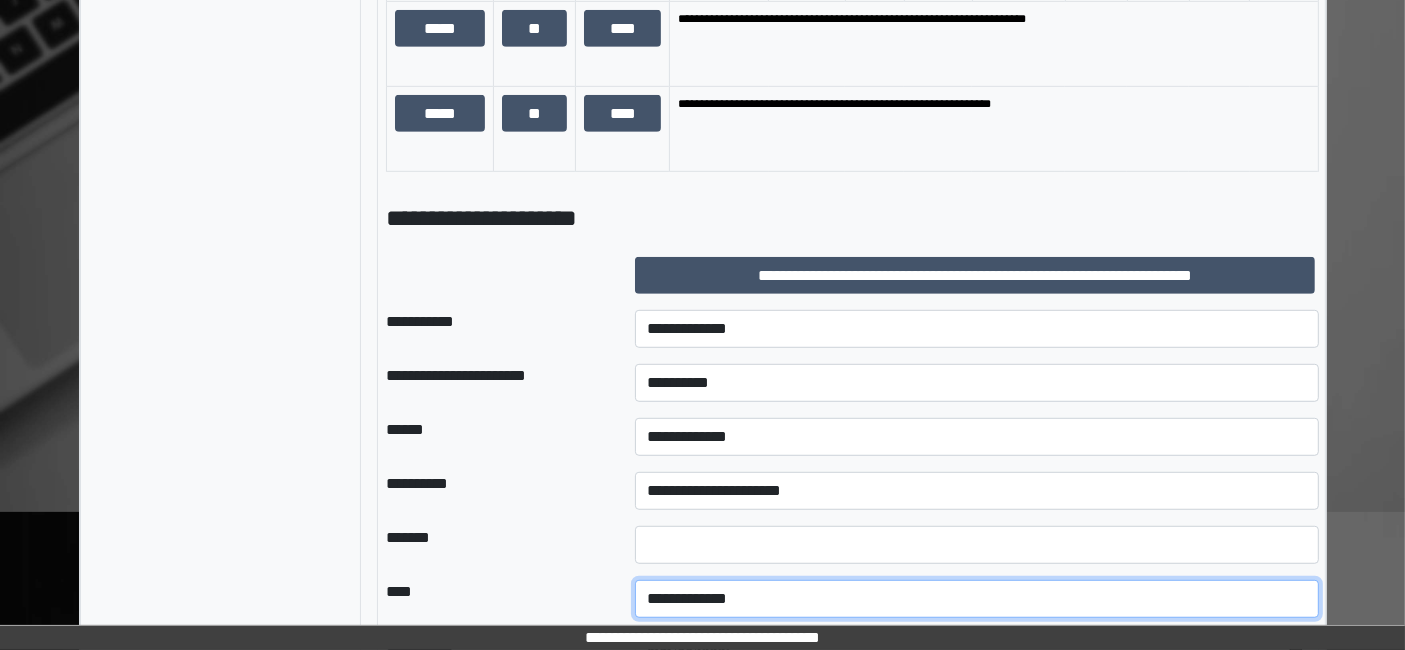 click on "**********" at bounding box center (977, 599) 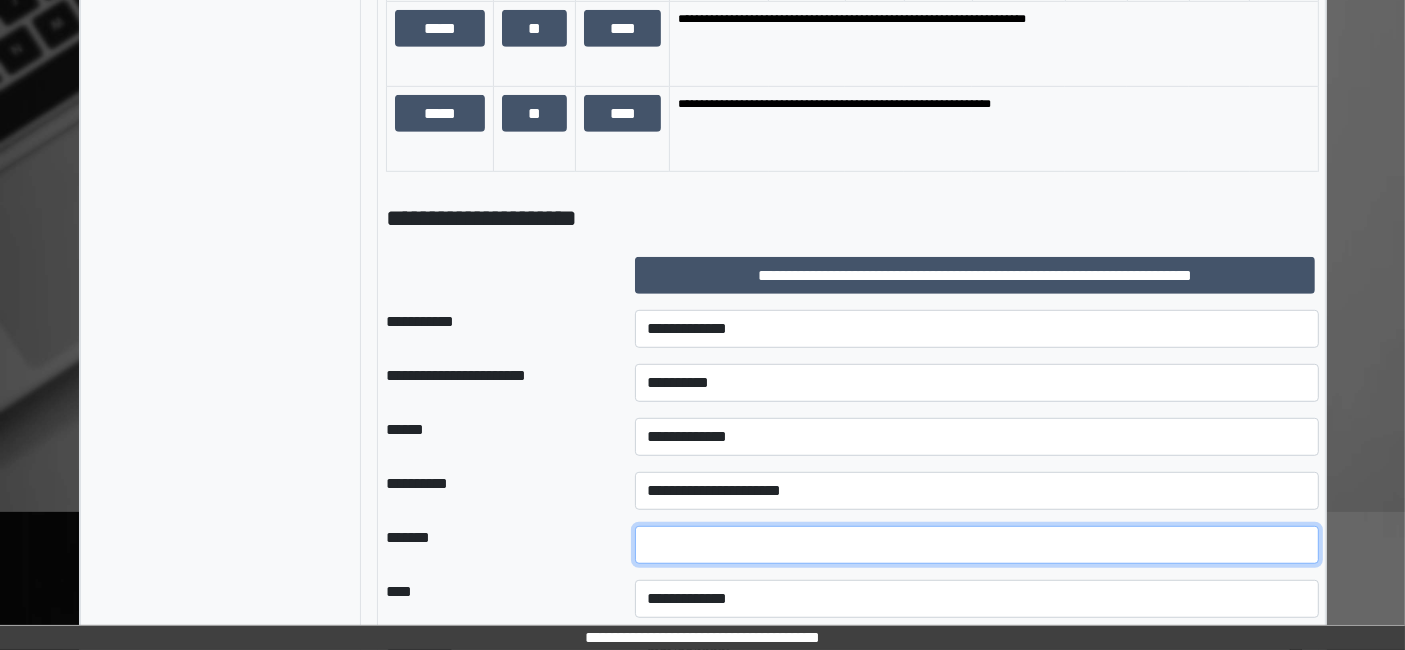 click on "**" at bounding box center (977, 545) 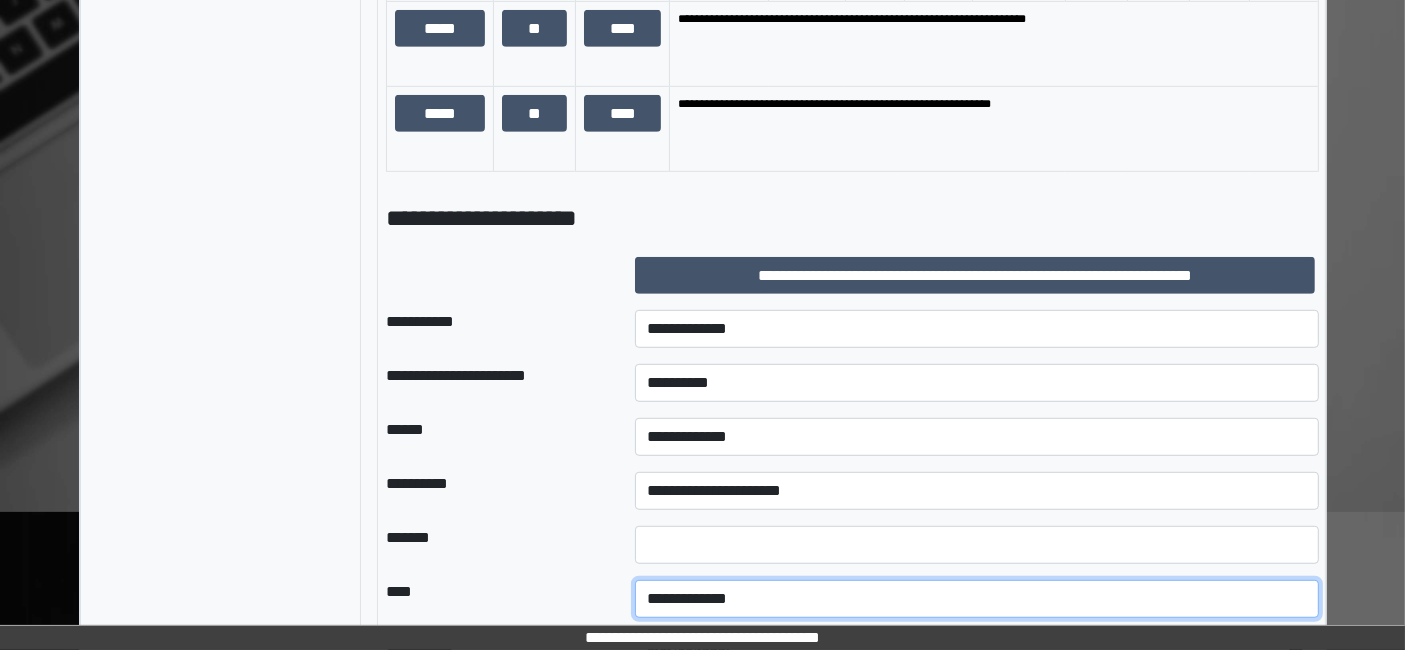 click on "**********" at bounding box center [977, 599] 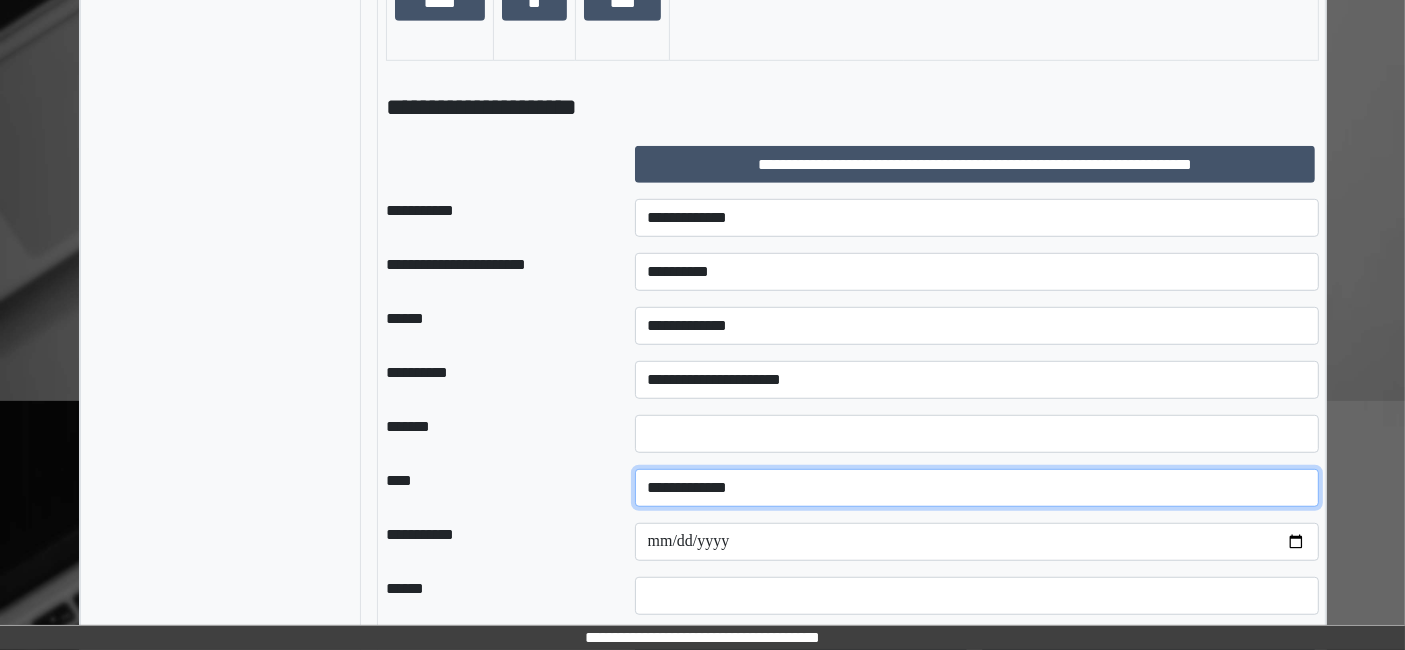 scroll, scrollTop: 1386, scrollLeft: 0, axis: vertical 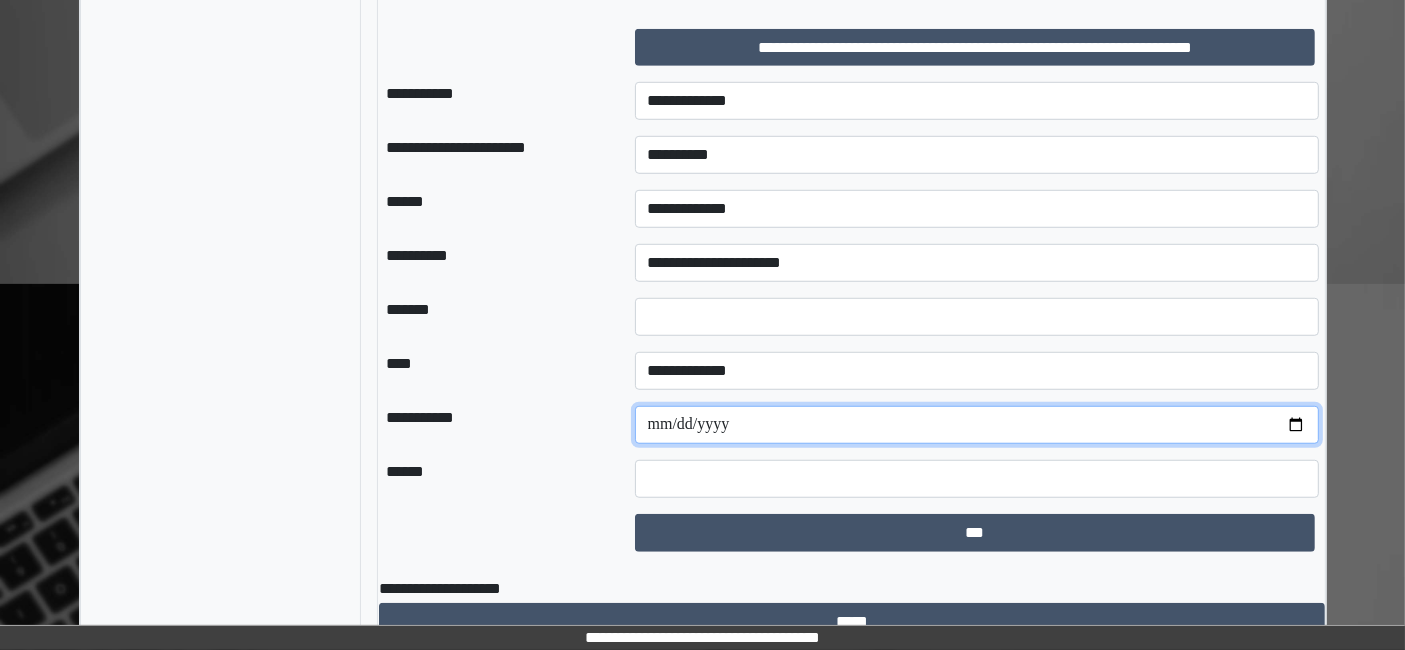 click at bounding box center (977, 425) 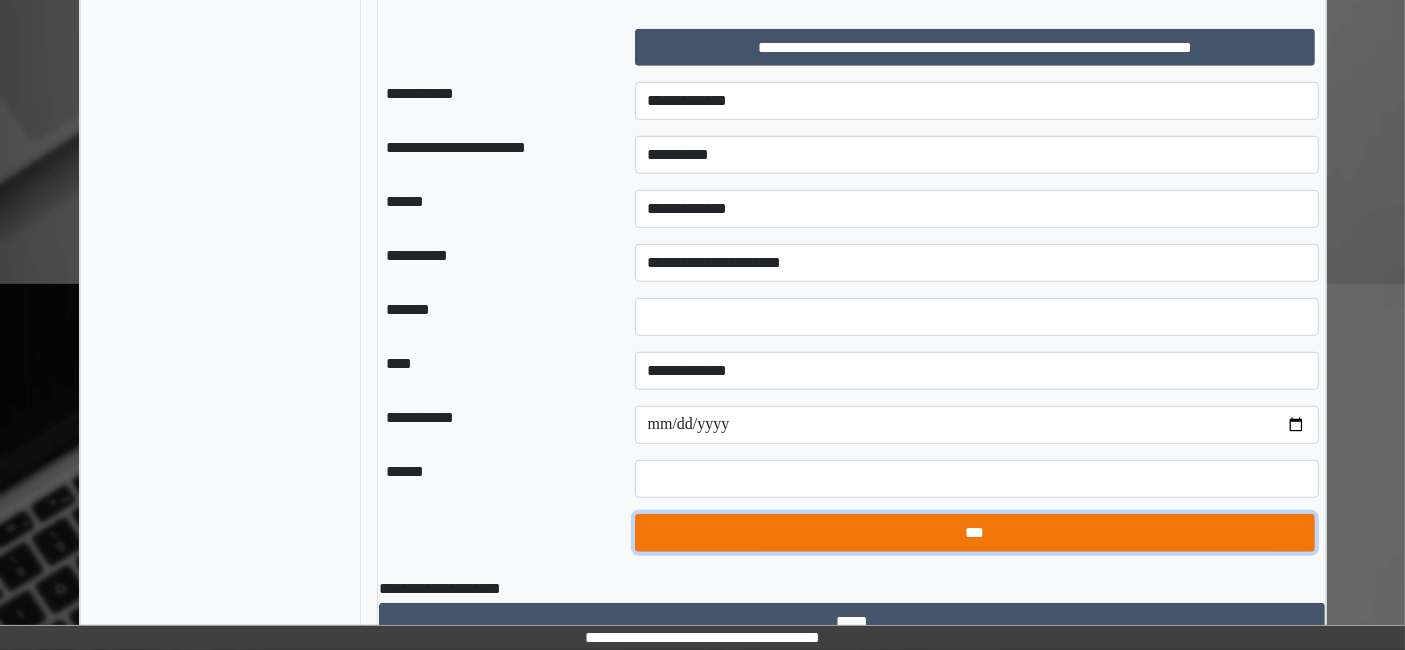 click on "***" at bounding box center [975, 532] 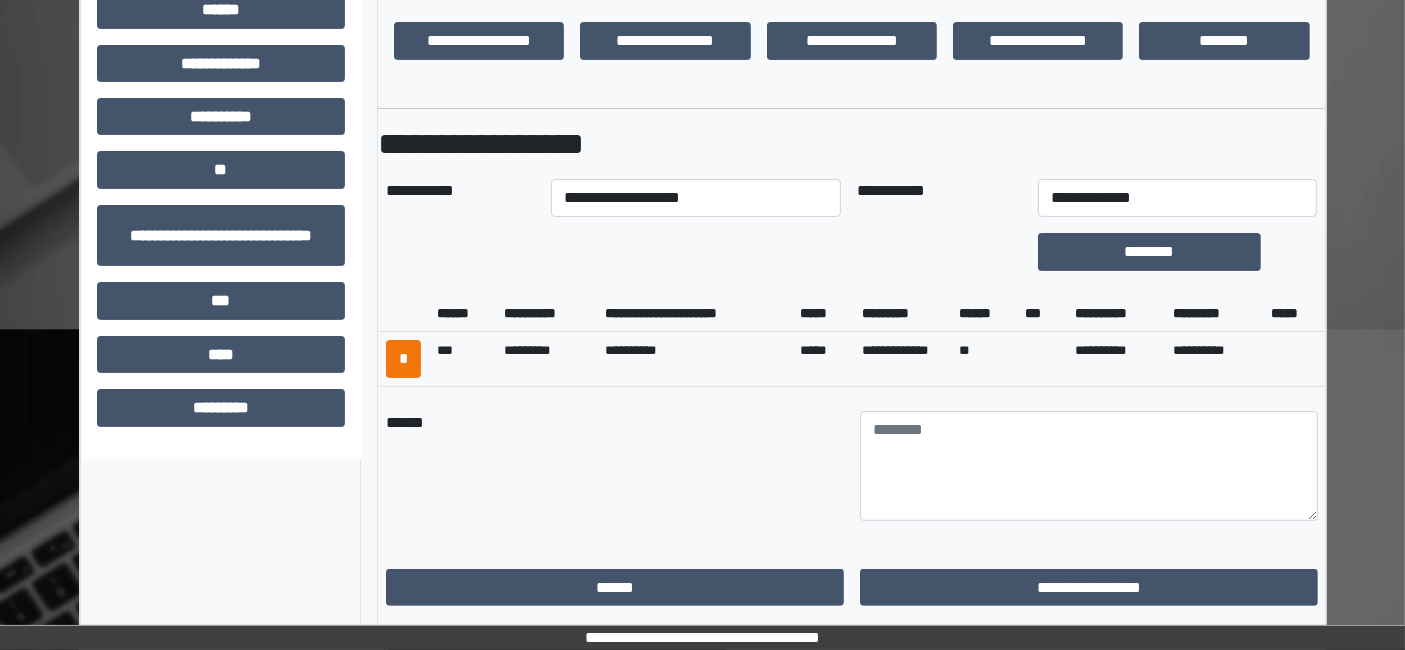 scroll, scrollTop: 666, scrollLeft: 0, axis: vertical 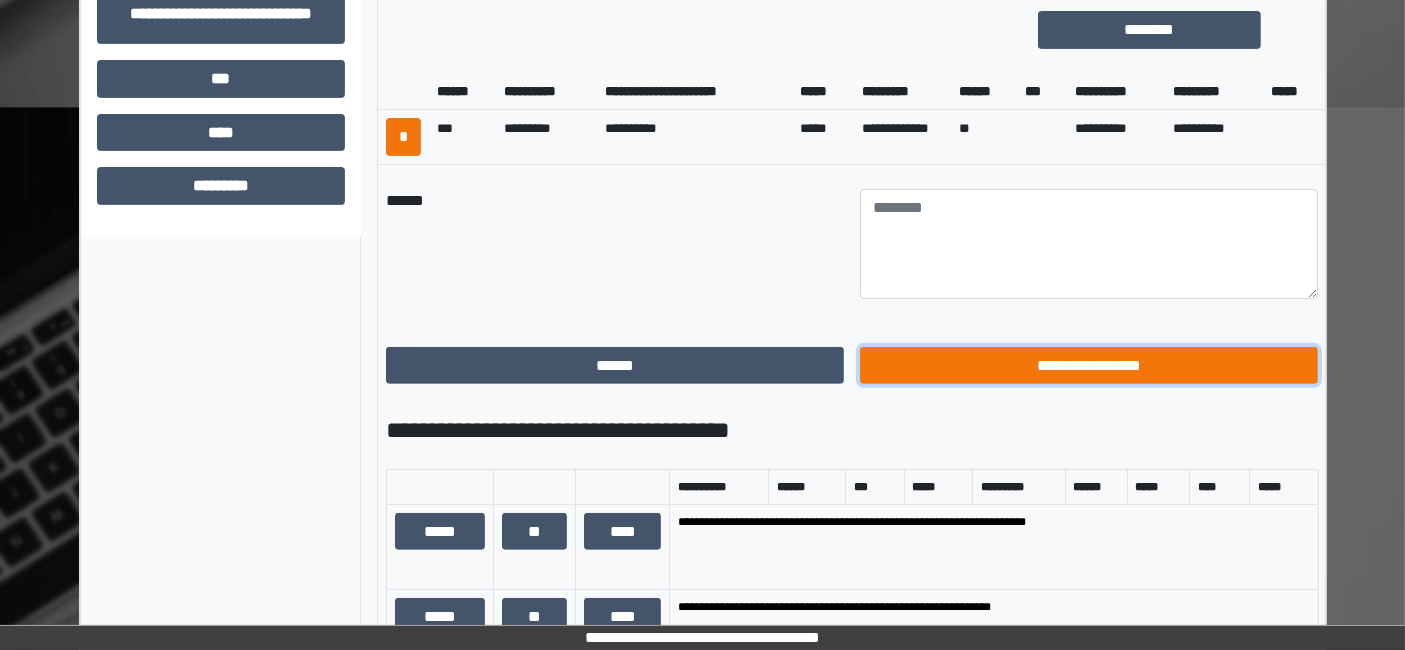click on "**********" at bounding box center [1089, 365] 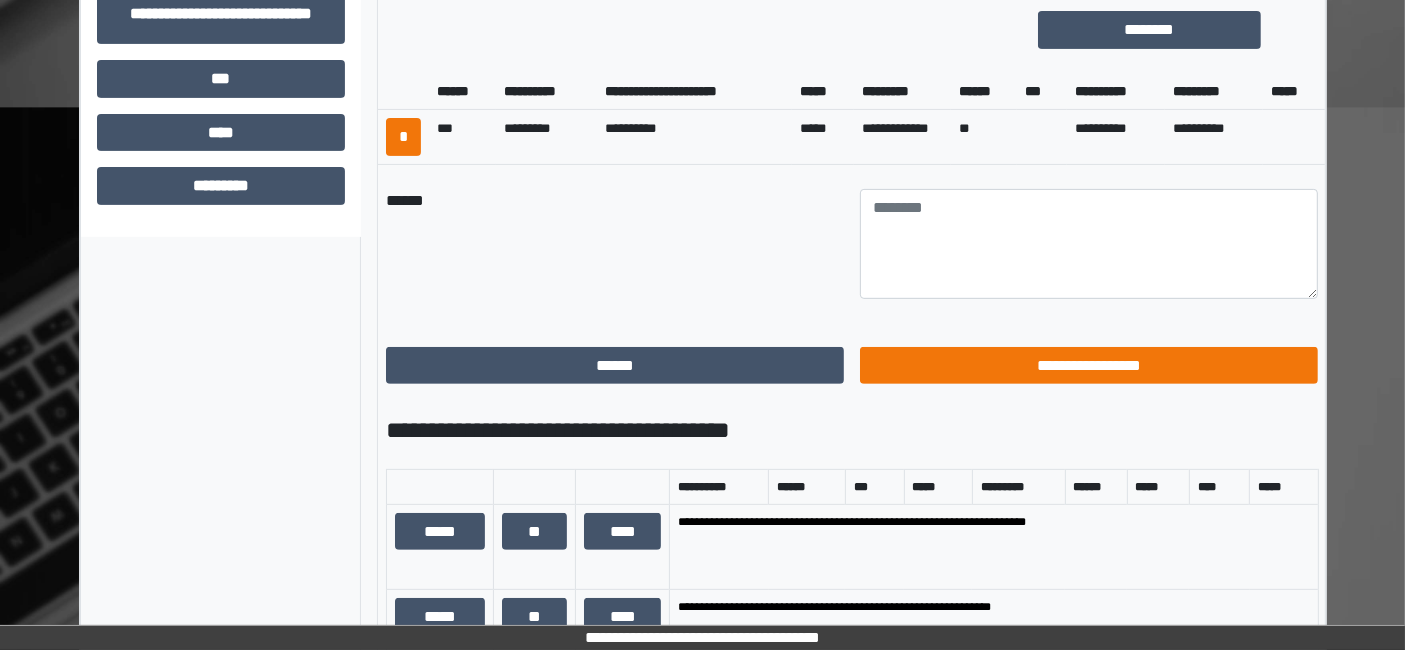scroll, scrollTop: 269, scrollLeft: 0, axis: vertical 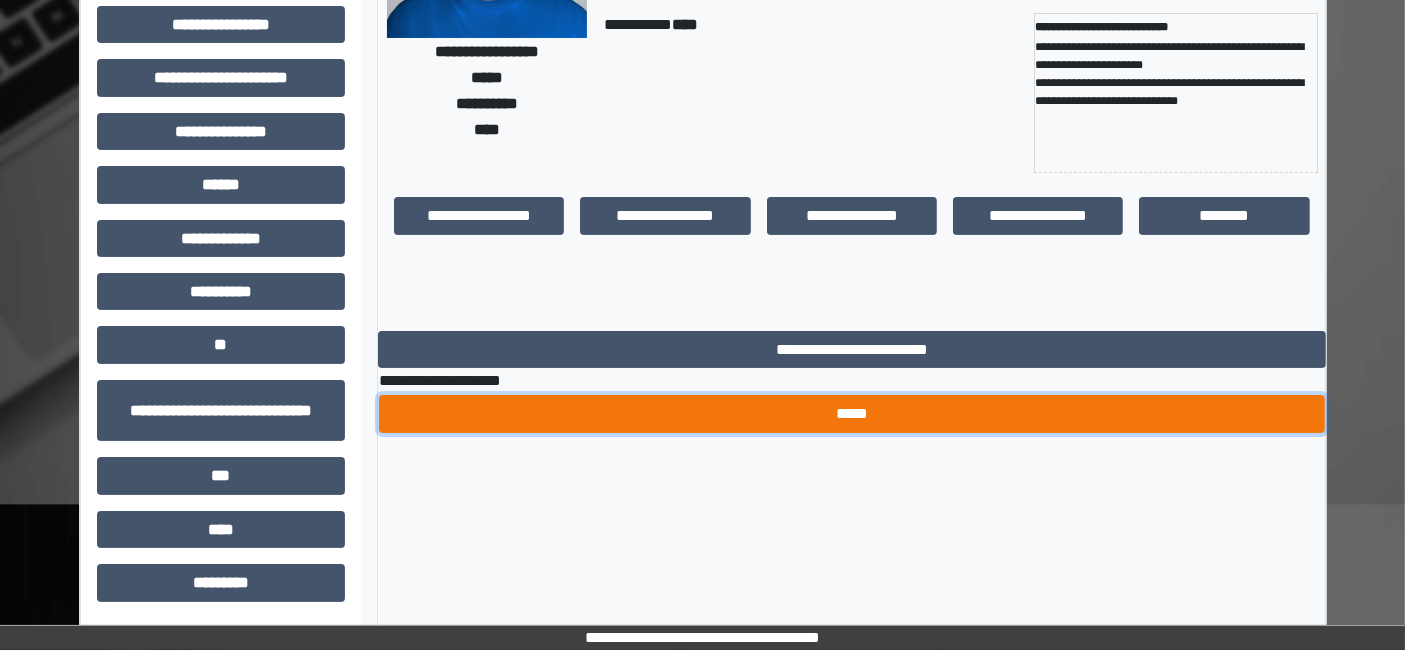 click on "*****" at bounding box center [852, 413] 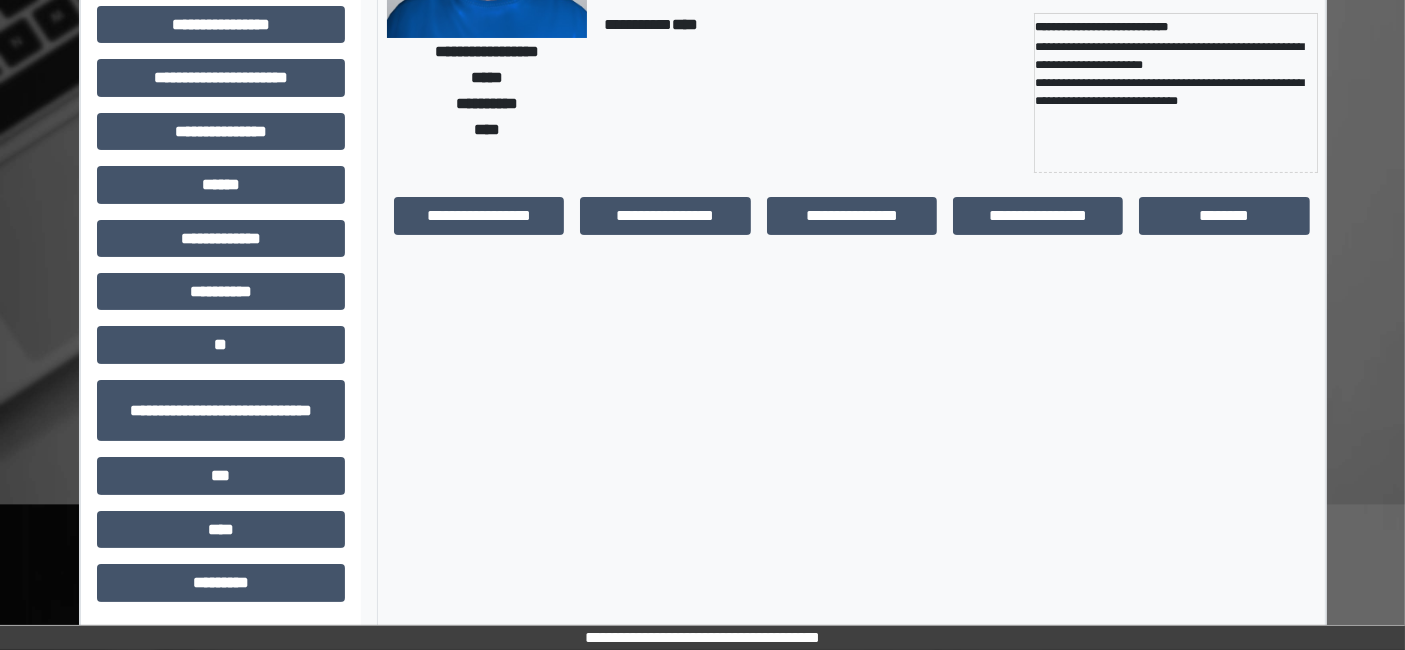 click on "**********" at bounding box center (851, 231) 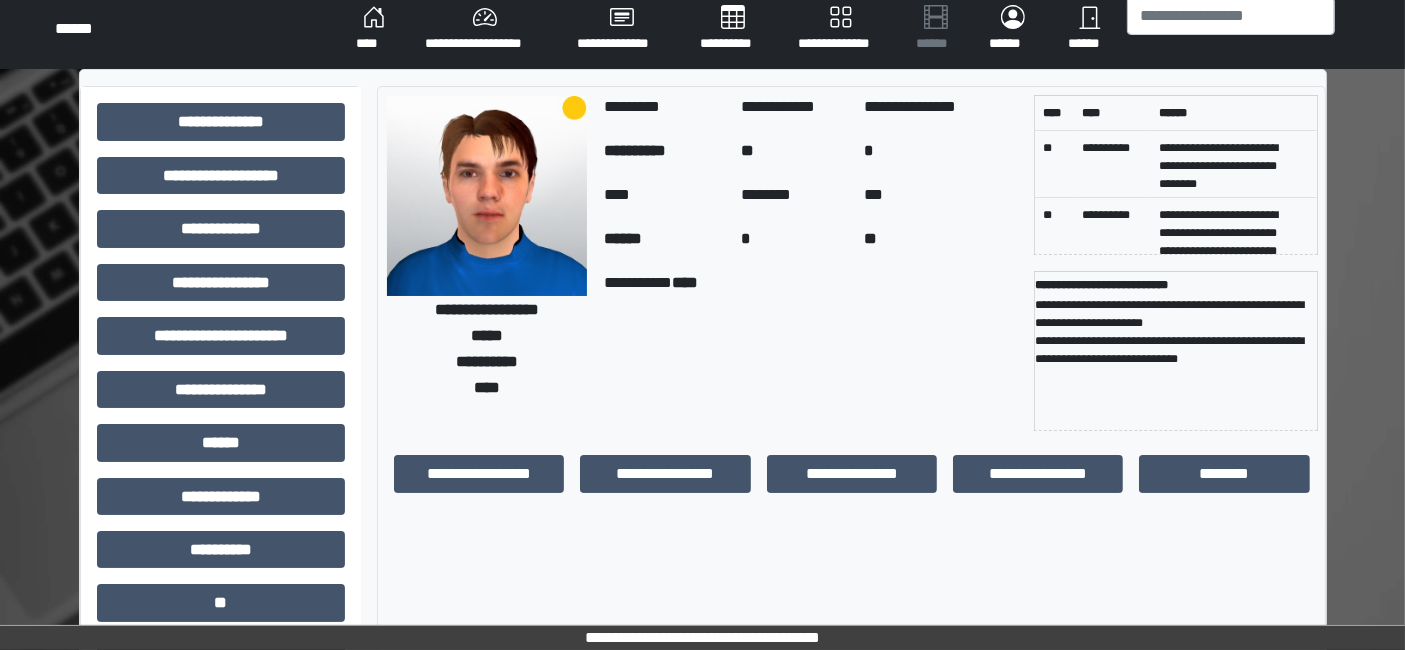 scroll, scrollTop: 0, scrollLeft: 0, axis: both 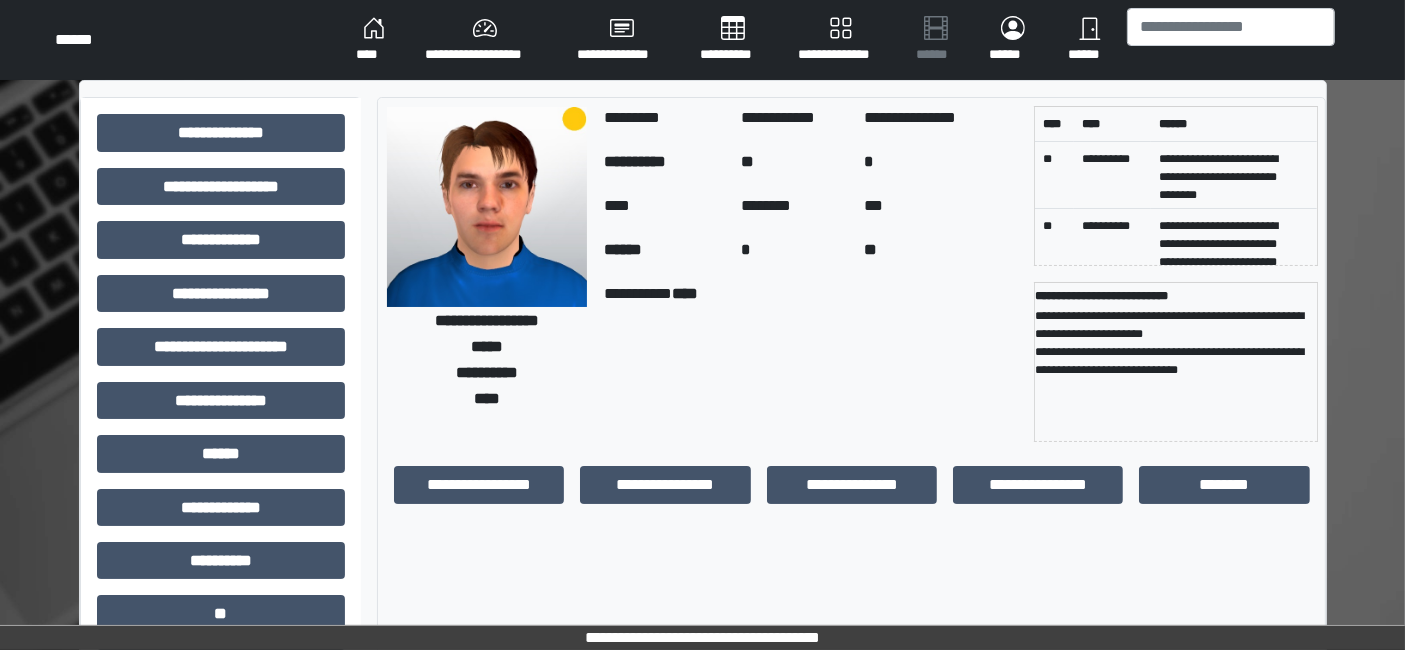 click on "**********" at bounding box center (841, 40) 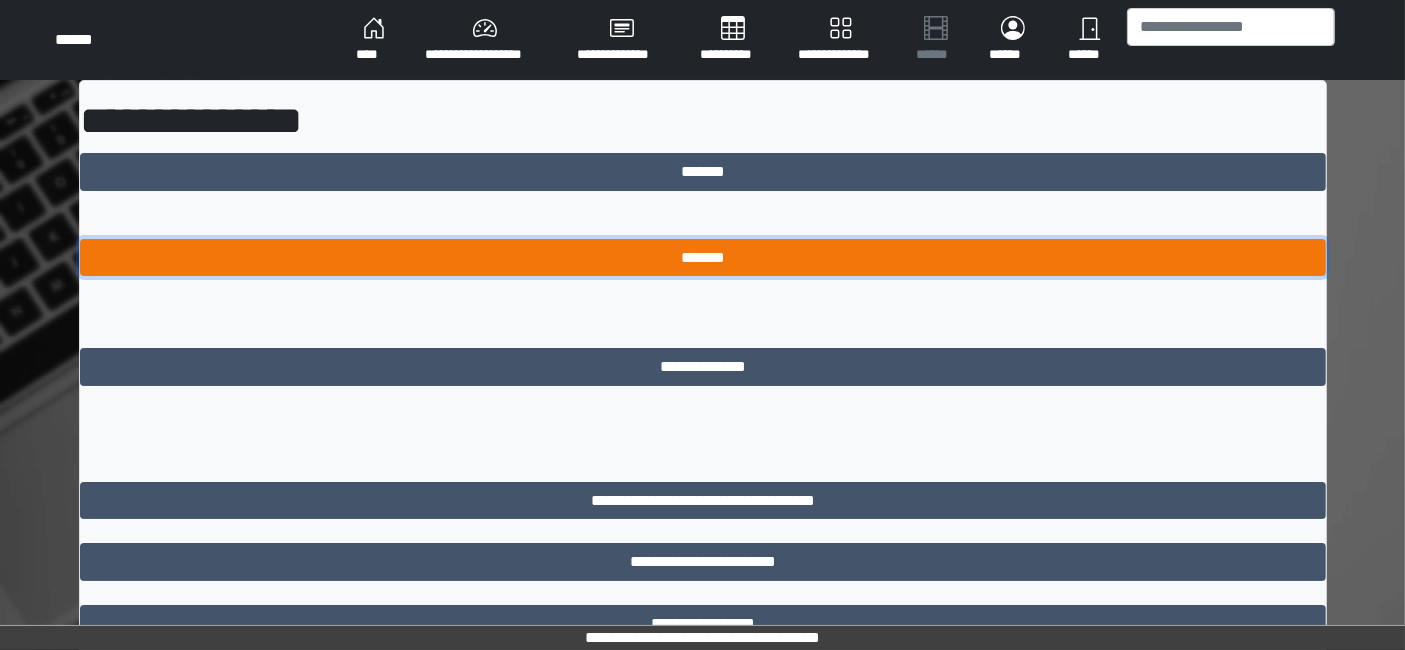 click on "*******" at bounding box center [703, 257] 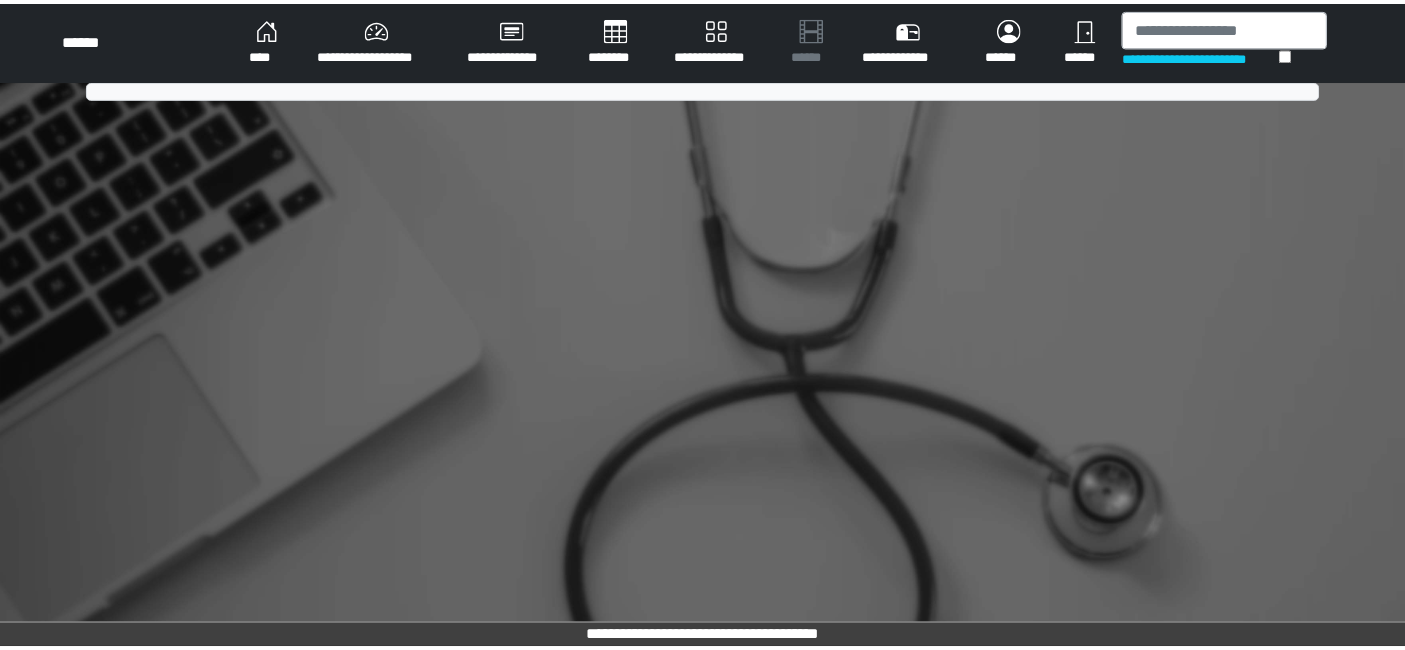 scroll, scrollTop: 0, scrollLeft: 0, axis: both 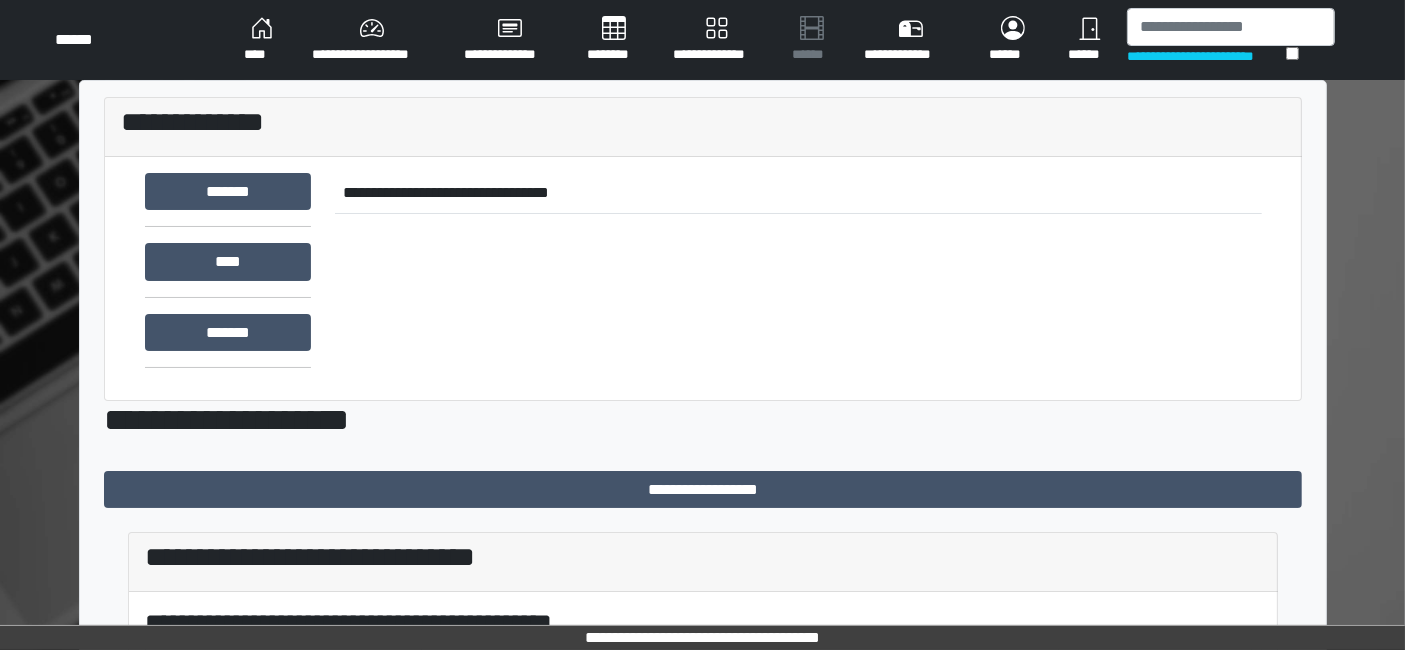 click on "**********" at bounding box center [716, 40] 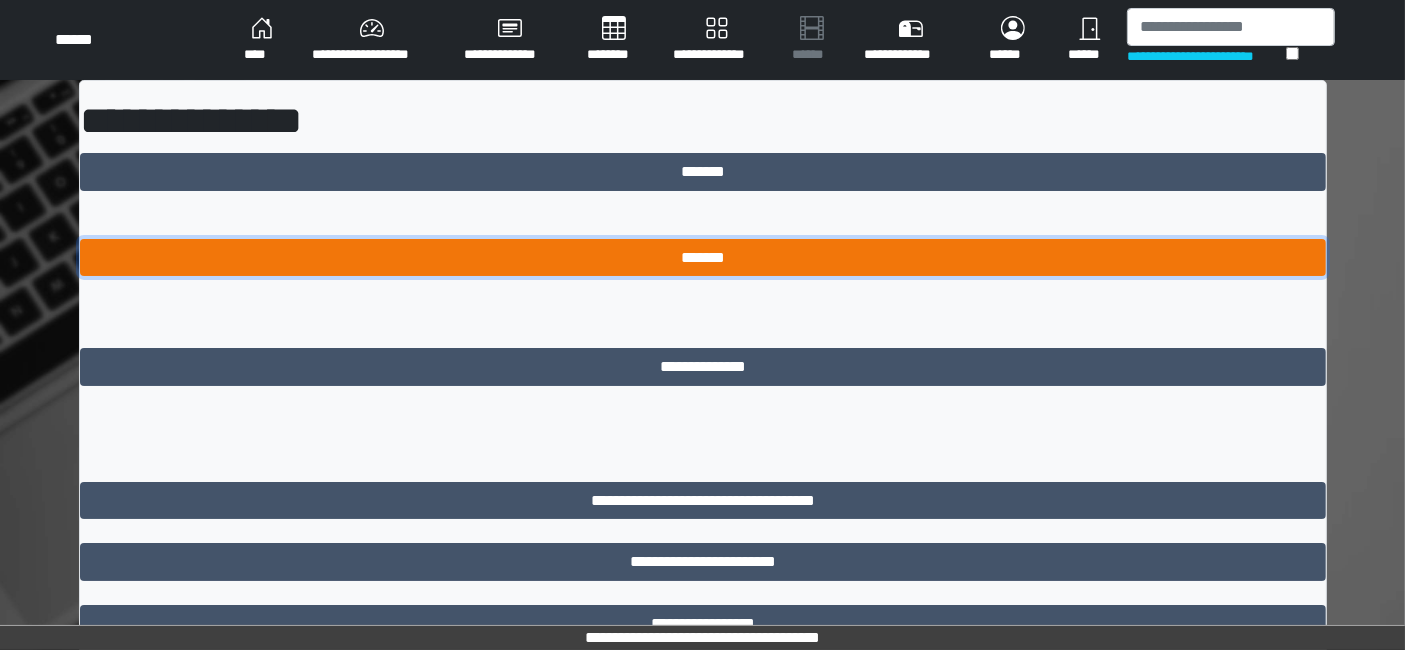 click on "*******" at bounding box center (703, 257) 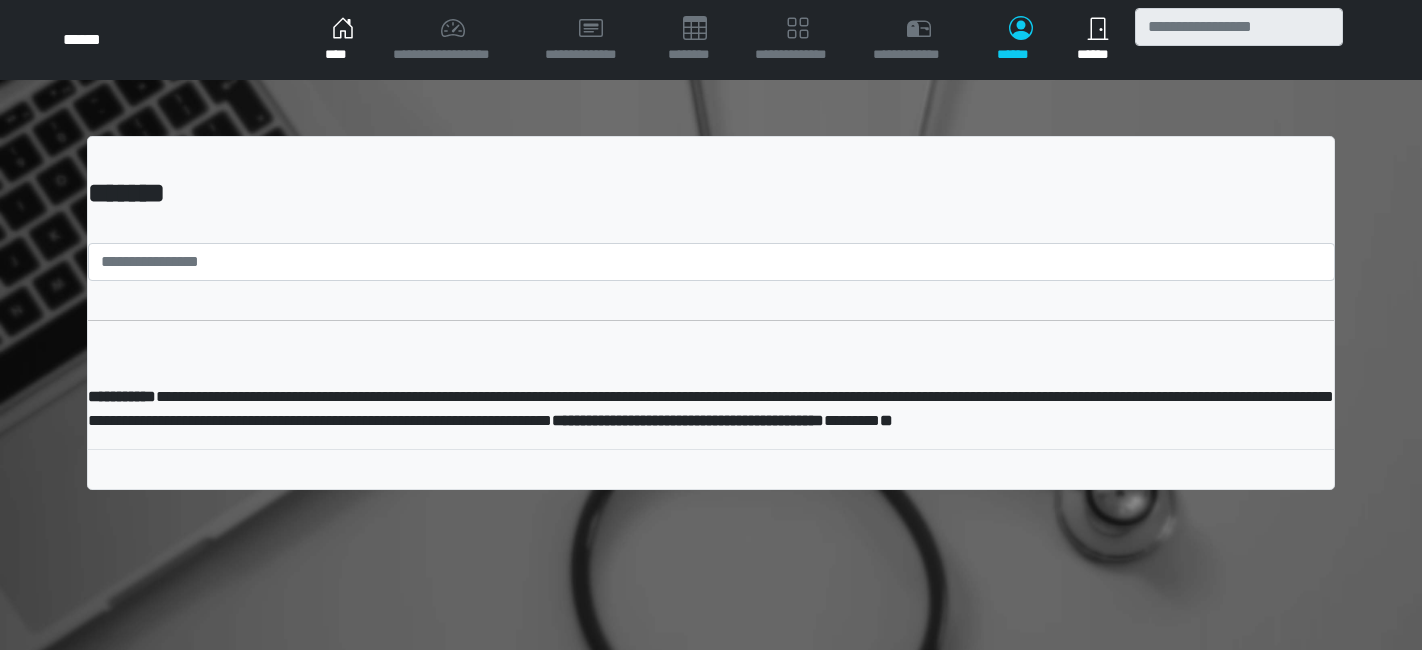scroll, scrollTop: 0, scrollLeft: 0, axis: both 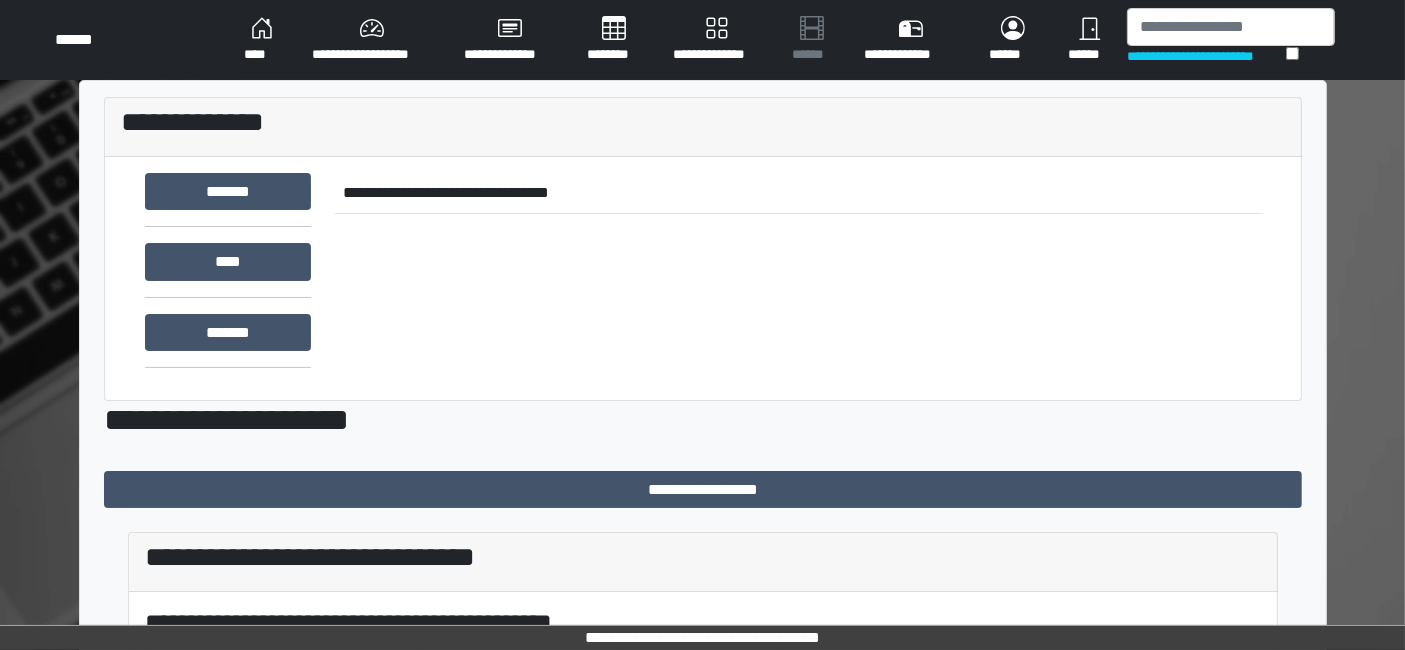 click on "****" at bounding box center [262, 40] 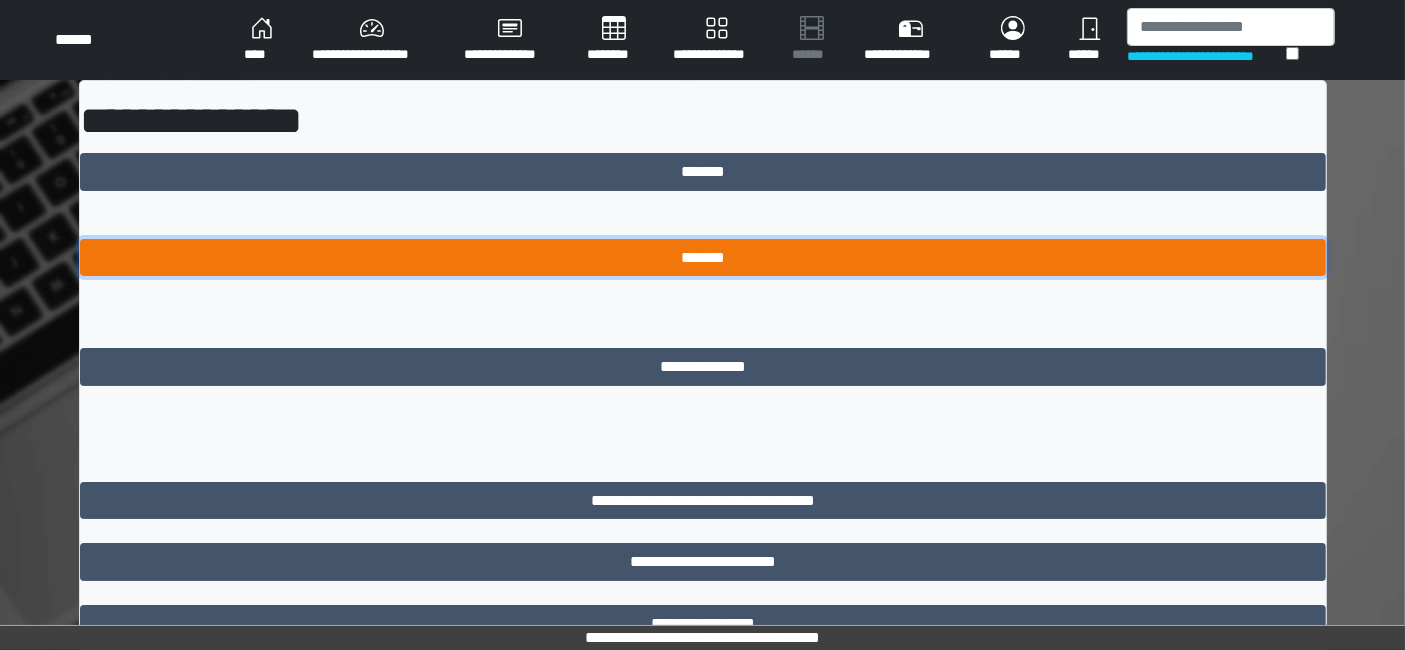 click on "*******" at bounding box center [703, 257] 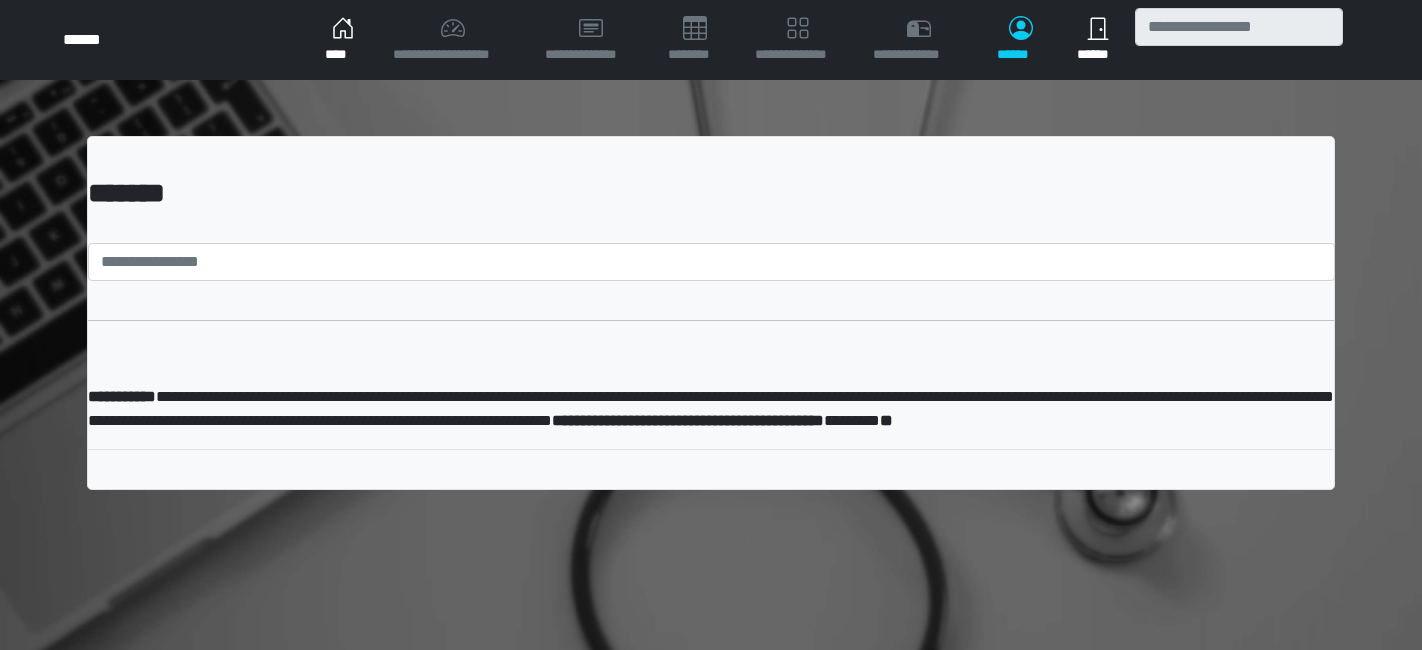 scroll, scrollTop: 0, scrollLeft: 0, axis: both 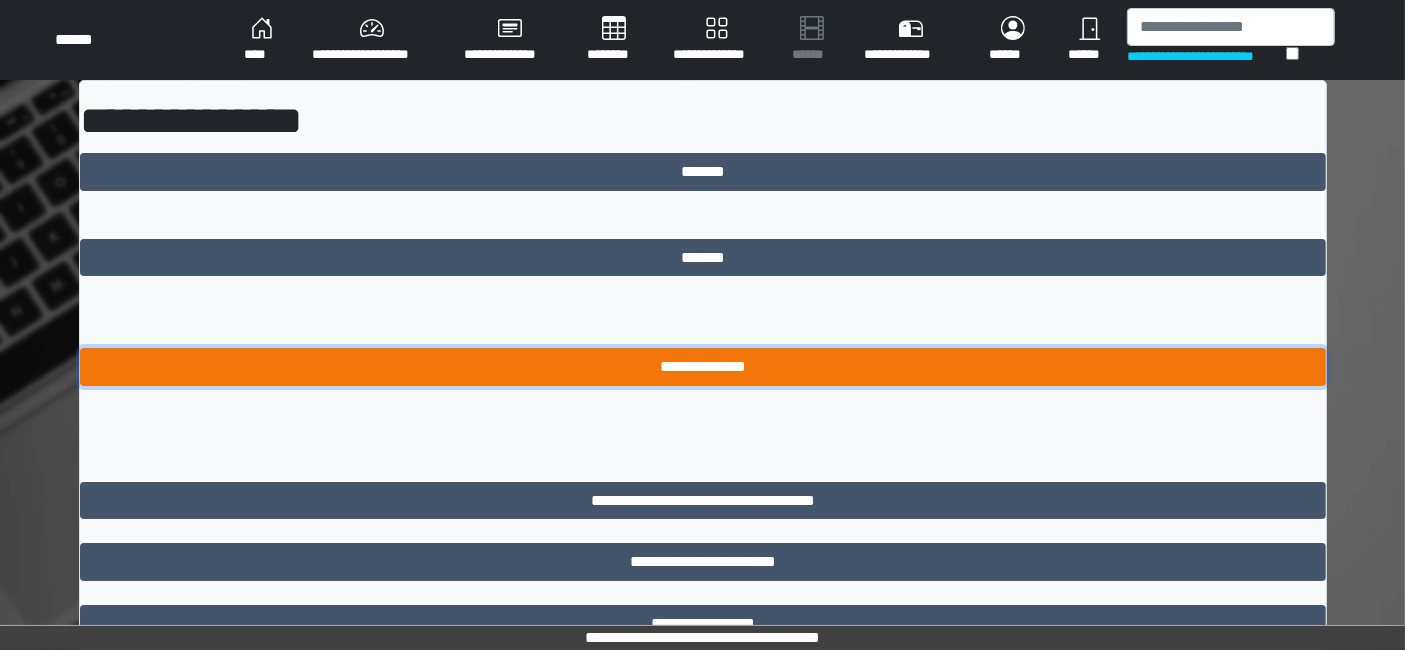 click on "**********" at bounding box center (703, 366) 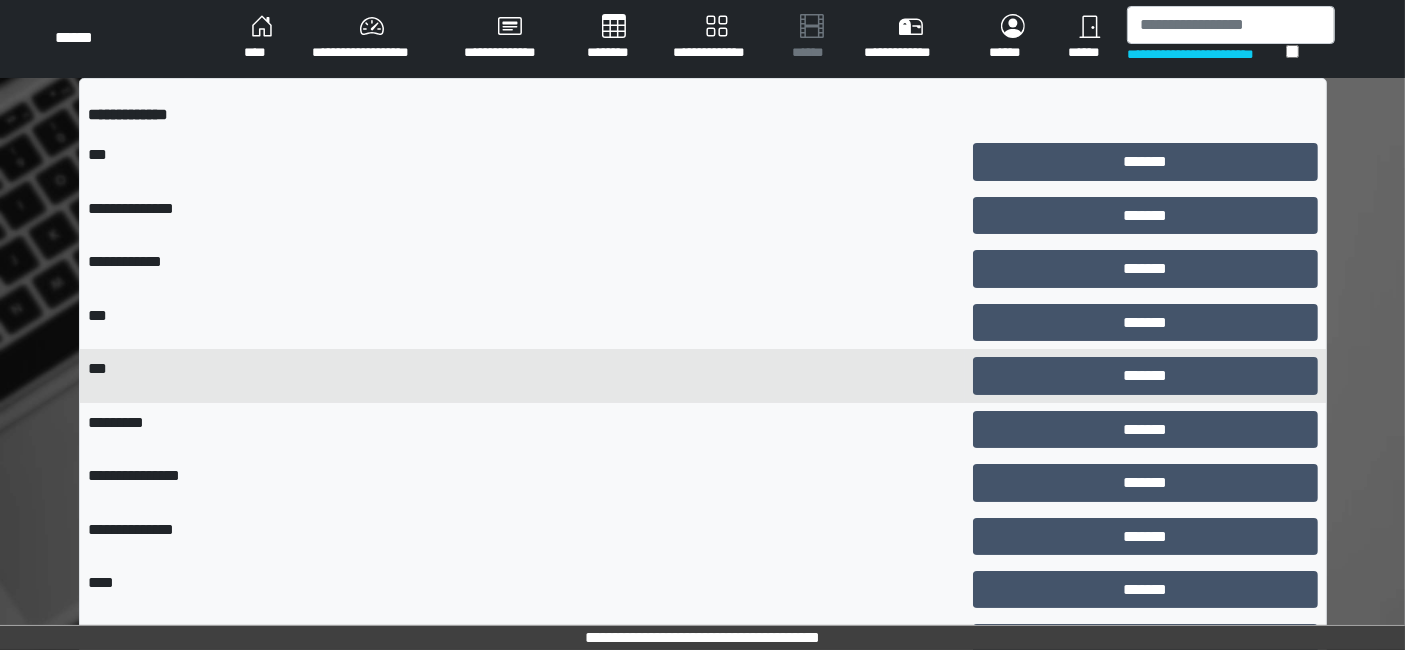 scroll, scrollTop: 0, scrollLeft: 0, axis: both 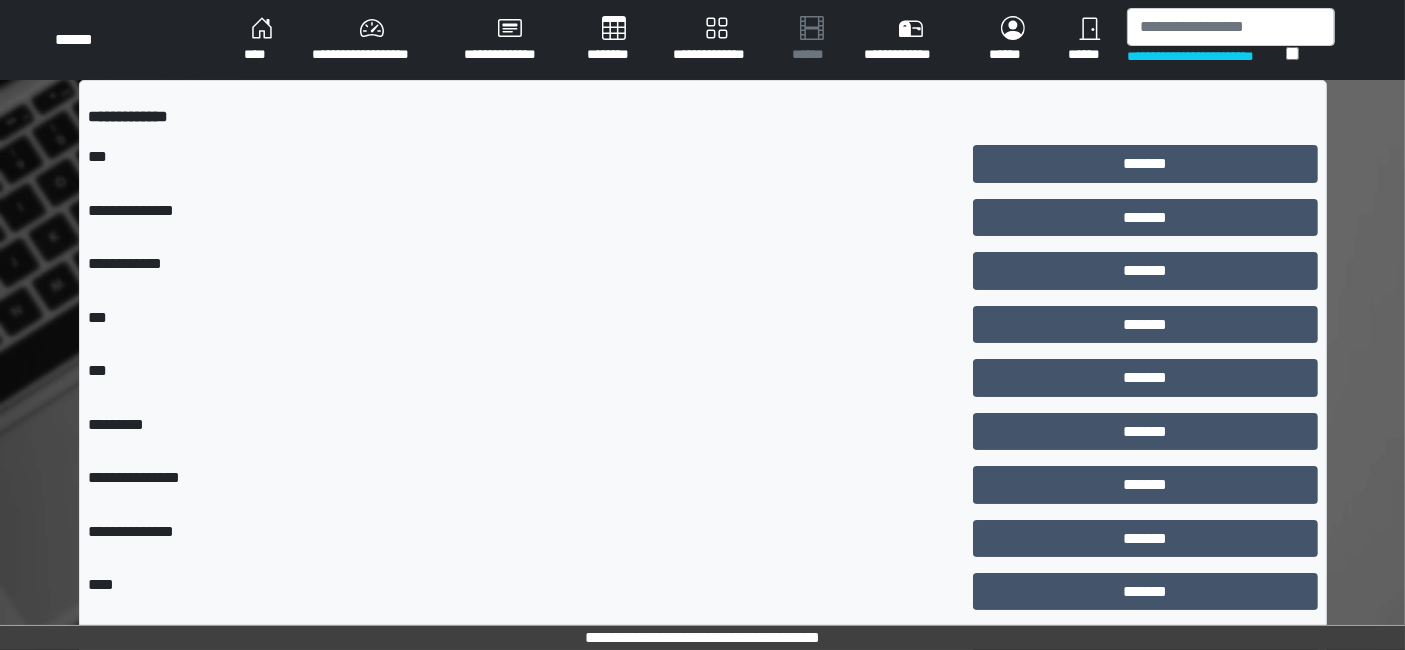click on "**********" at bounding box center [716, 40] 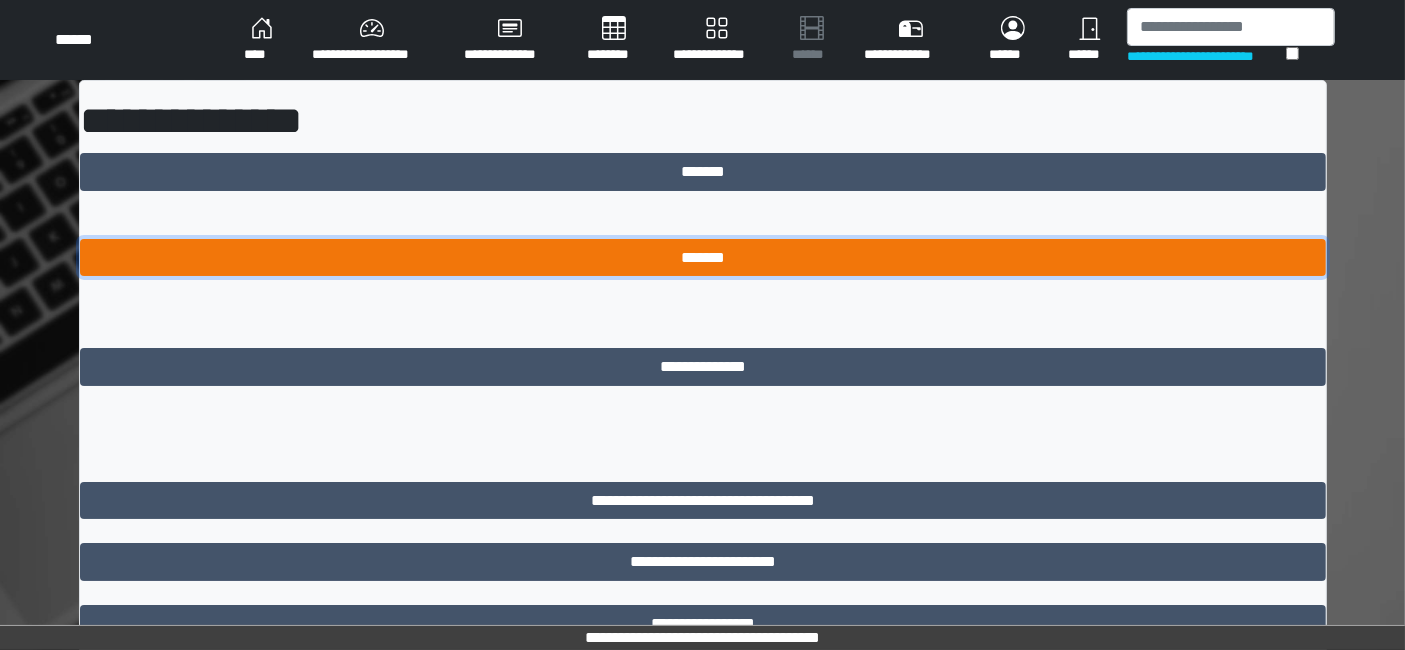 click on "*******" at bounding box center (703, 257) 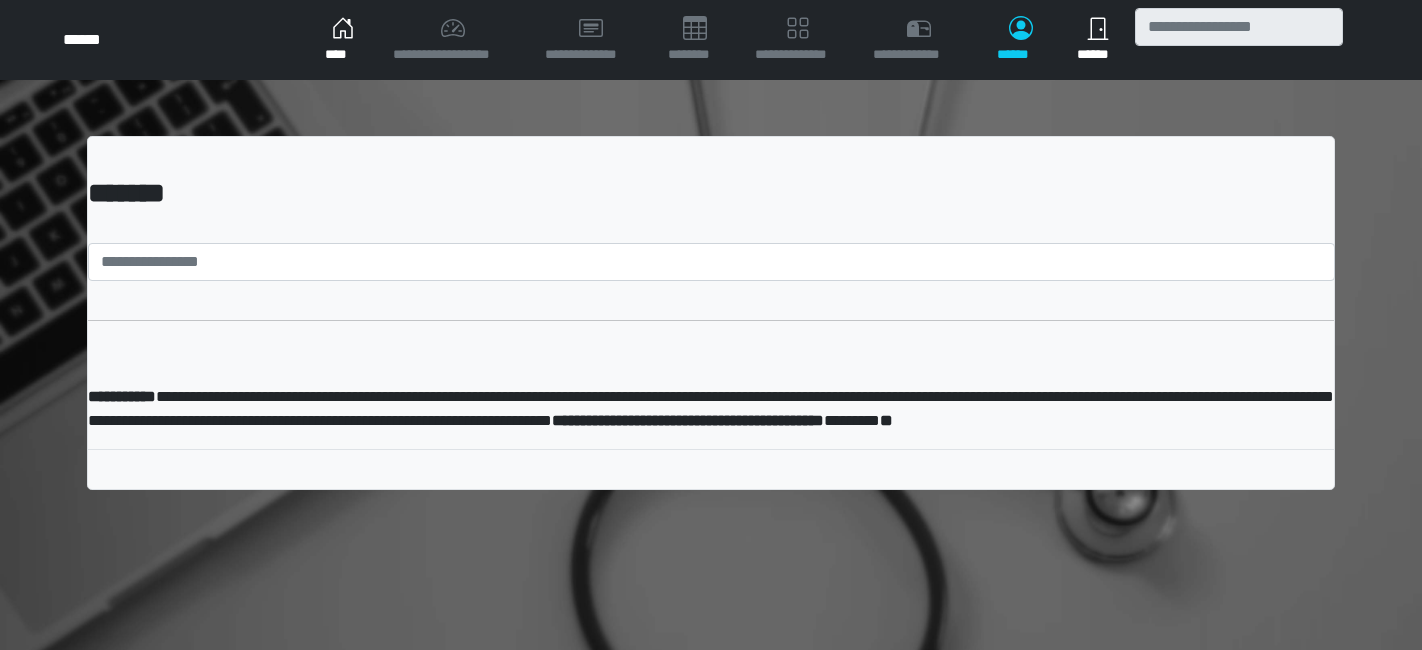 scroll, scrollTop: 0, scrollLeft: 0, axis: both 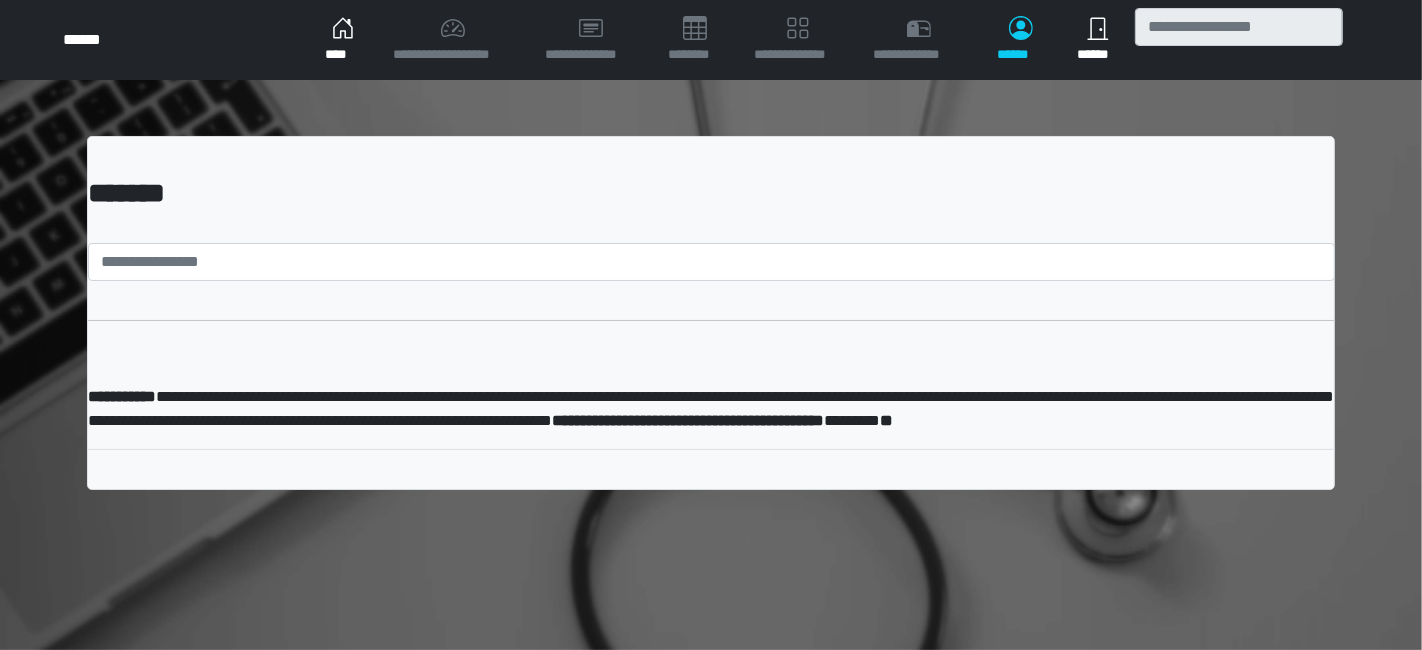 click on "****" at bounding box center [343, 40] 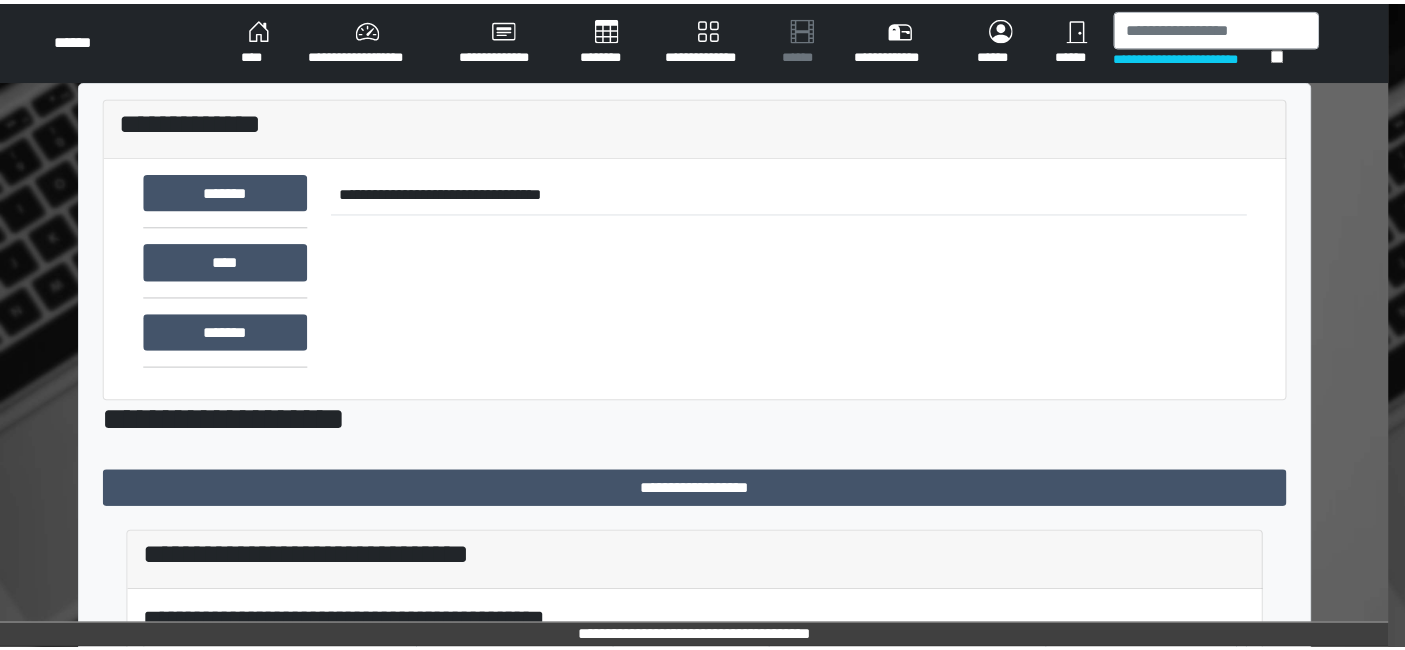 scroll, scrollTop: 0, scrollLeft: 0, axis: both 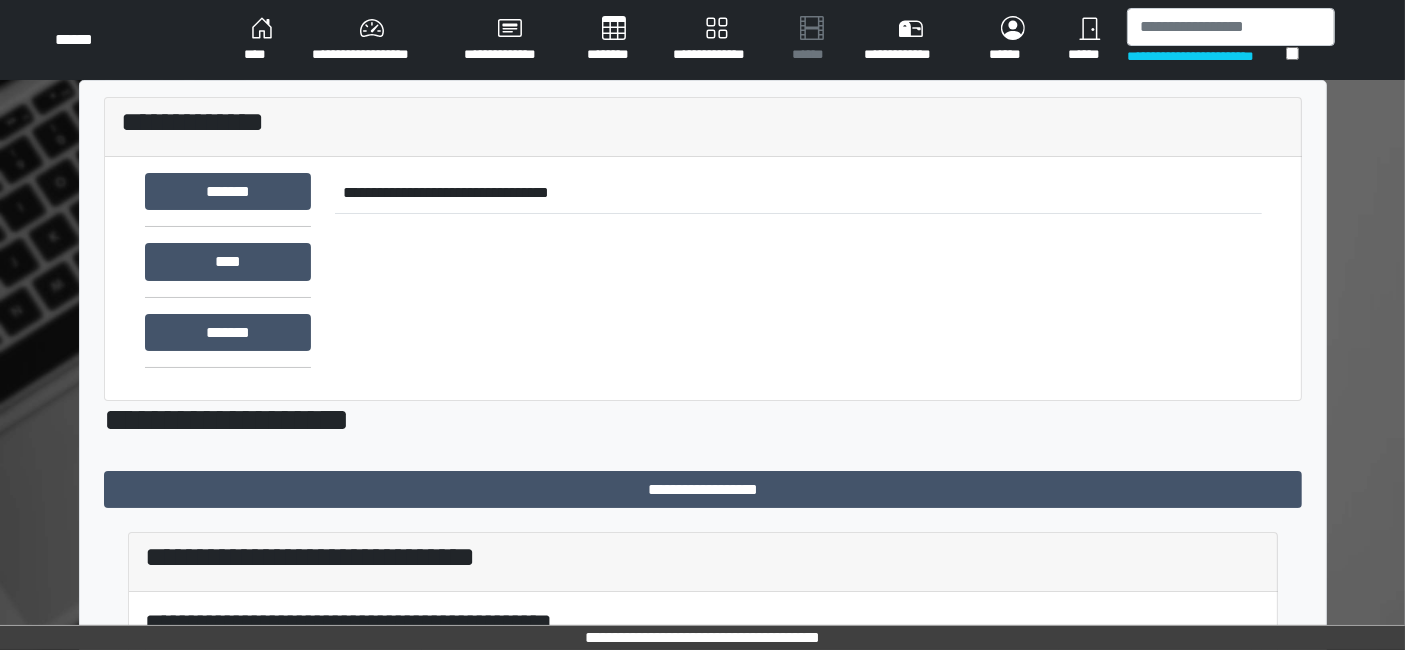 click on "**********" at bounding box center [716, 40] 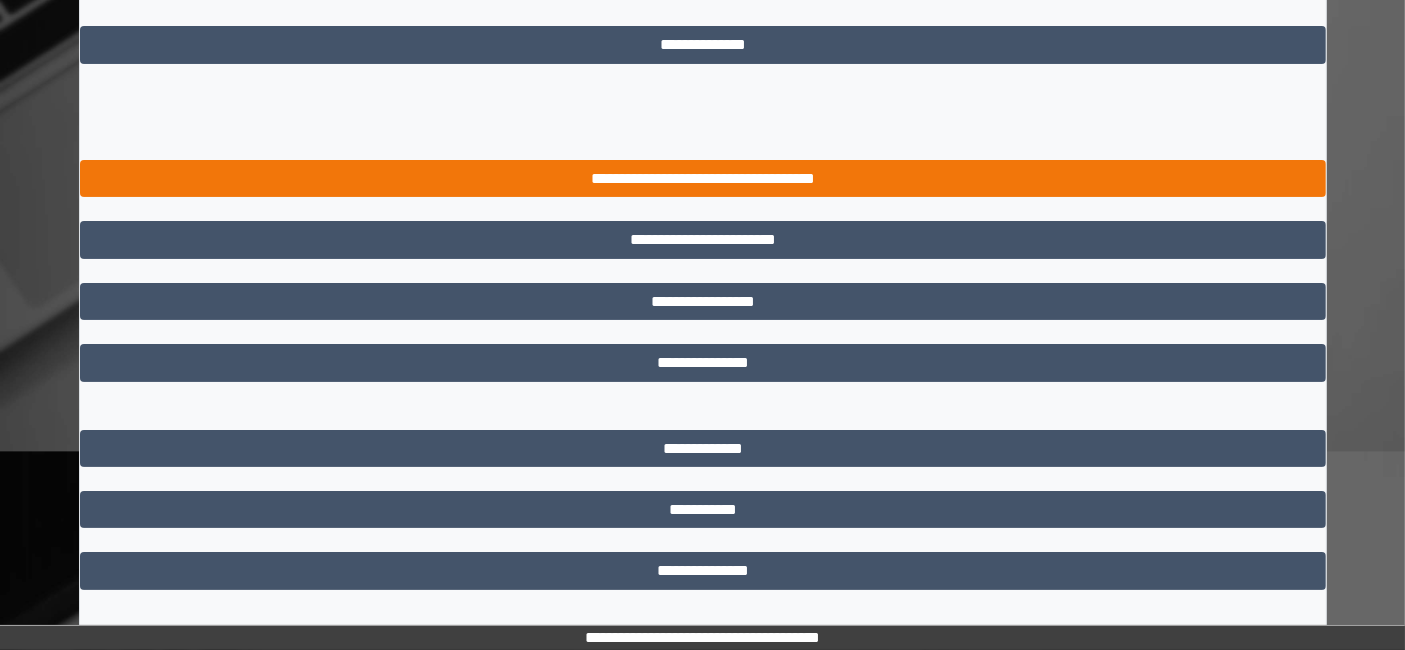 scroll, scrollTop: 325, scrollLeft: 0, axis: vertical 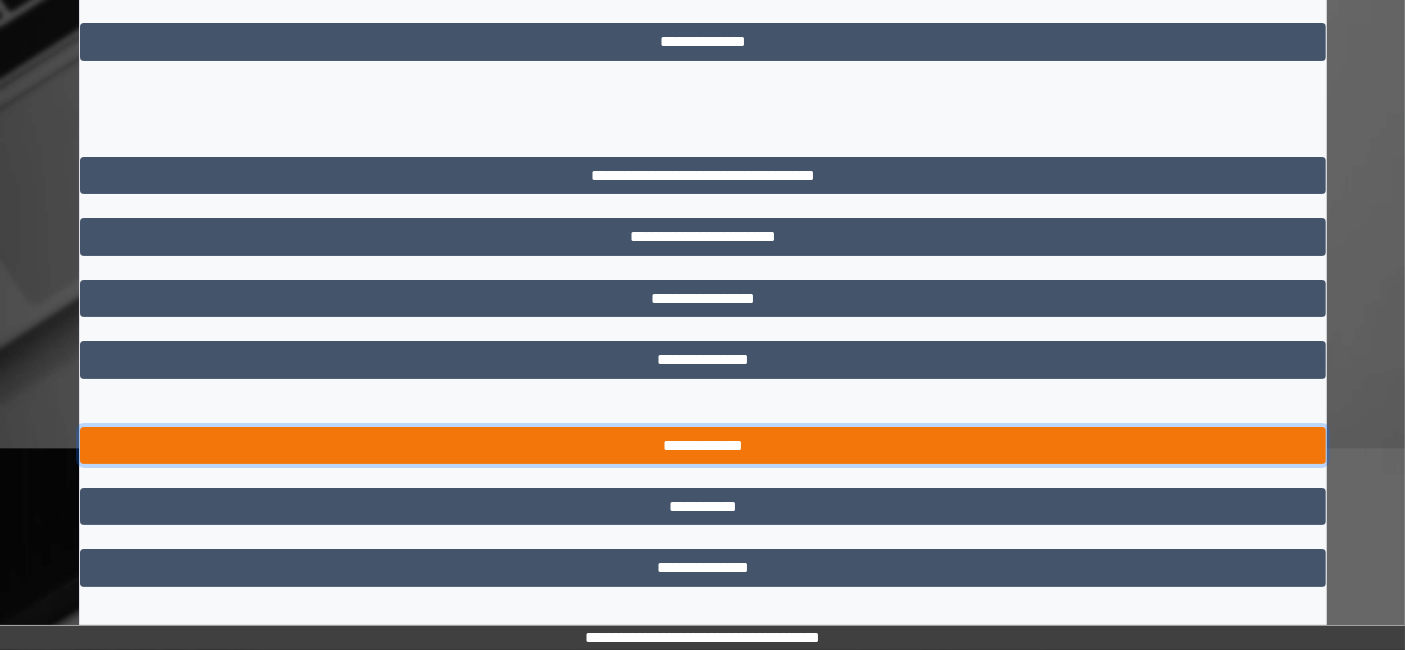 click on "**********" at bounding box center (703, 445) 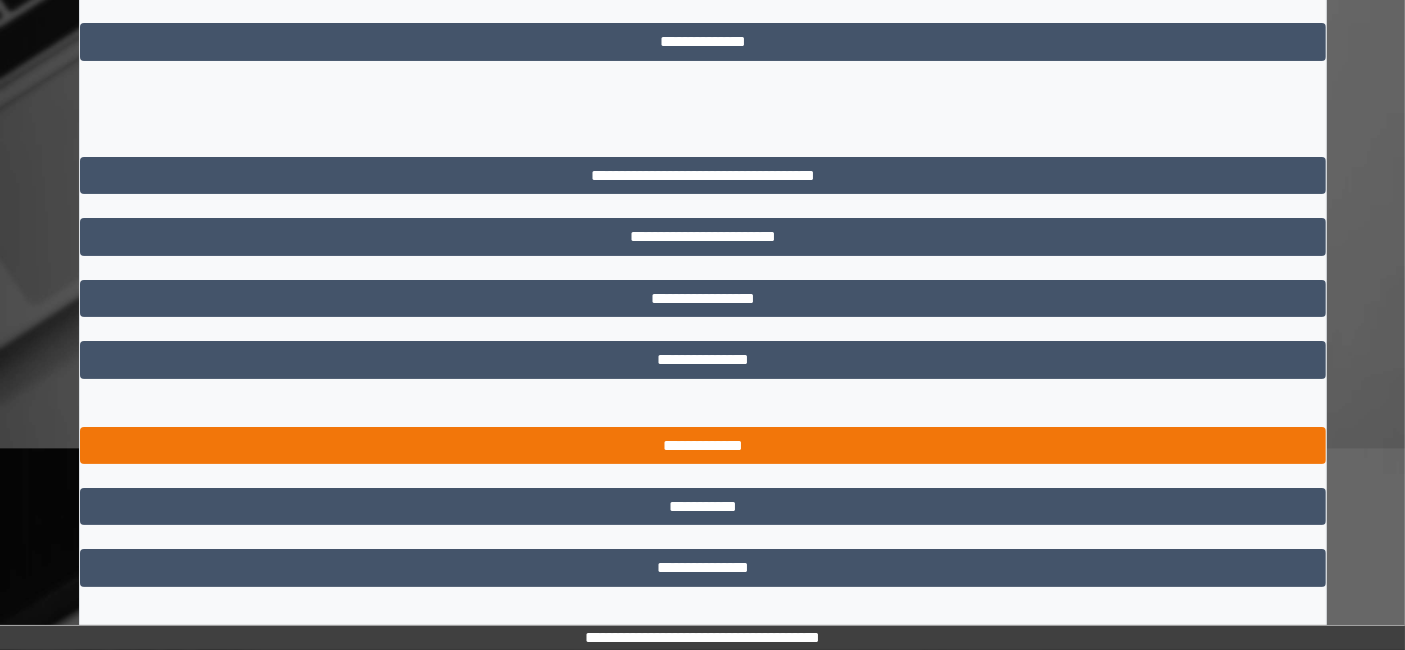 scroll, scrollTop: 0, scrollLeft: 0, axis: both 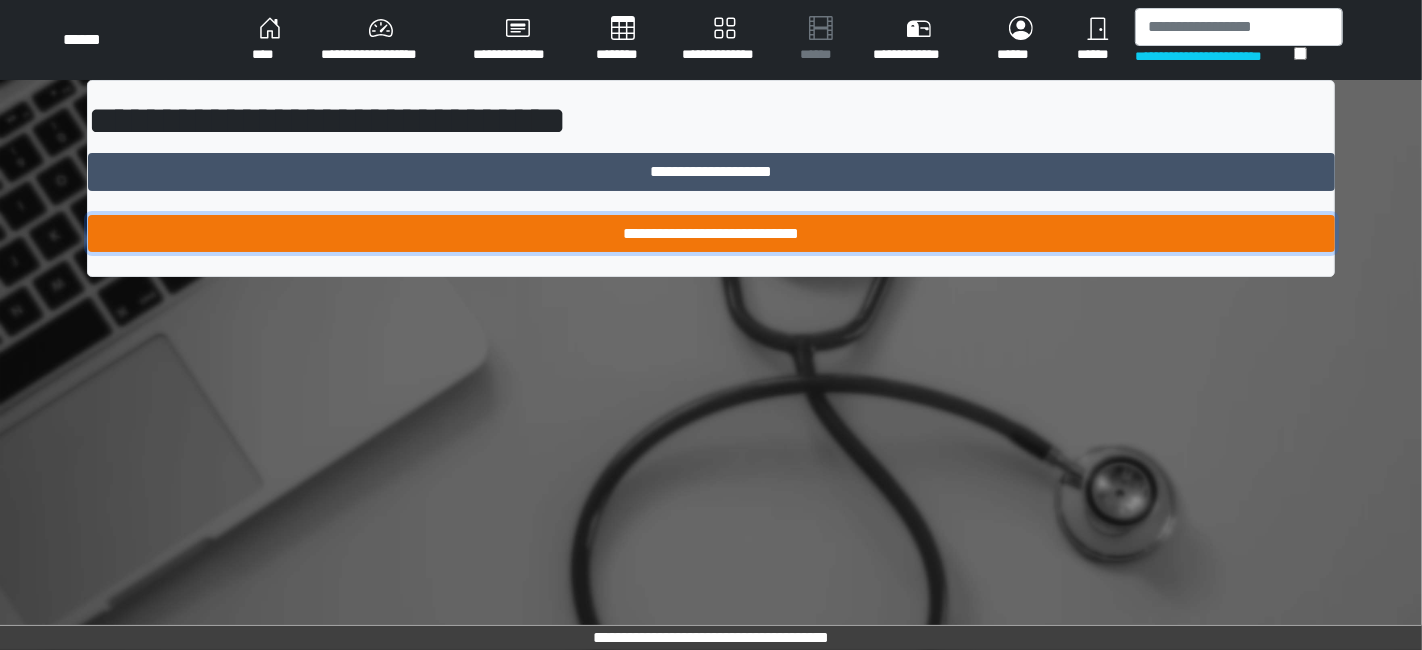 click on "**********" at bounding box center [711, 233] 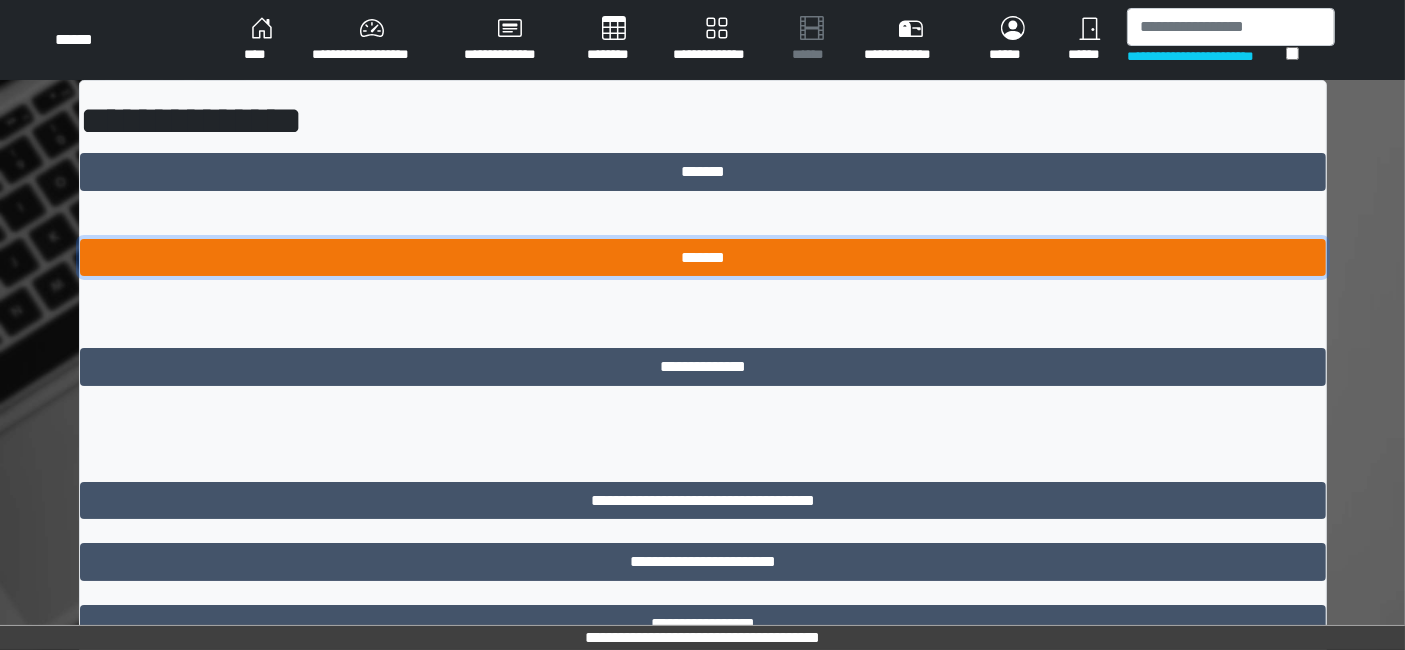 click on "*******" at bounding box center [703, 257] 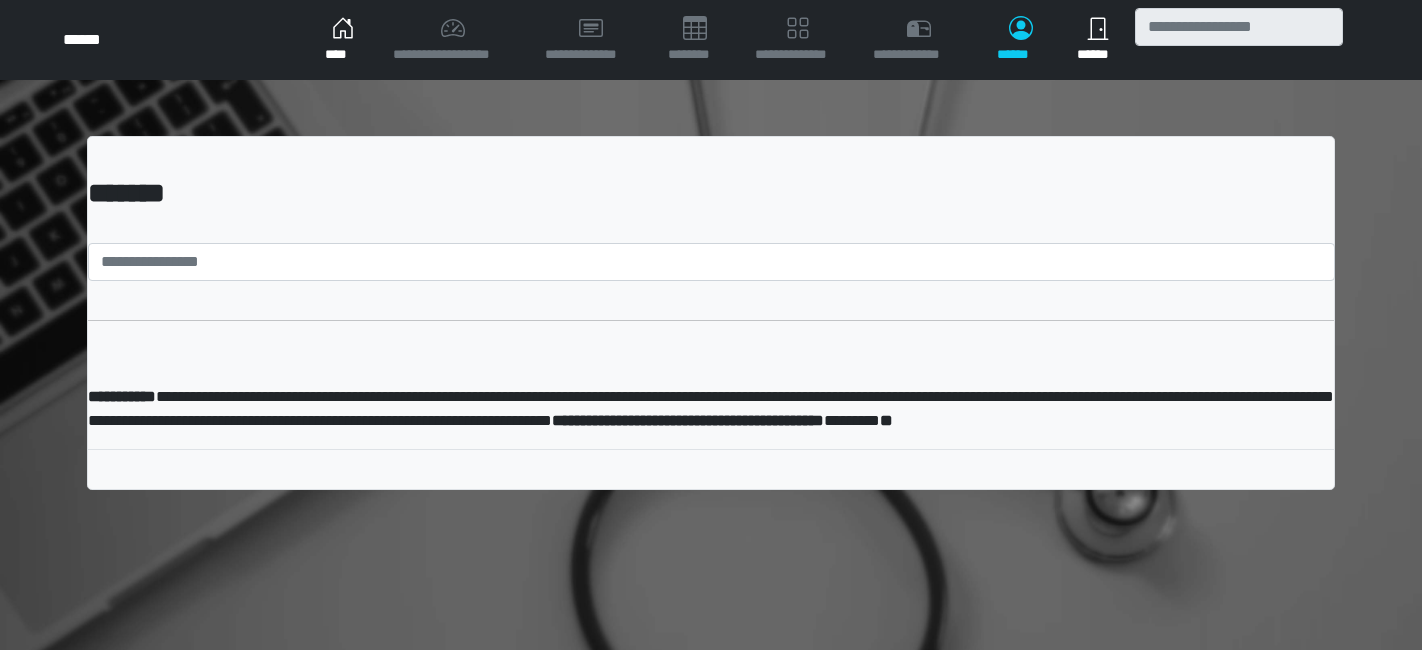 scroll, scrollTop: 0, scrollLeft: 0, axis: both 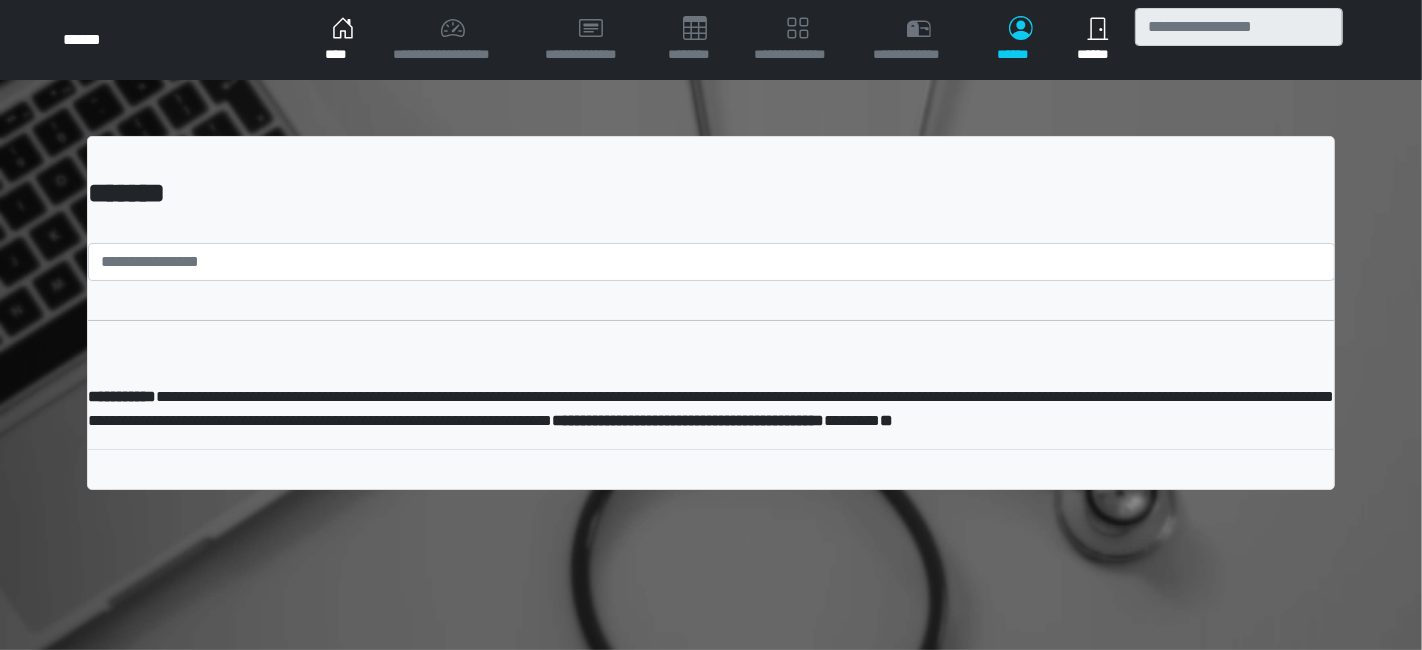 click on "****" at bounding box center [343, 40] 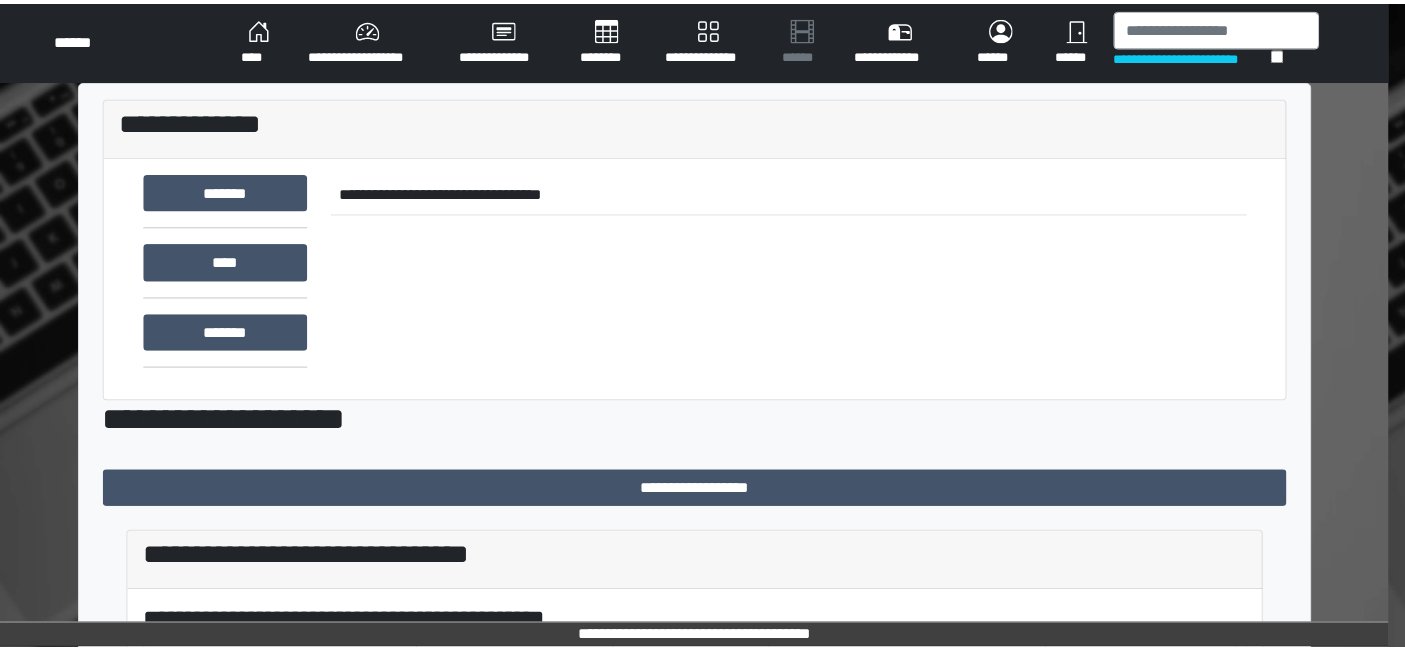 scroll, scrollTop: 0, scrollLeft: 0, axis: both 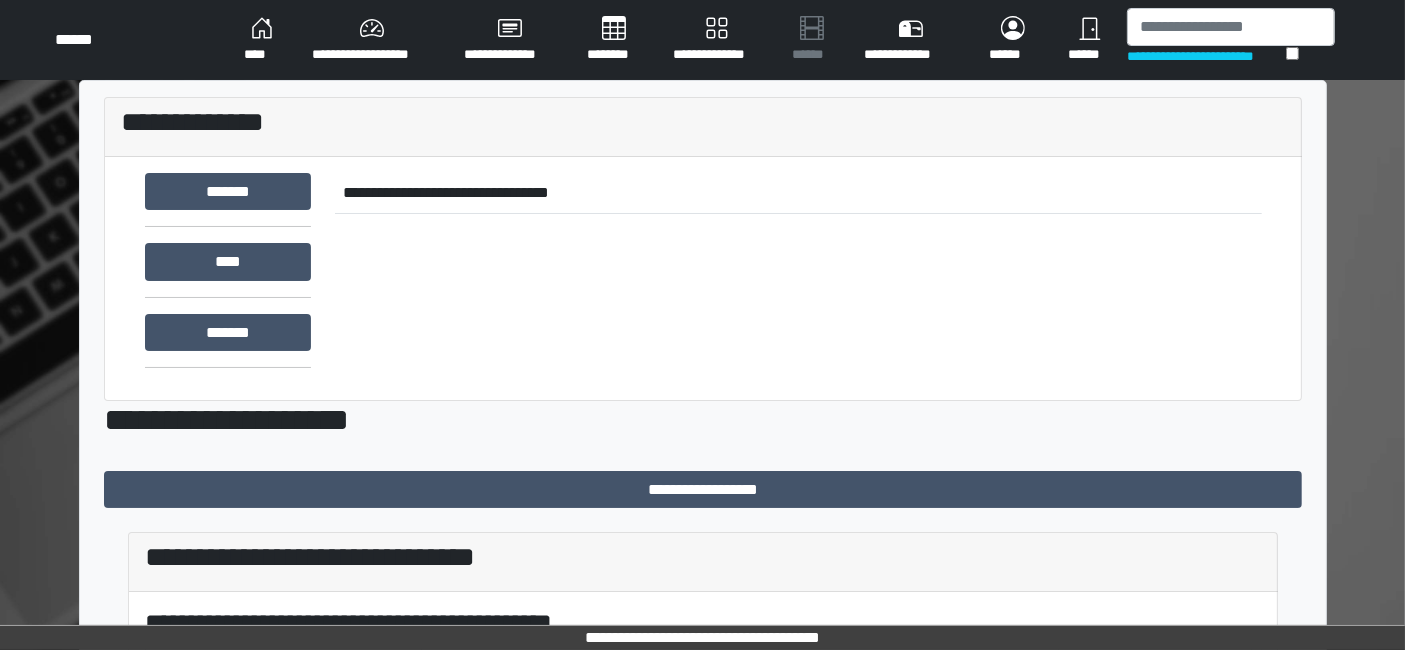 click on "****" at bounding box center [262, 40] 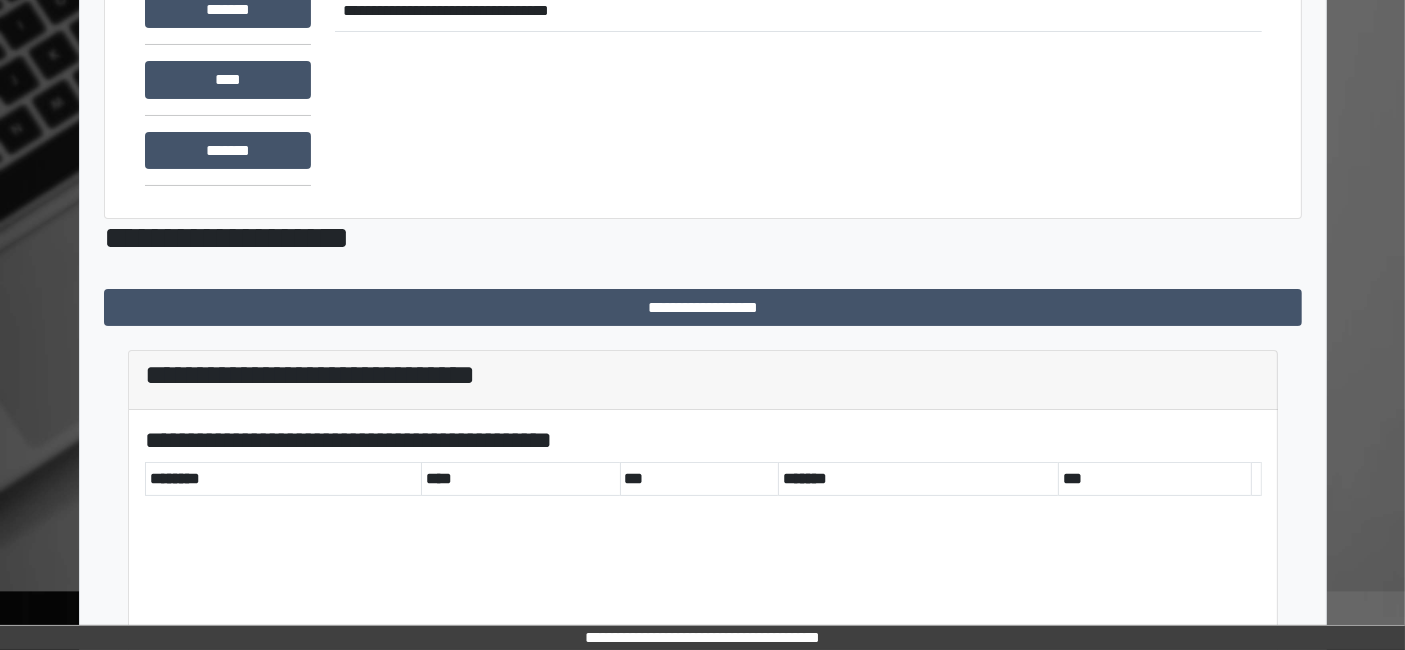 scroll, scrollTop: 0, scrollLeft: 0, axis: both 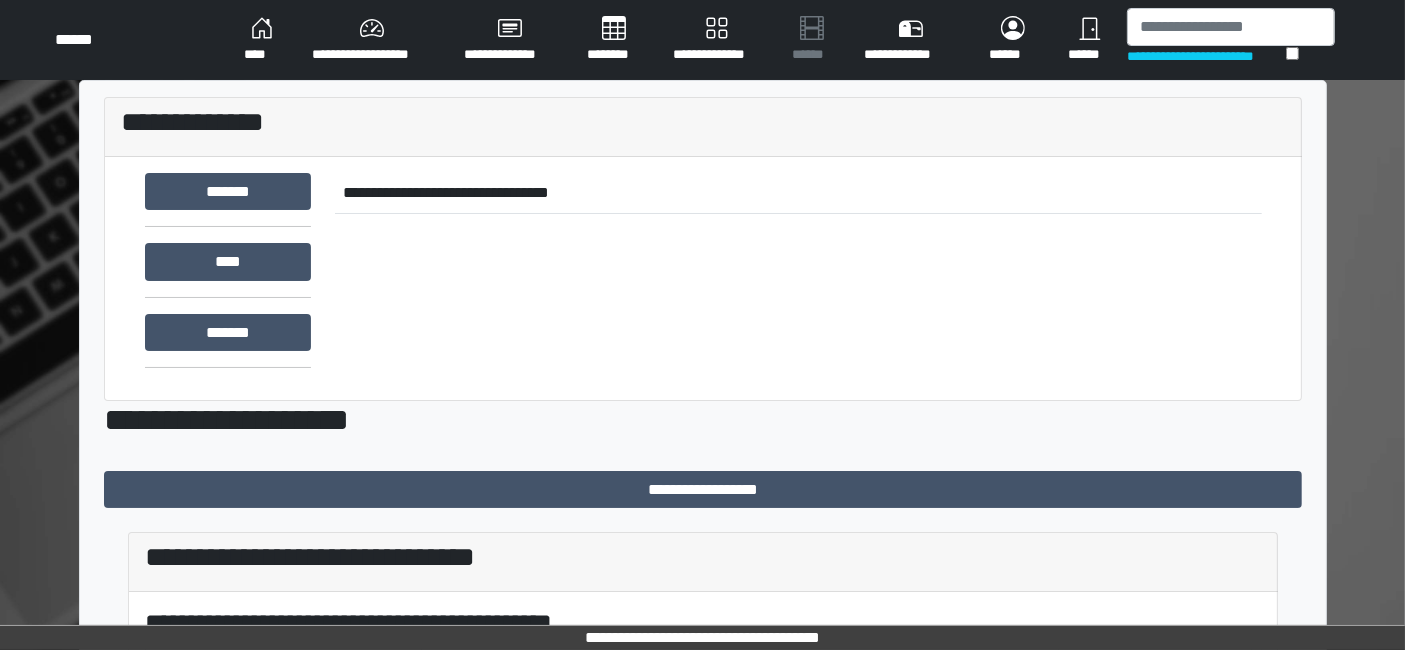 click on "**********" at bounding box center (372, 40) 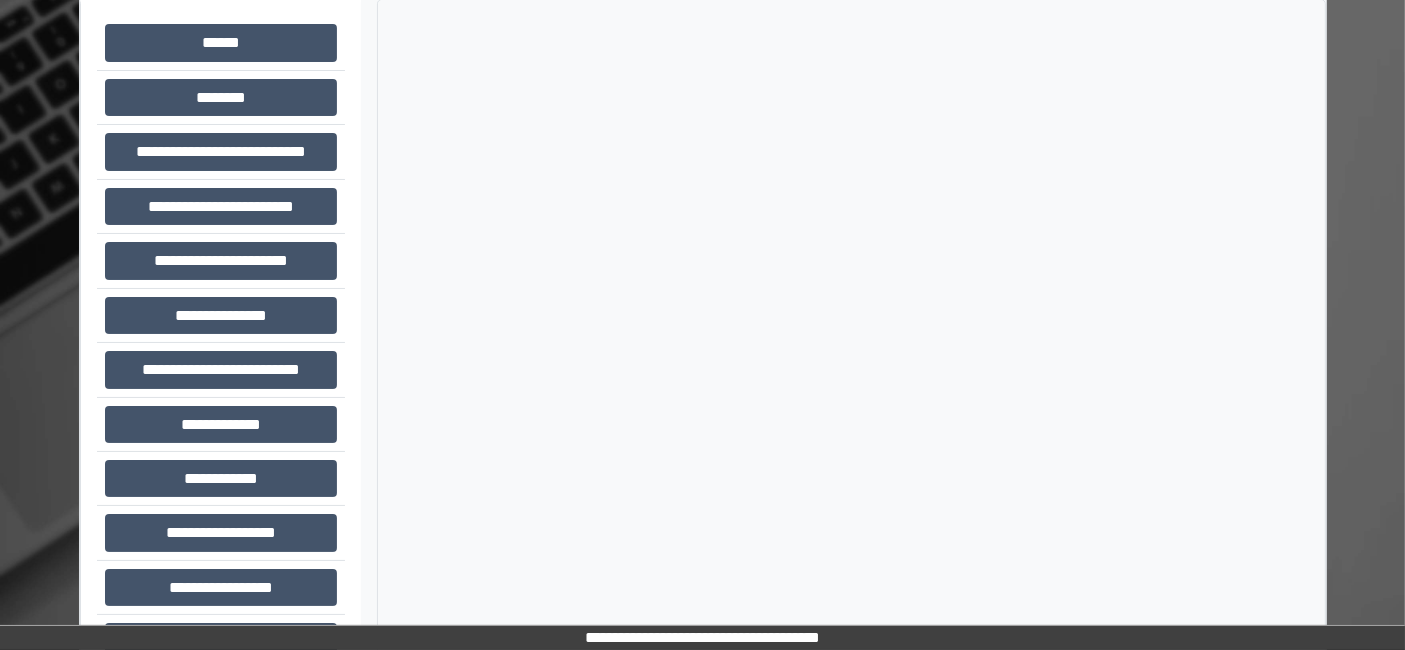 scroll, scrollTop: 46, scrollLeft: 0, axis: vertical 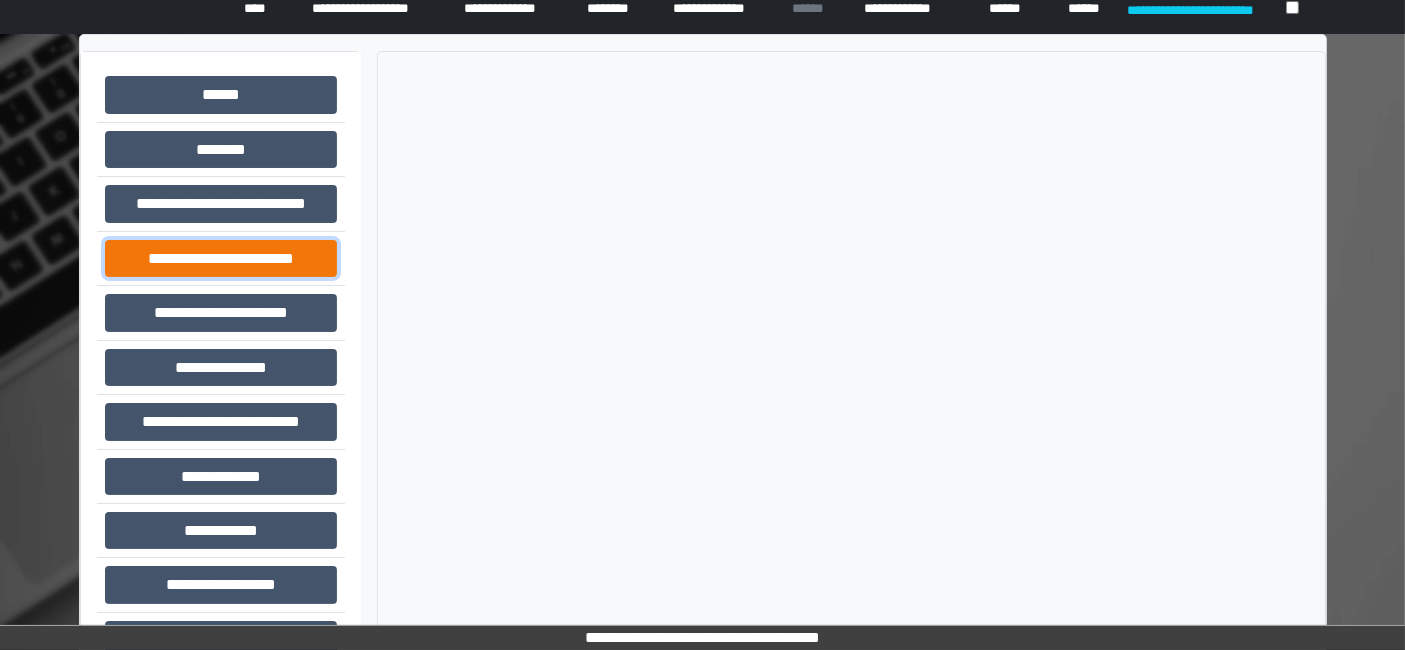 click on "**********" at bounding box center [221, 258] 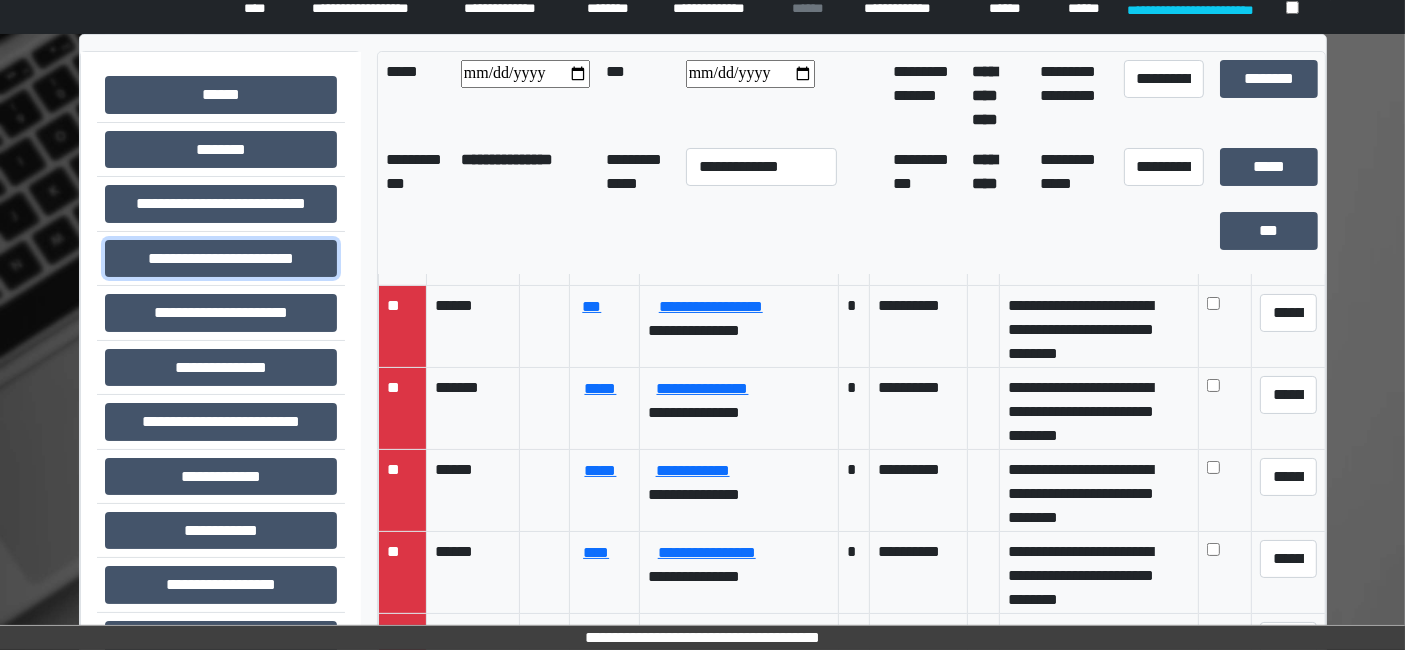 scroll, scrollTop: 0, scrollLeft: 0, axis: both 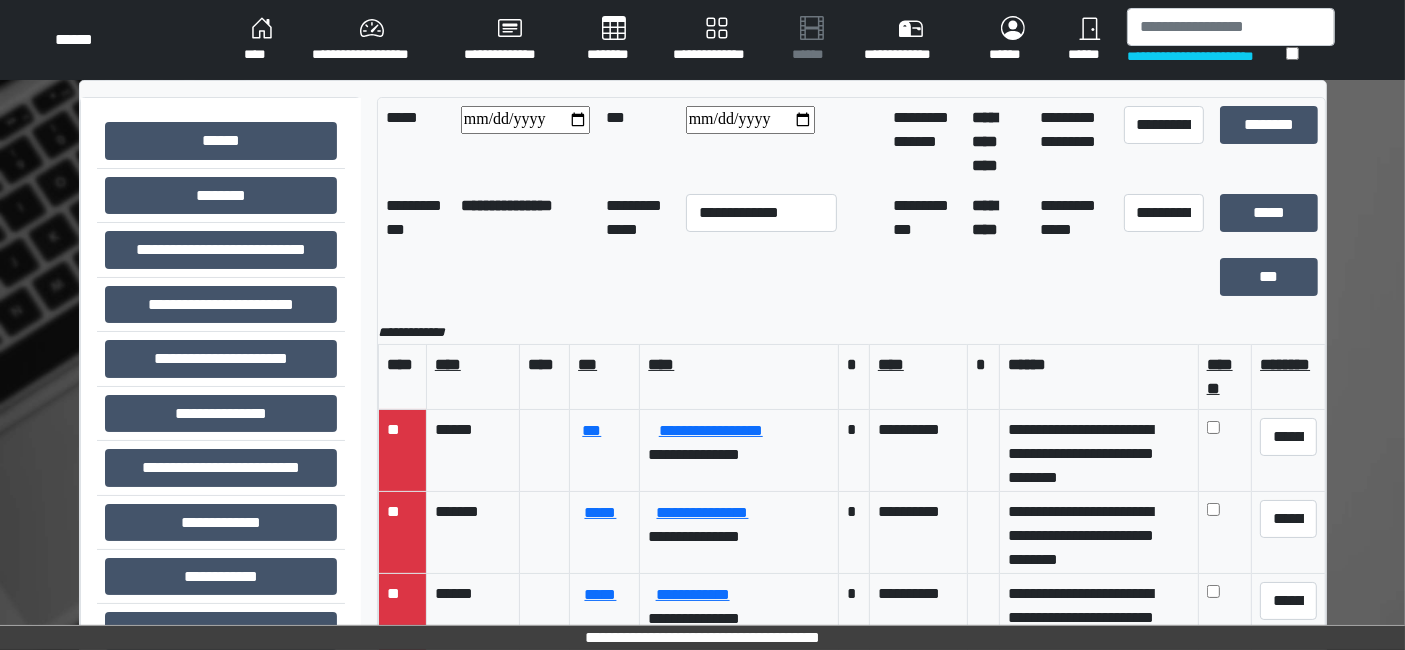 click on "**********" at bounding box center (702, 40) 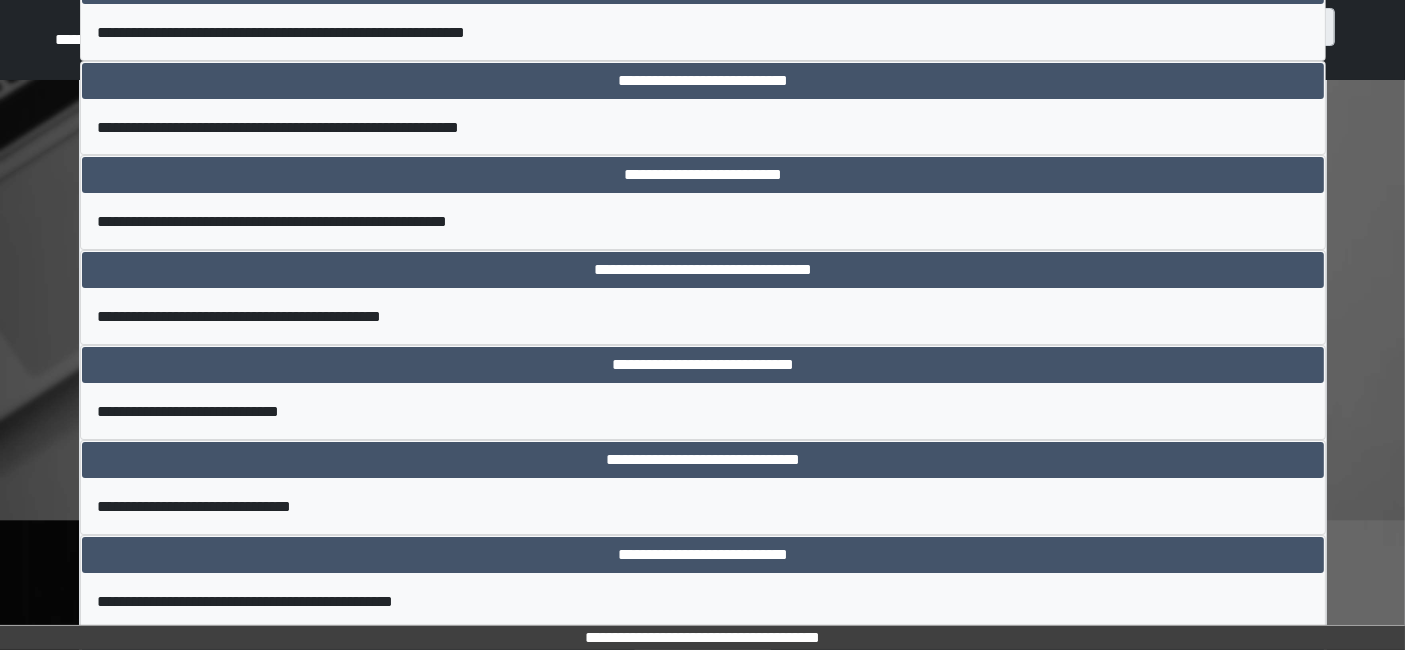 scroll, scrollTop: 0, scrollLeft: 0, axis: both 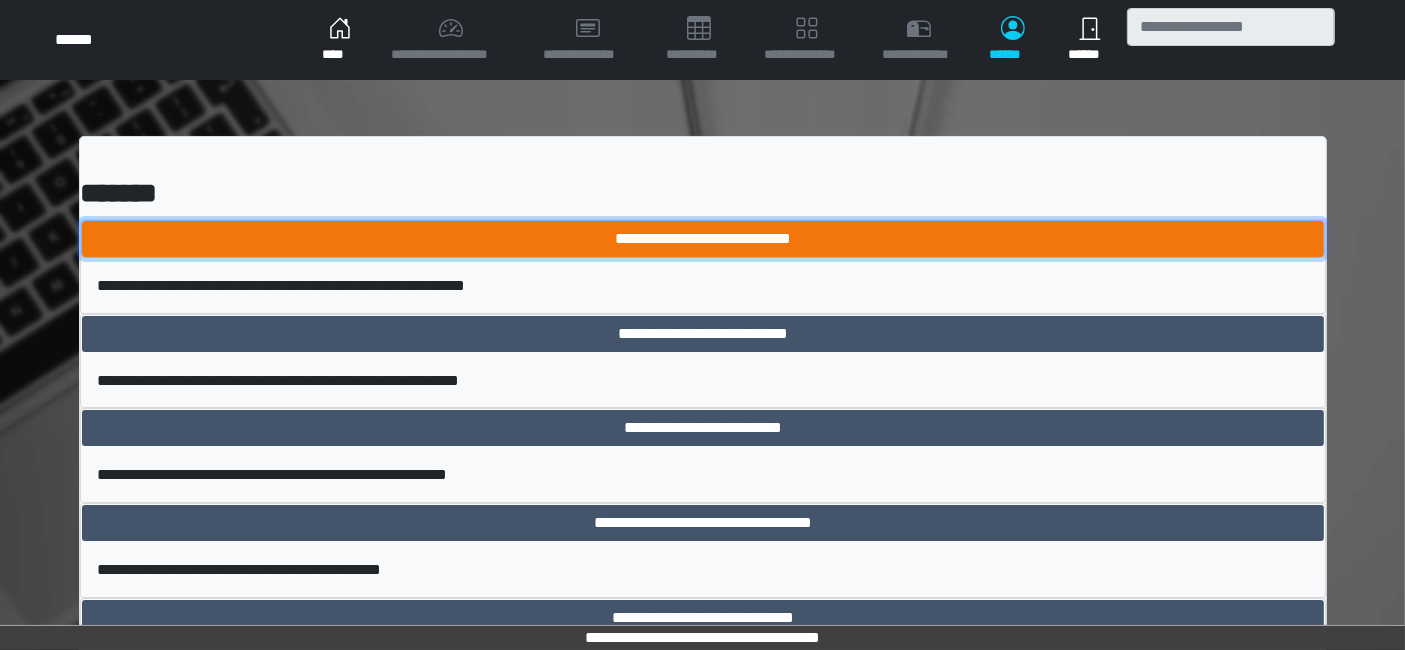 click on "**********" at bounding box center (703, 239) 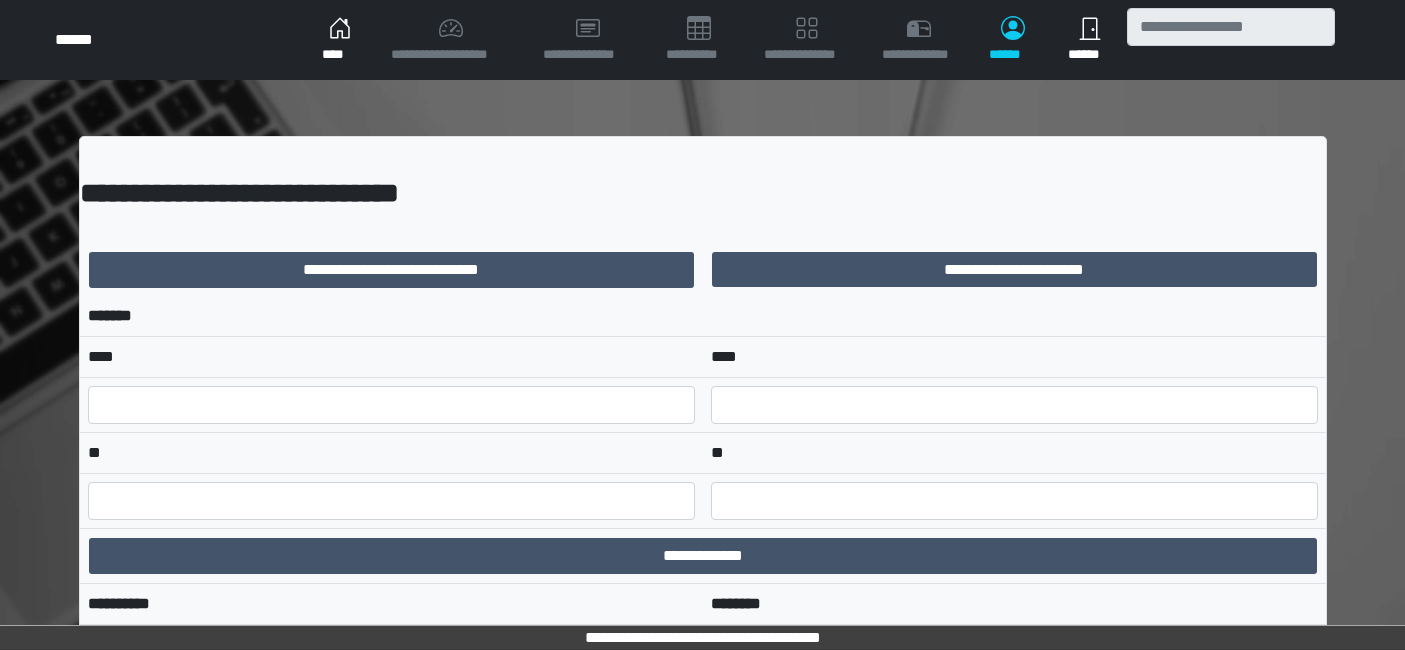 scroll, scrollTop: 0, scrollLeft: 0, axis: both 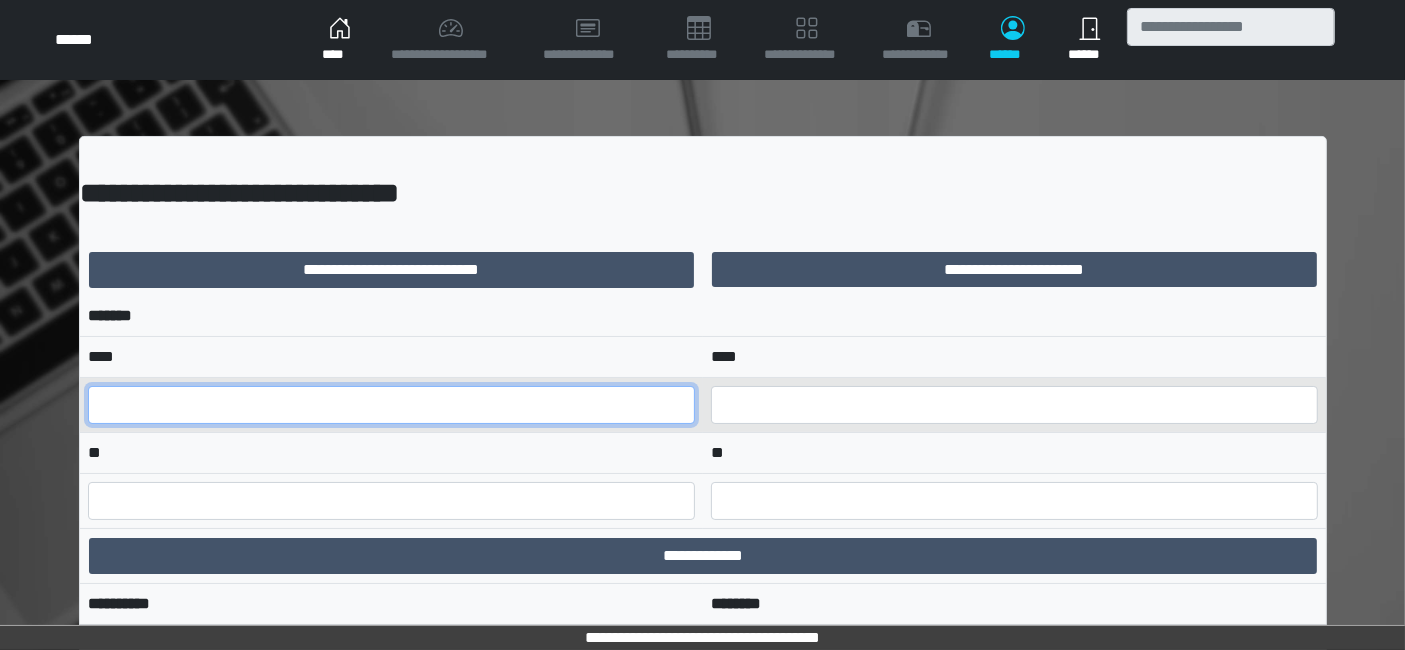 click at bounding box center [391, 405] 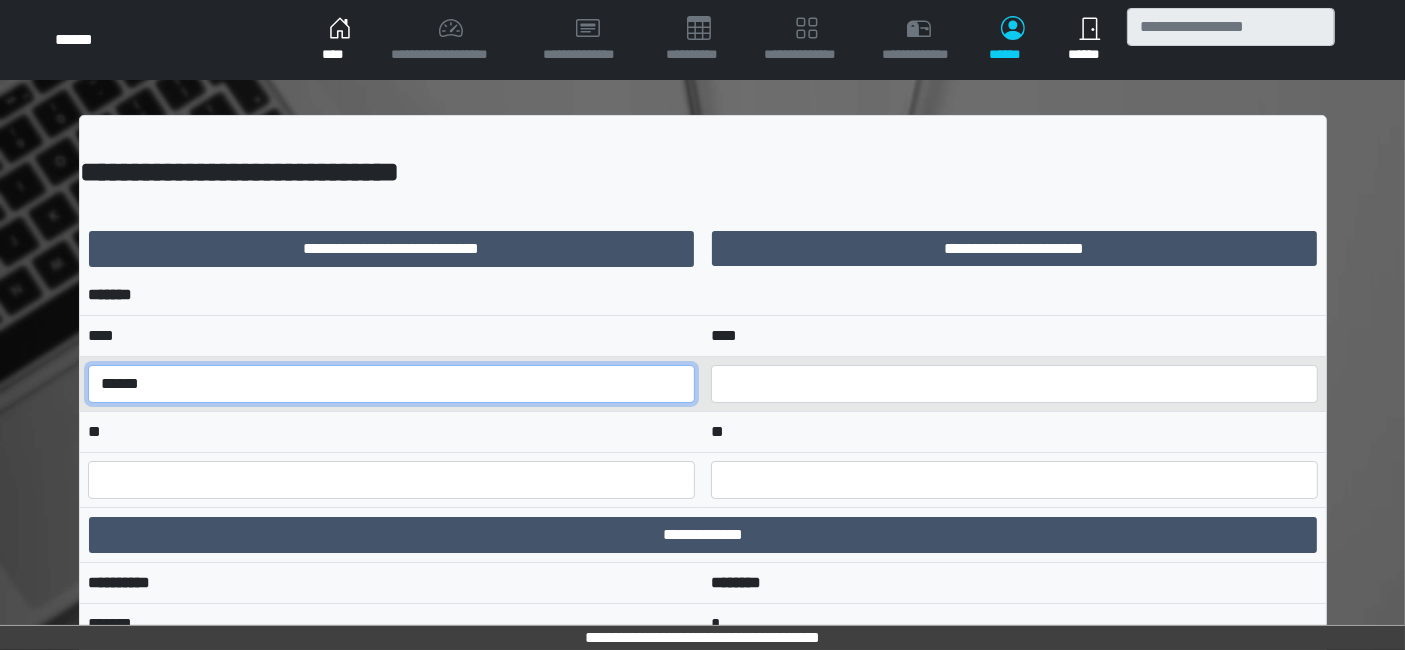 scroll, scrollTop: 0, scrollLeft: 0, axis: both 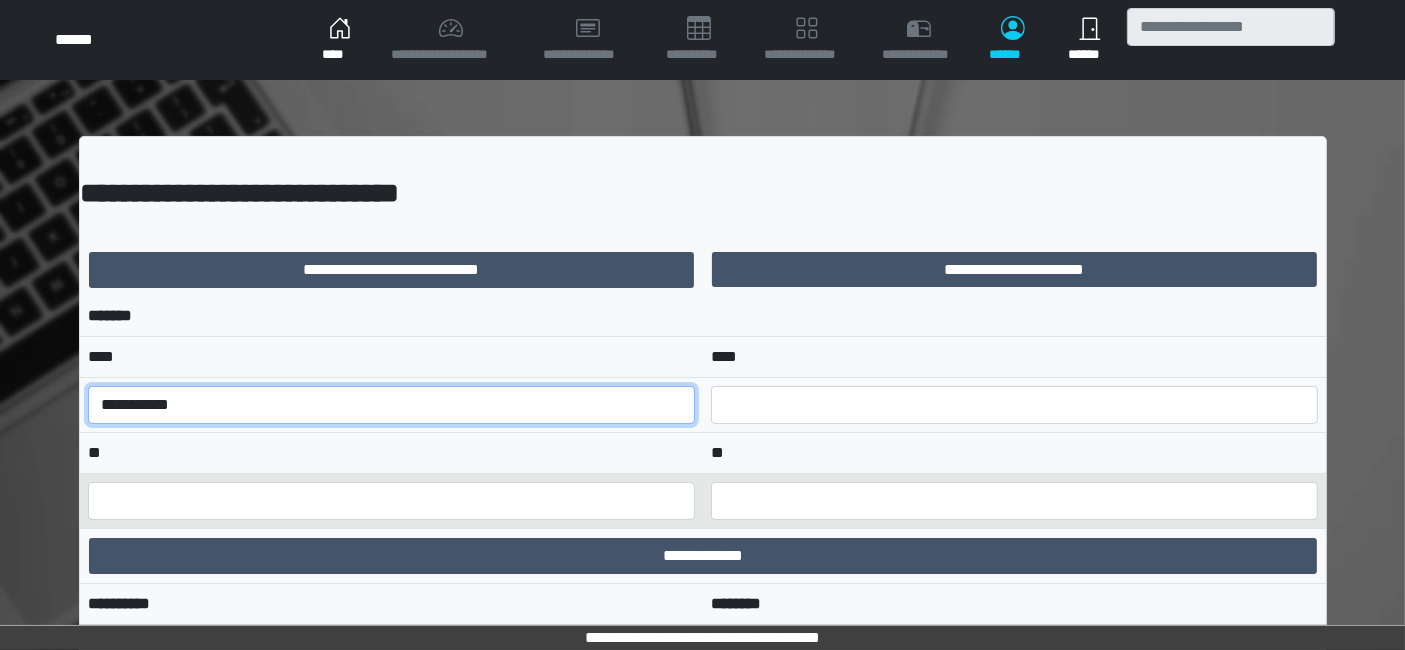 type on "**********" 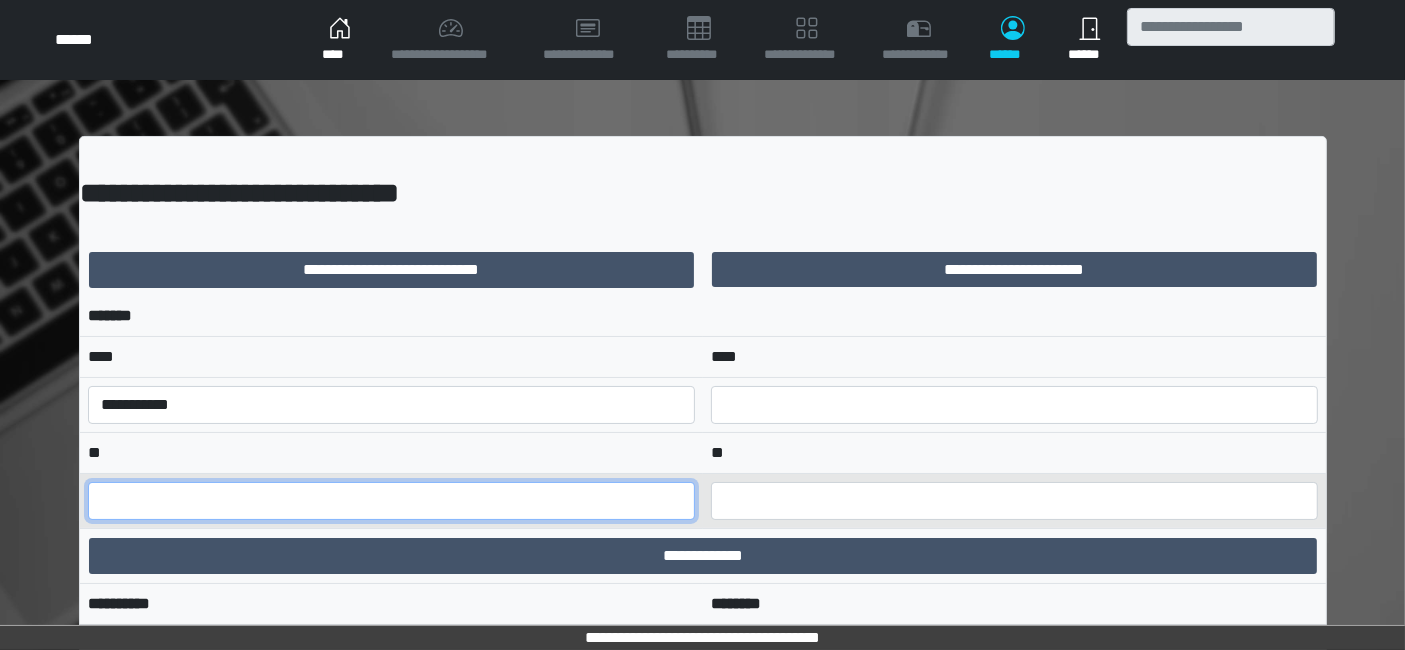 click at bounding box center (391, 501) 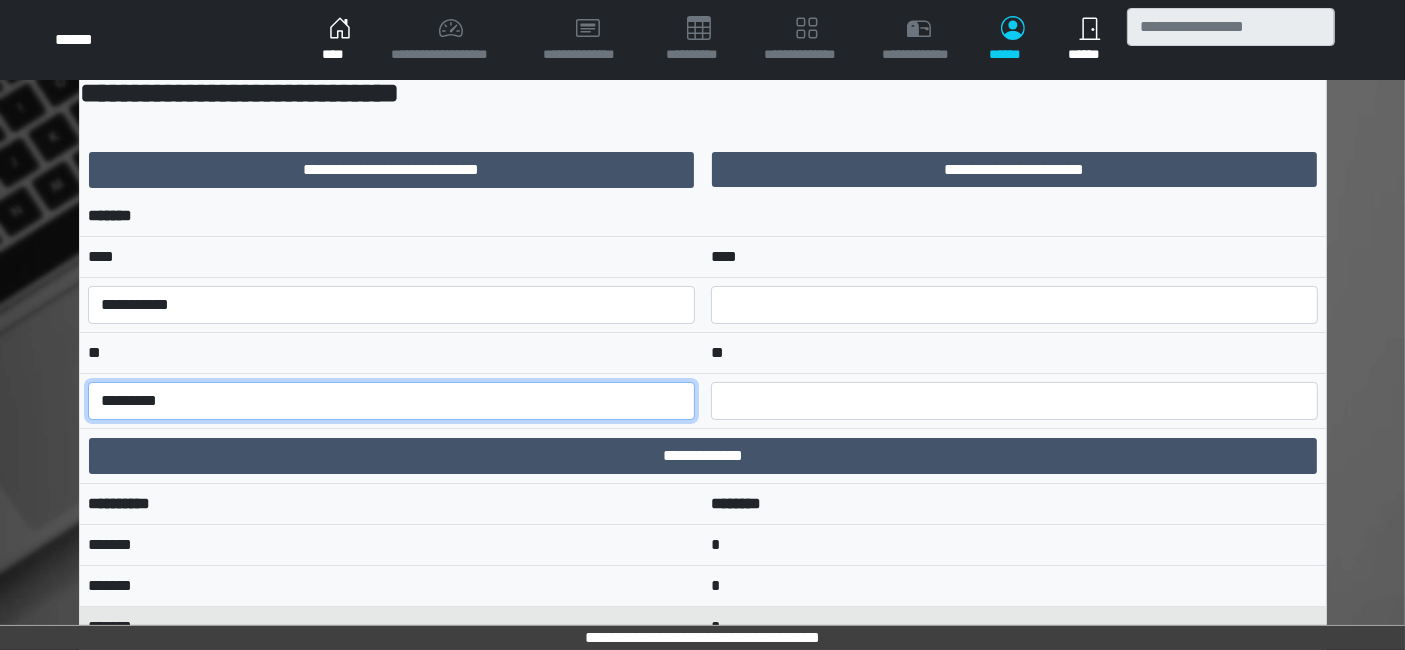 scroll, scrollTop: 222, scrollLeft: 0, axis: vertical 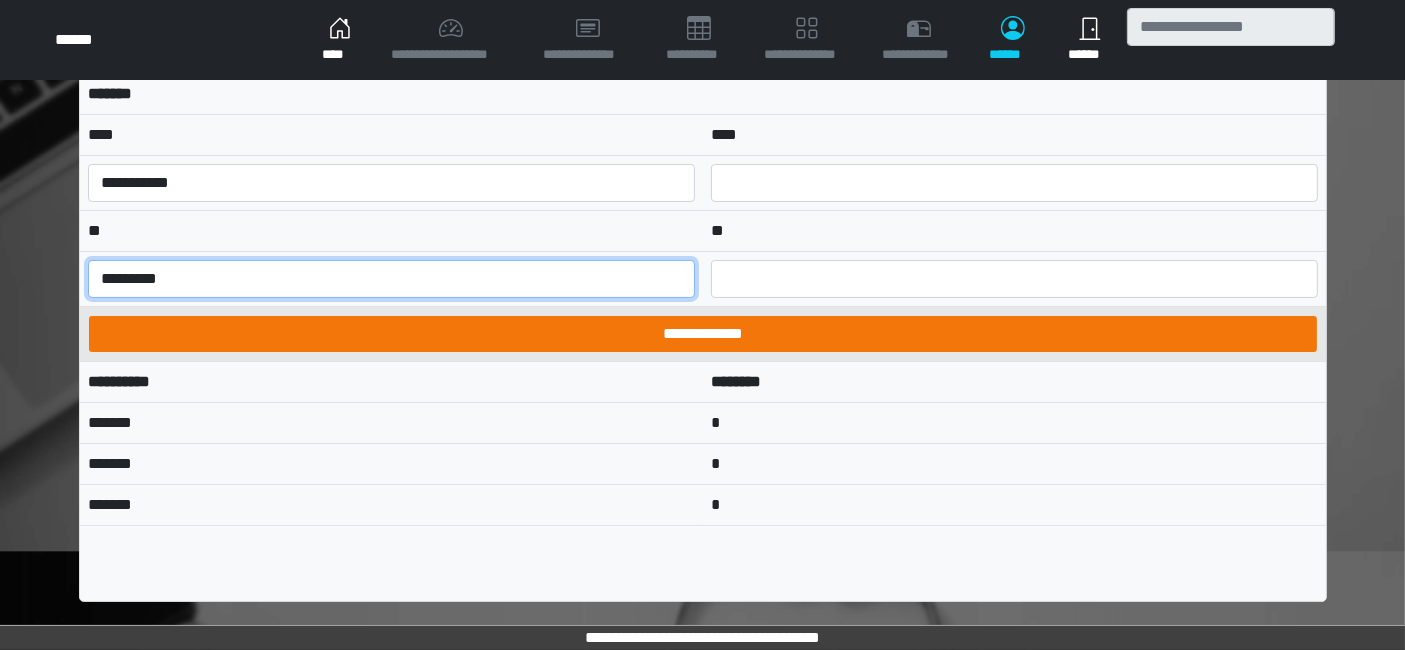 type on "*********" 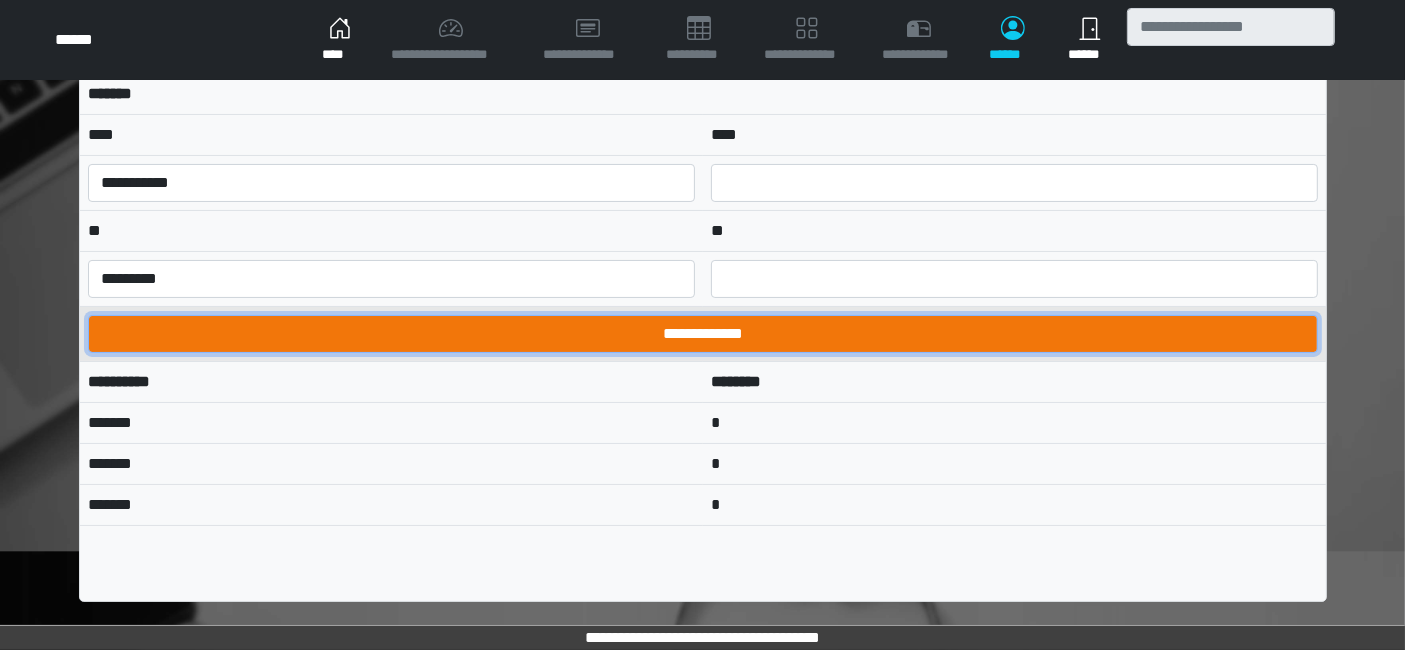 click on "**********" at bounding box center [703, 334] 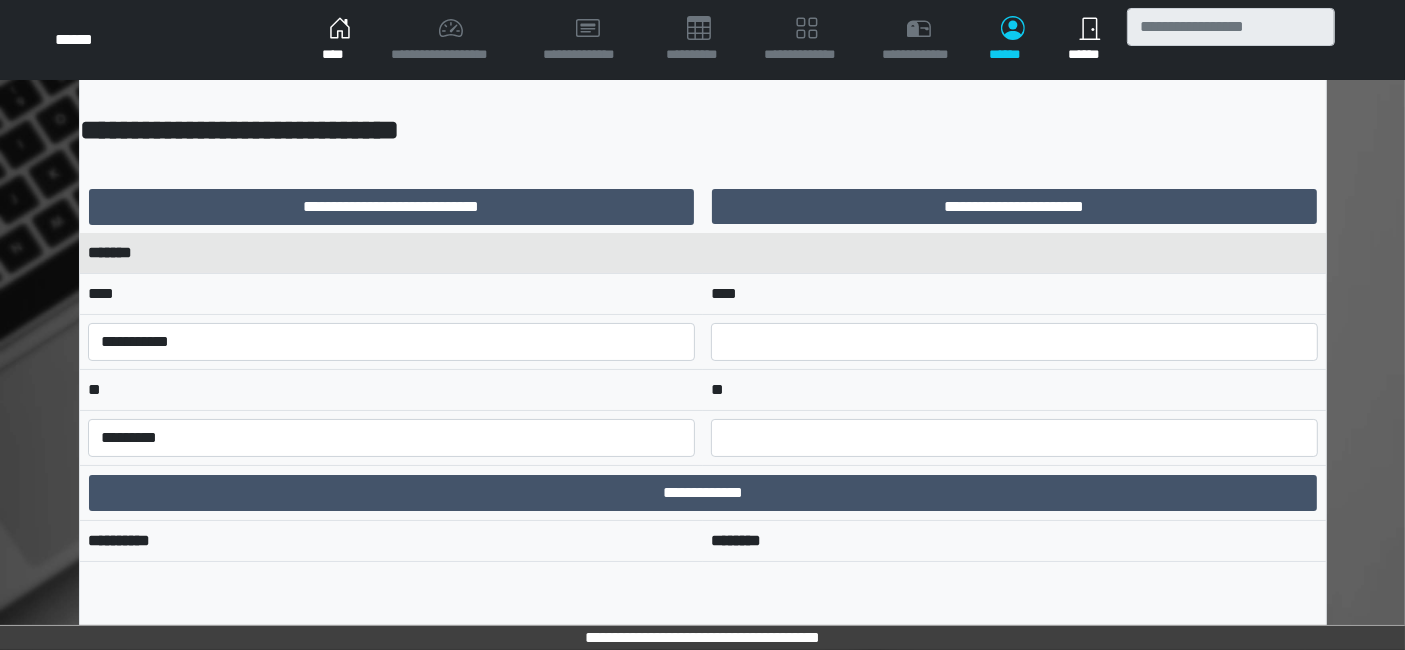 scroll, scrollTop: 105, scrollLeft: 0, axis: vertical 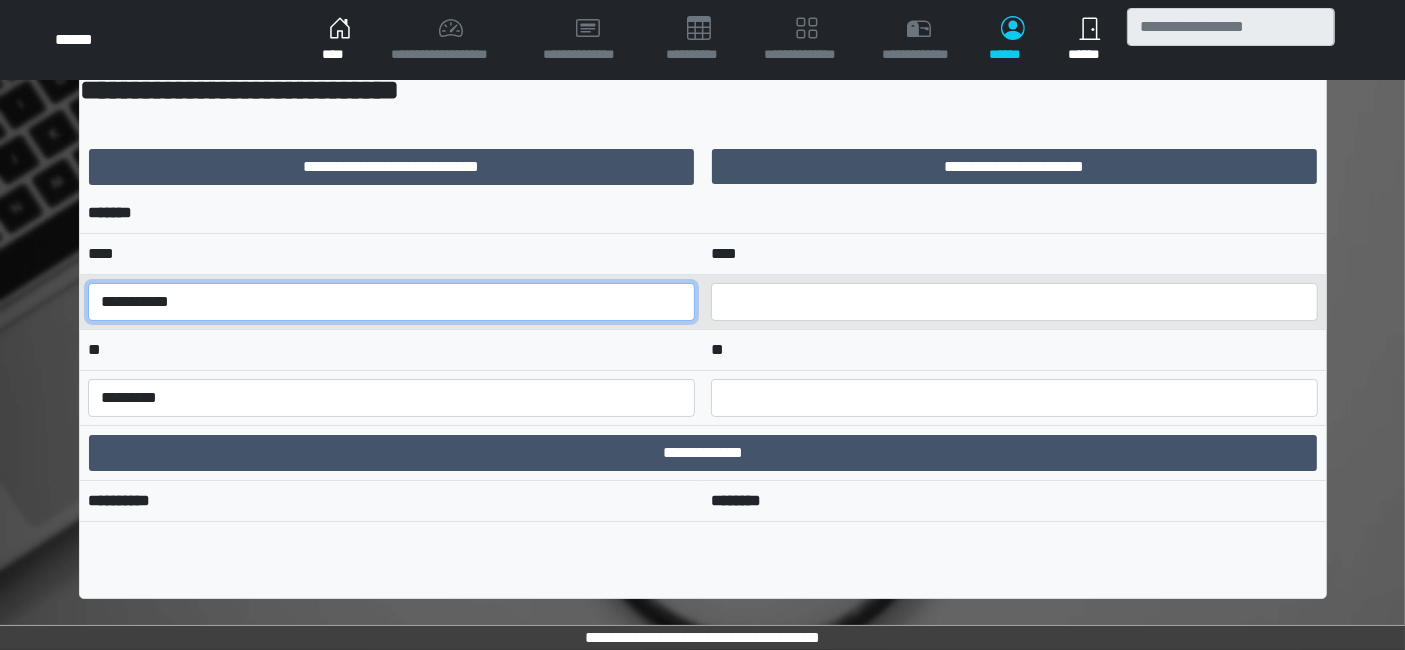 click on "**********" at bounding box center (391, 302) 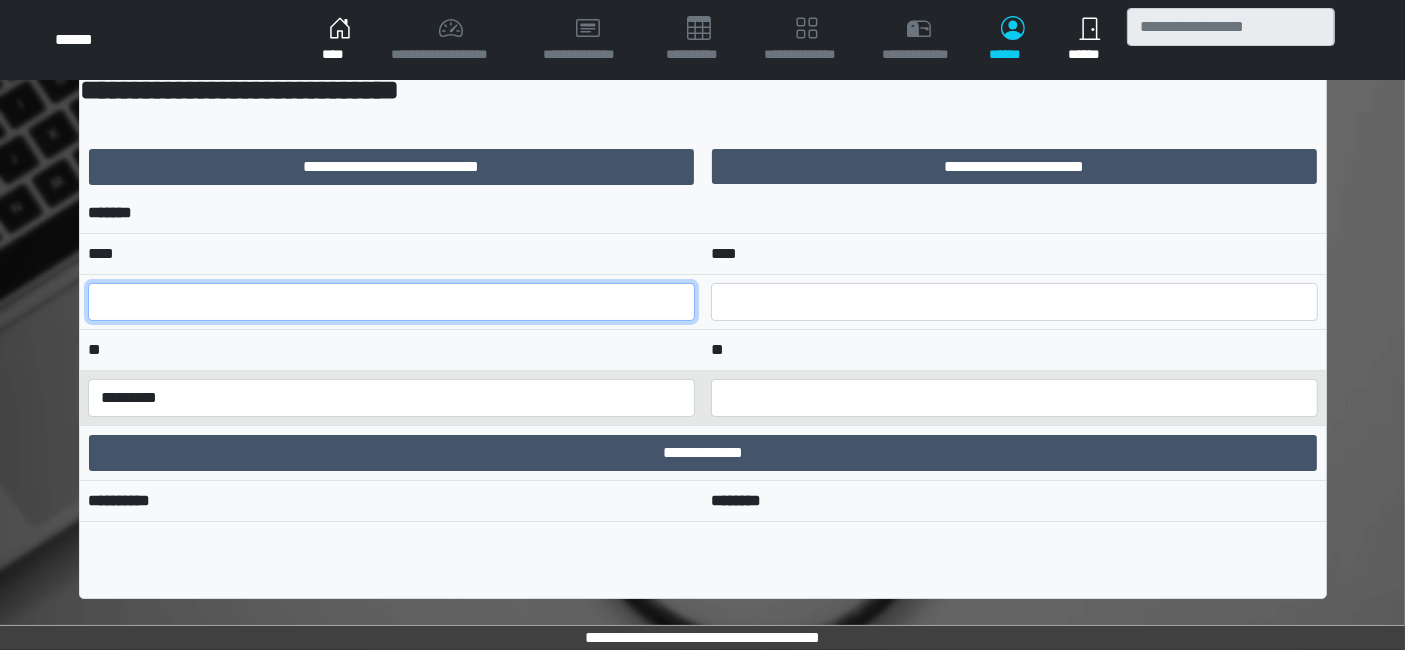 type 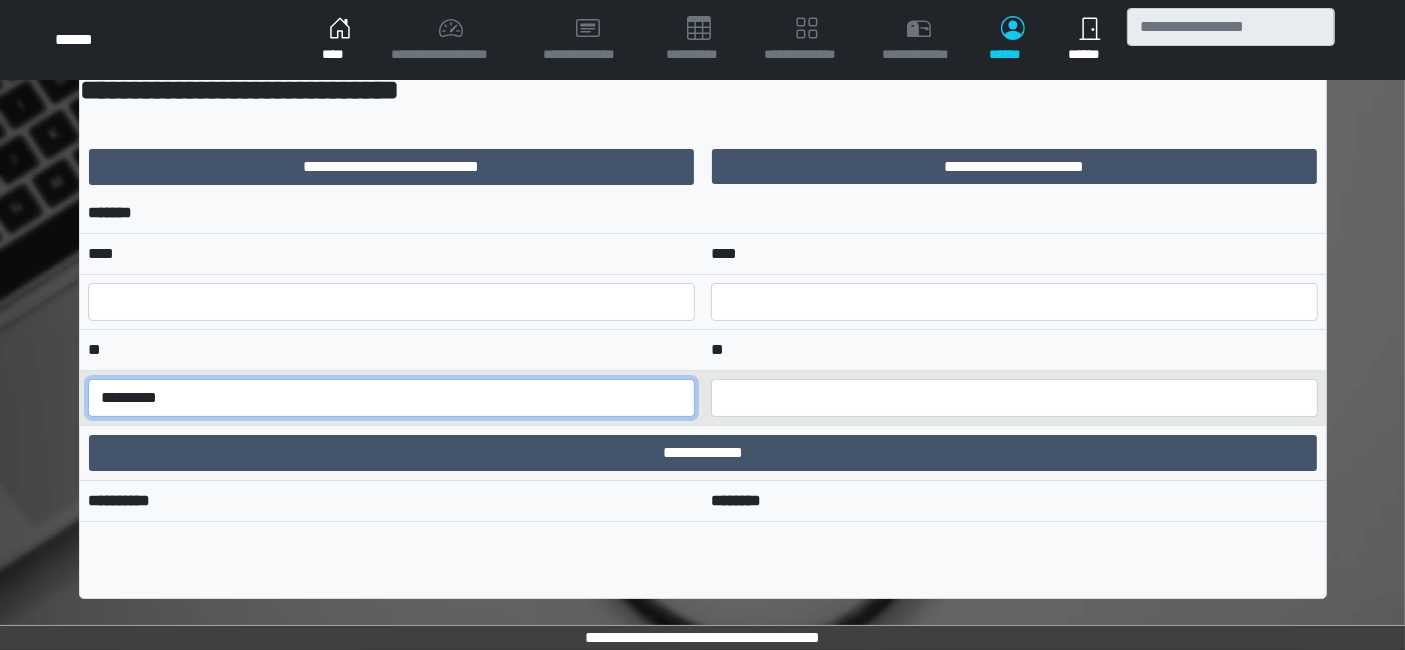 click on "*********" at bounding box center [391, 398] 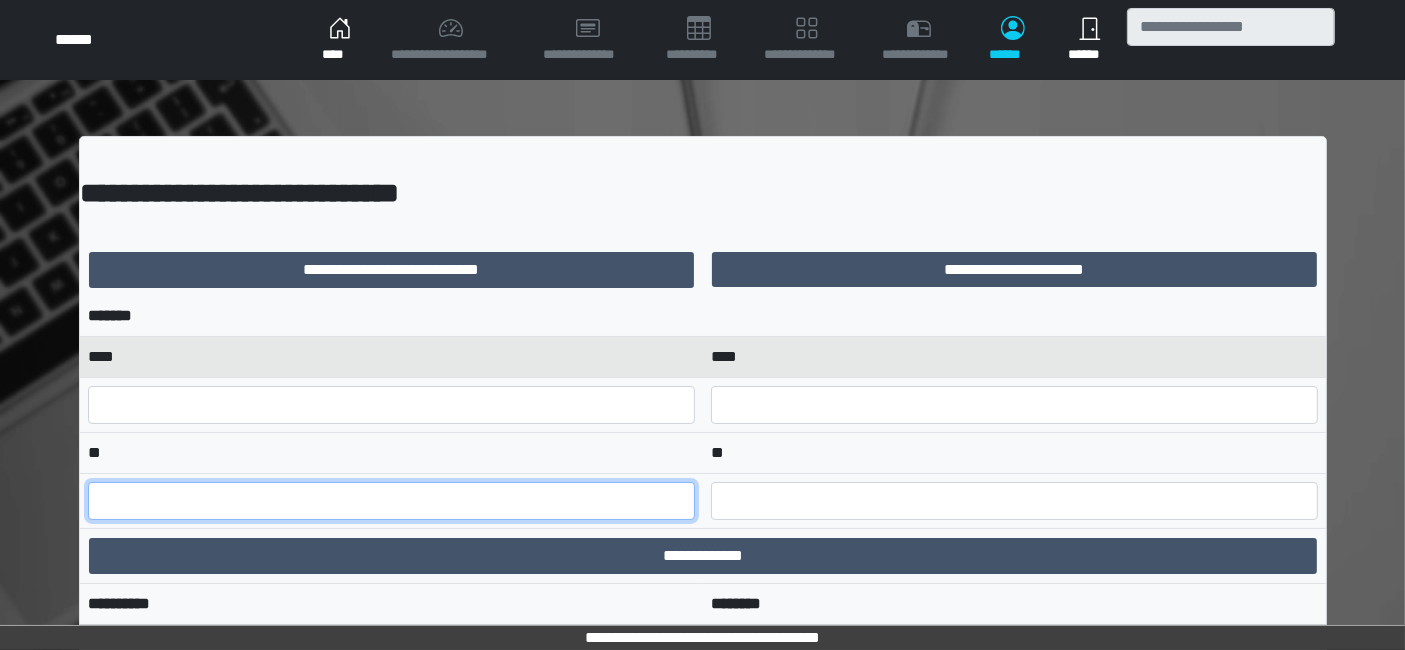 scroll, scrollTop: 105, scrollLeft: 0, axis: vertical 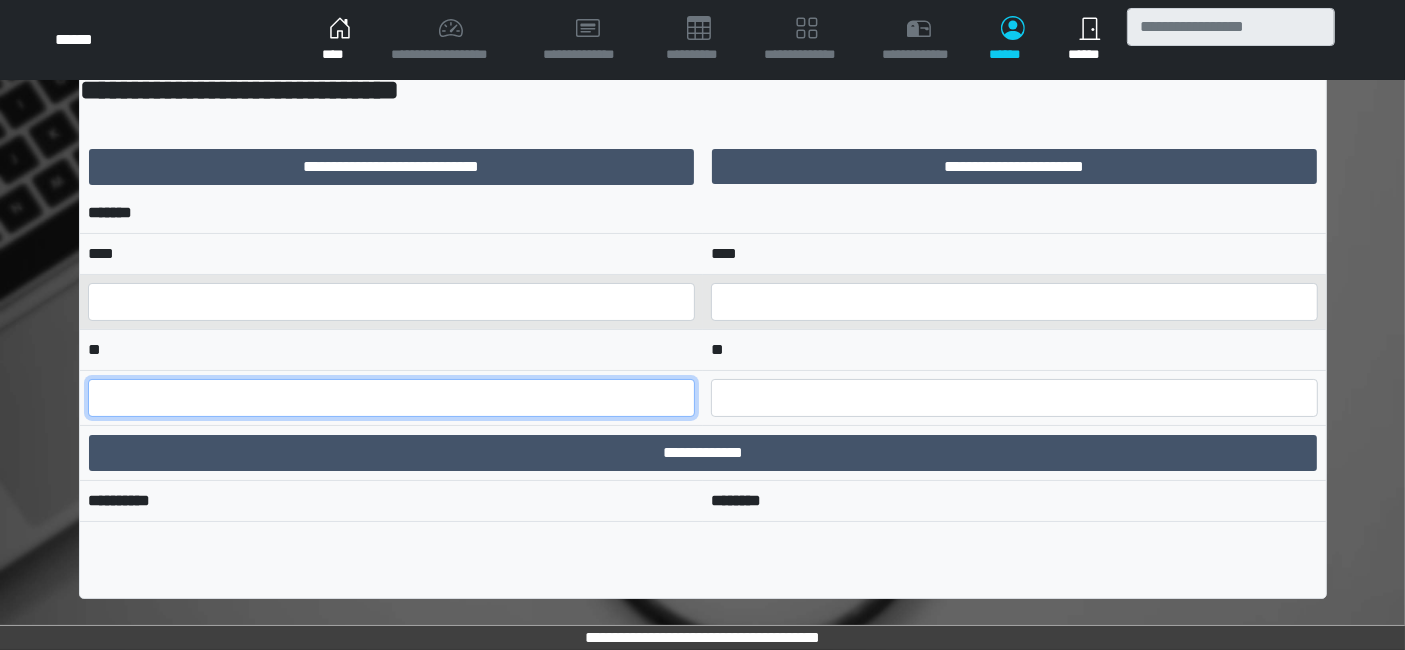 type 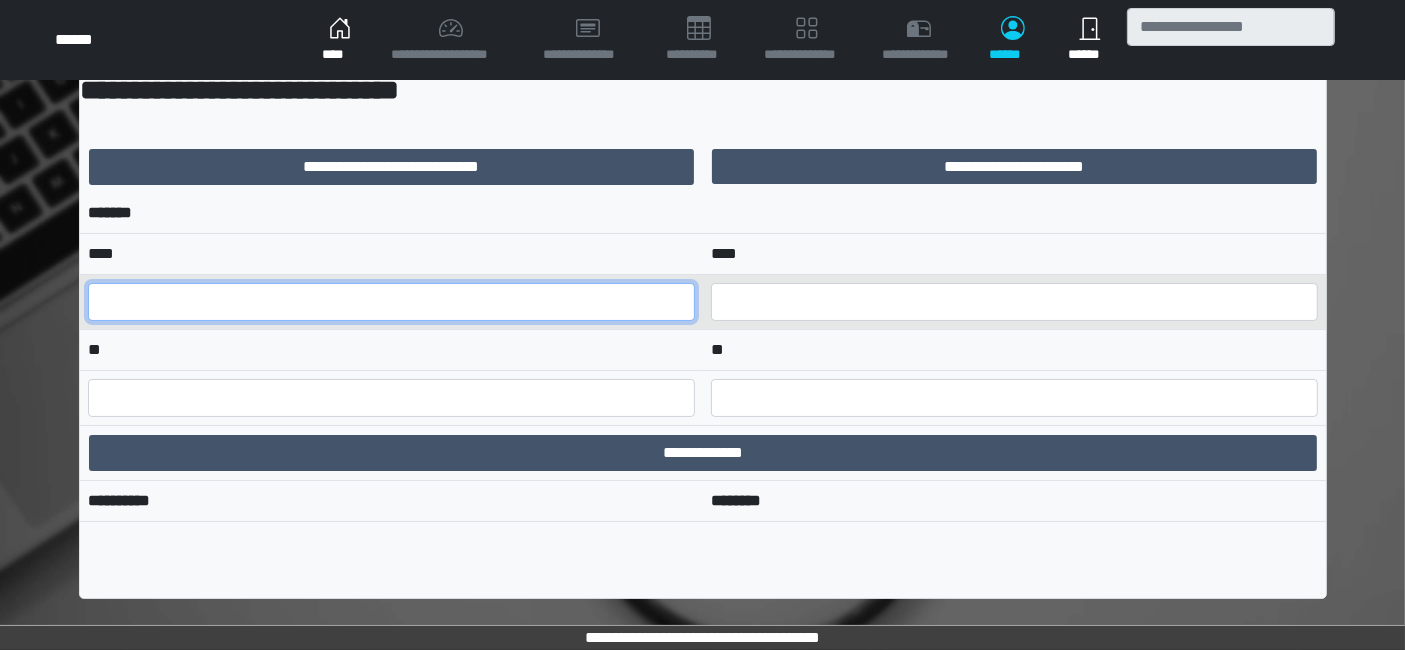click at bounding box center [391, 302] 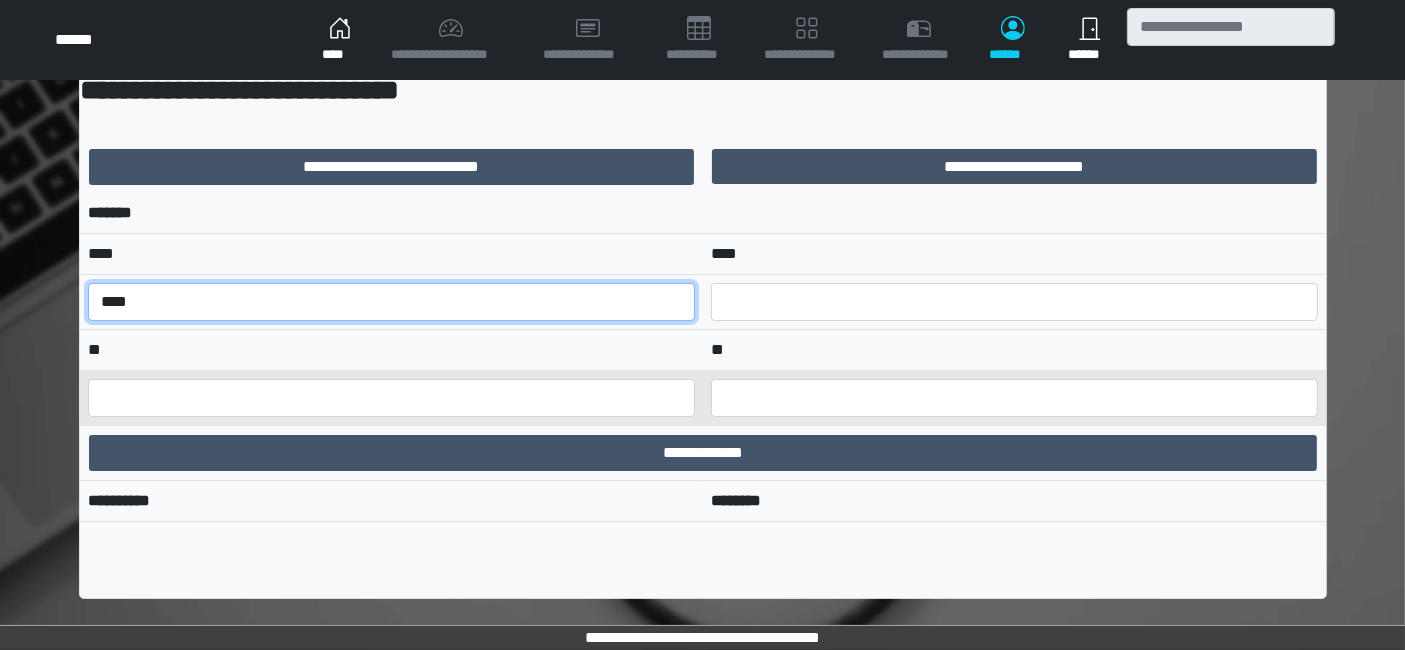 type on "****" 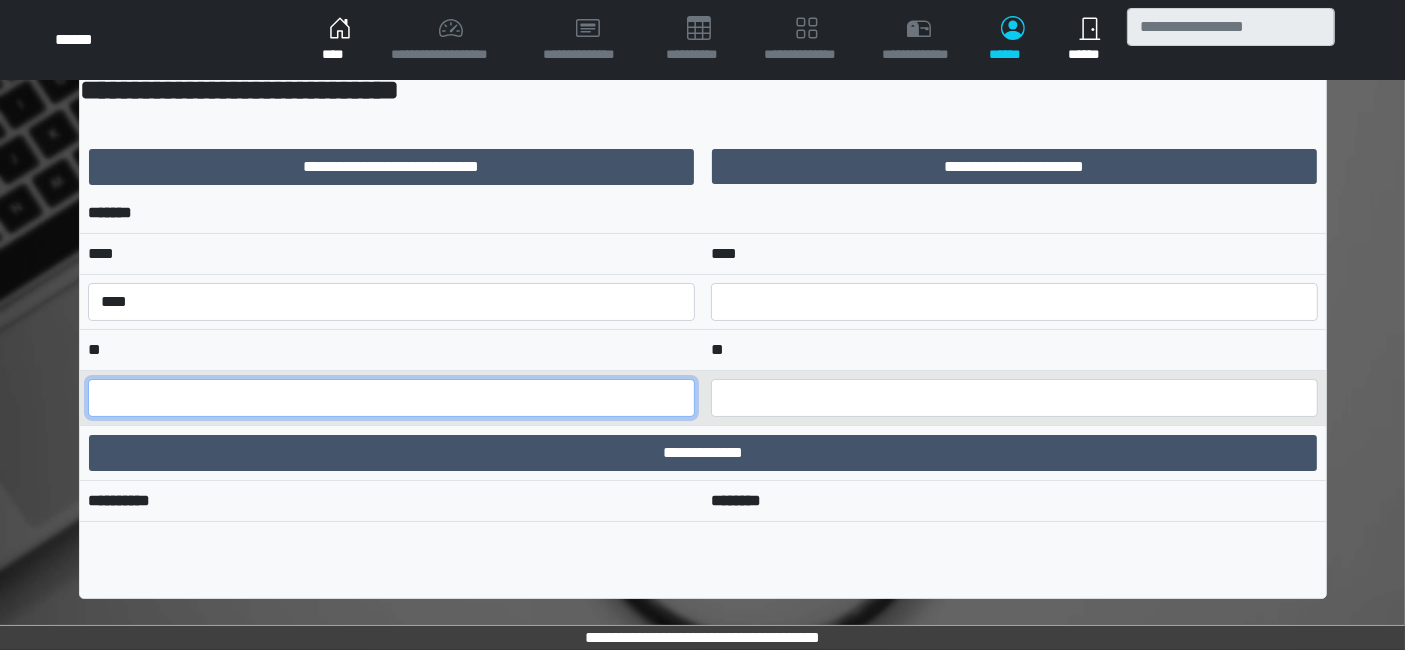 click at bounding box center (391, 398) 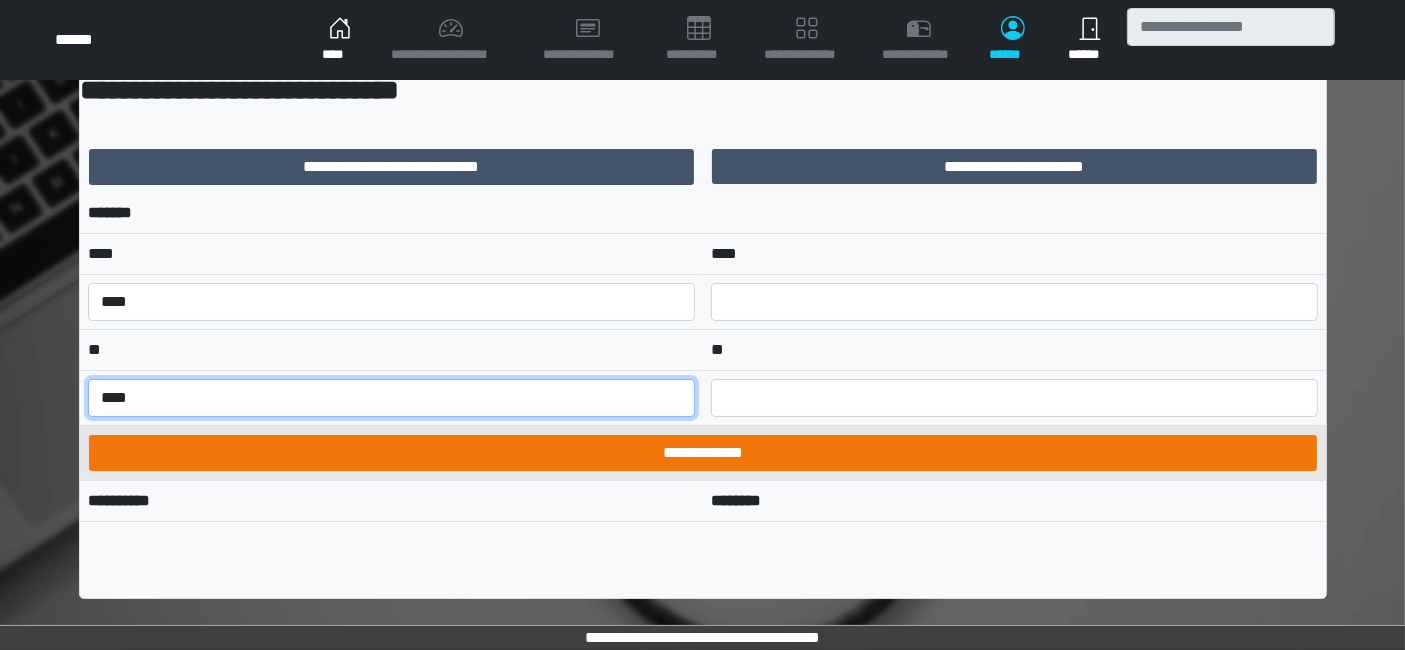 type on "****" 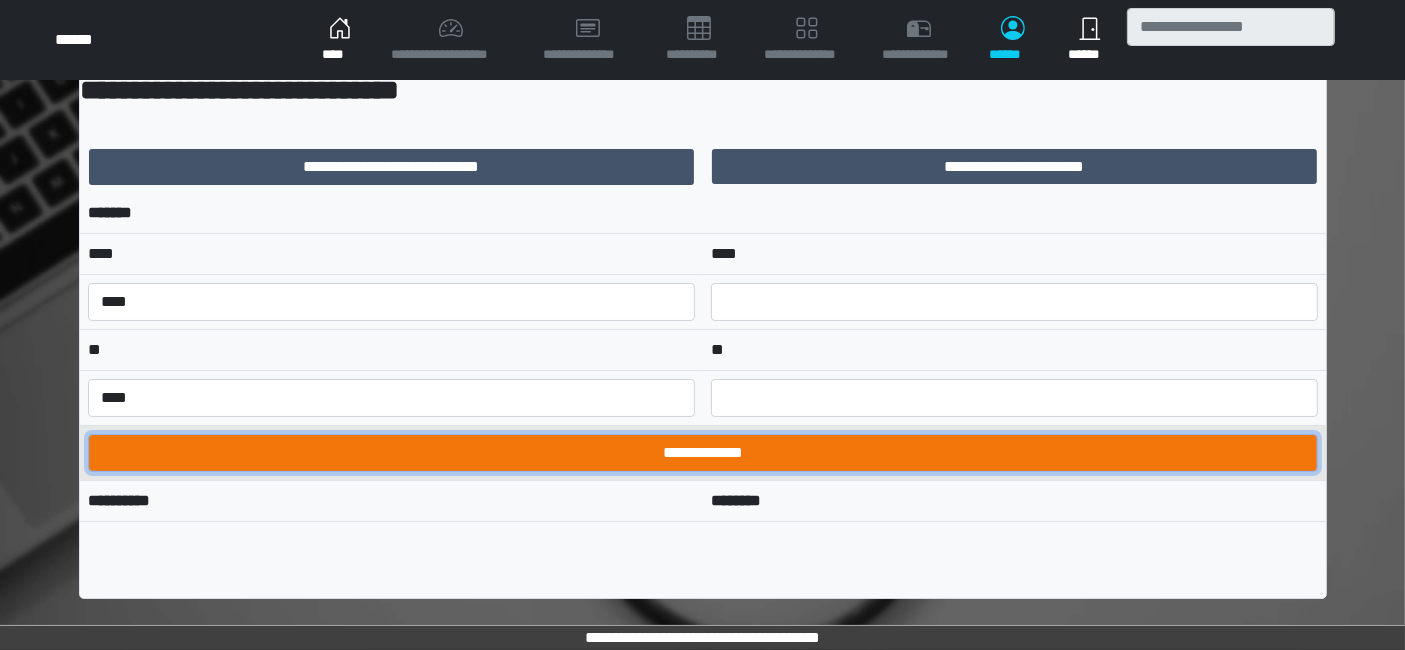 click on "**********" at bounding box center (703, 453) 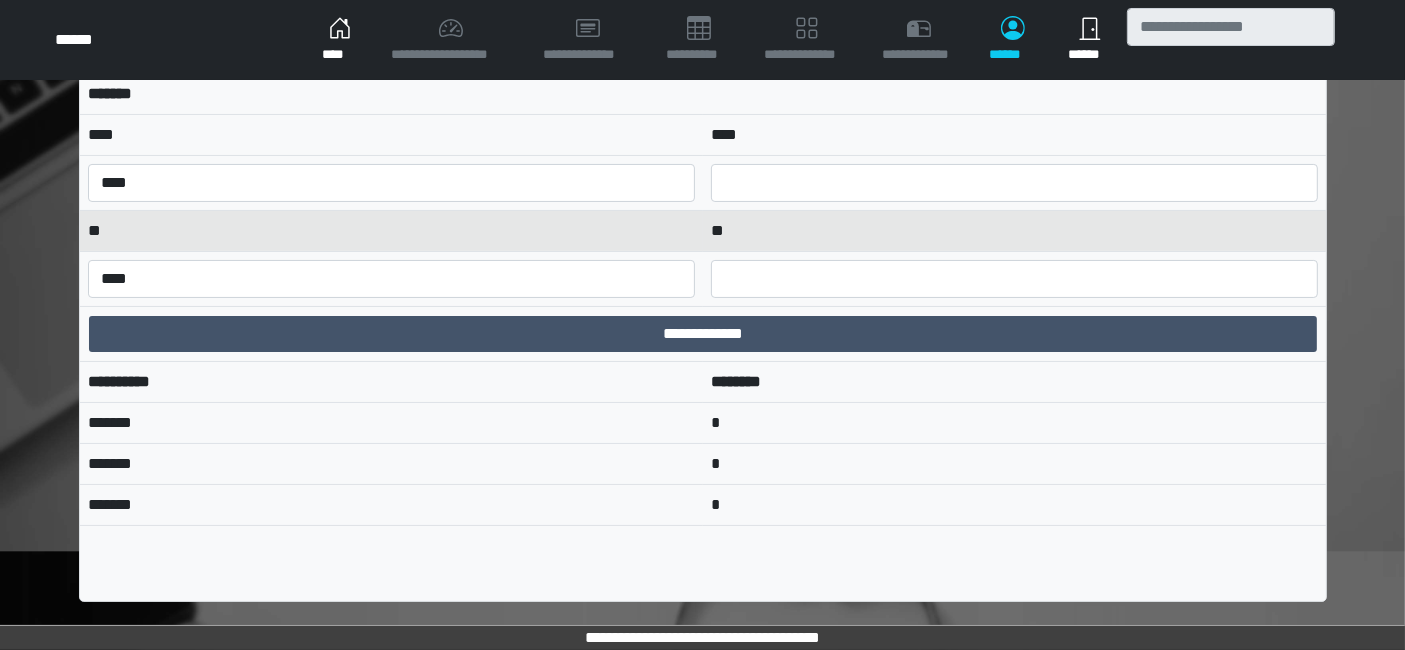 scroll, scrollTop: 228, scrollLeft: 0, axis: vertical 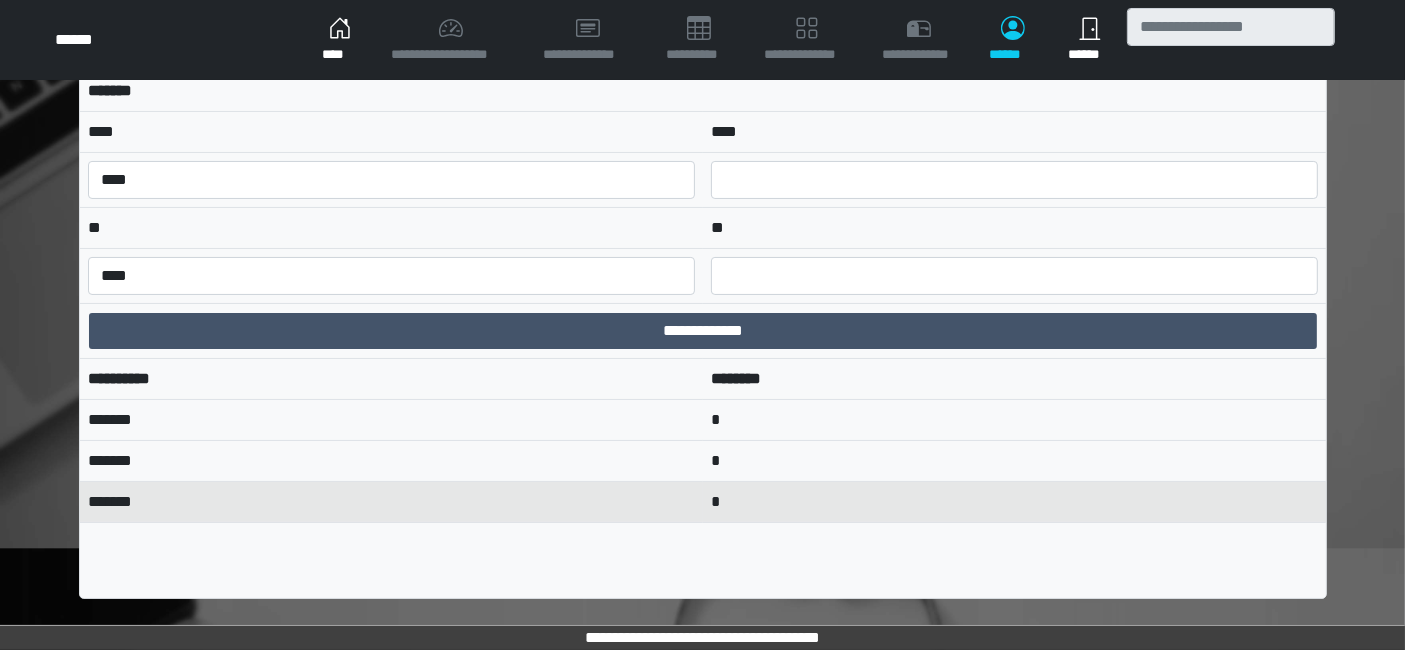click on "*" at bounding box center (1014, 502) 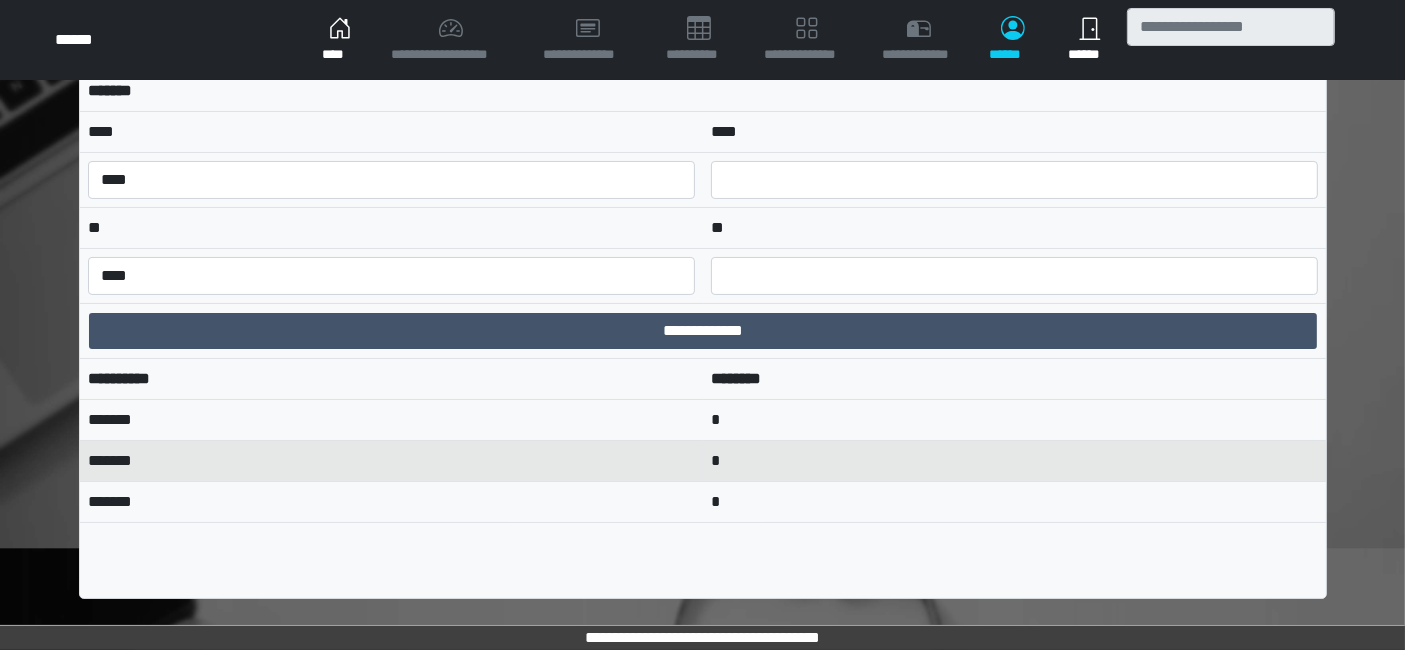 click on "*******" at bounding box center (391, 461) 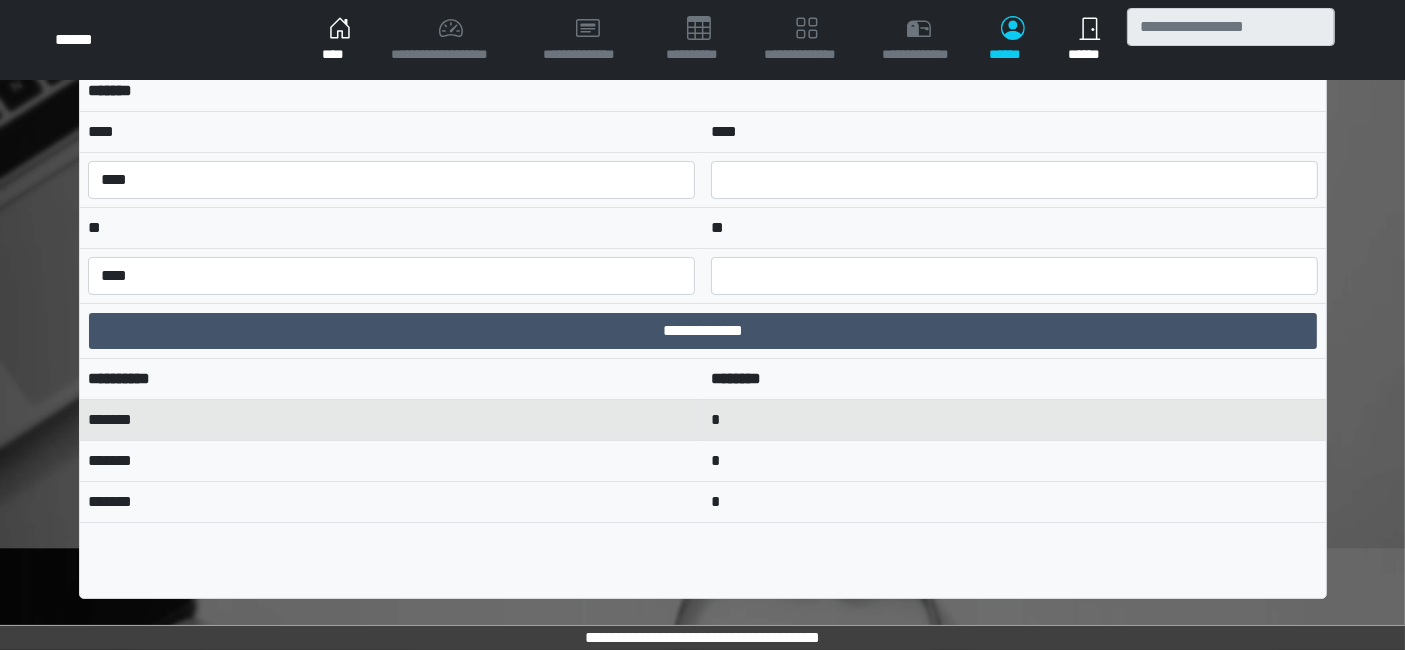 click on "*******" at bounding box center (391, 420) 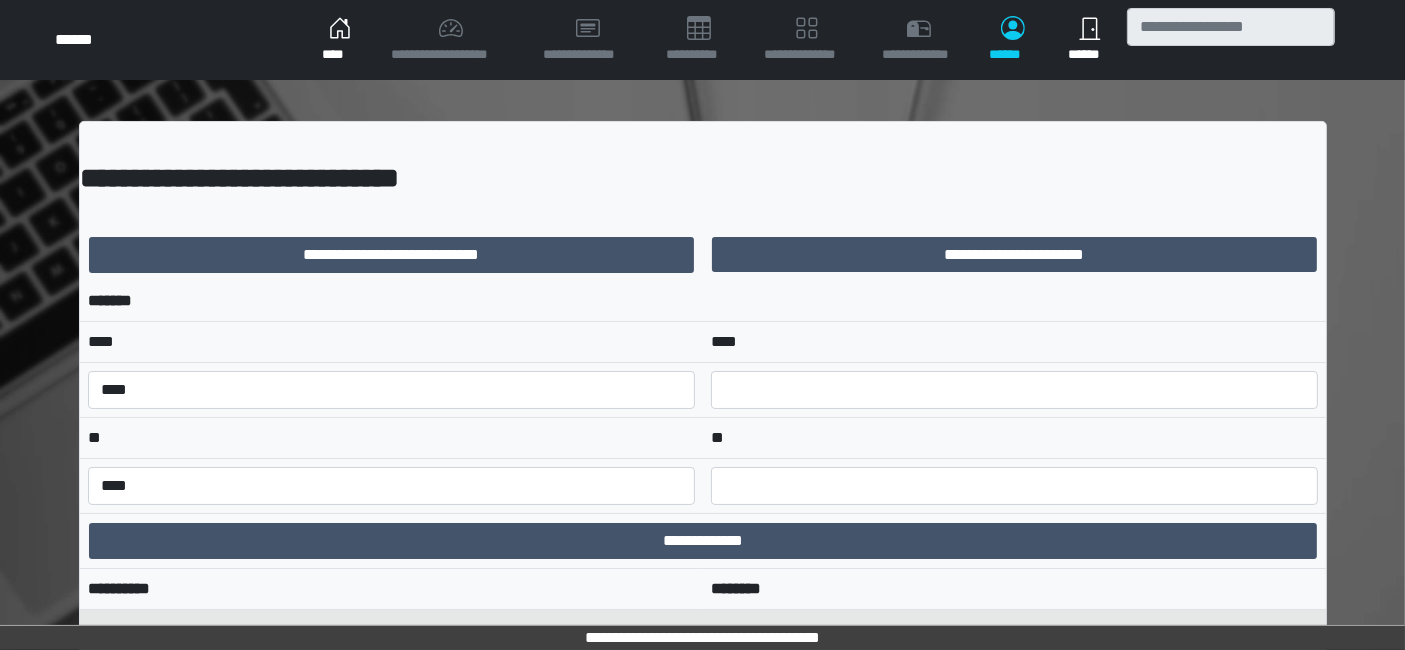 scroll, scrollTop: 0, scrollLeft: 0, axis: both 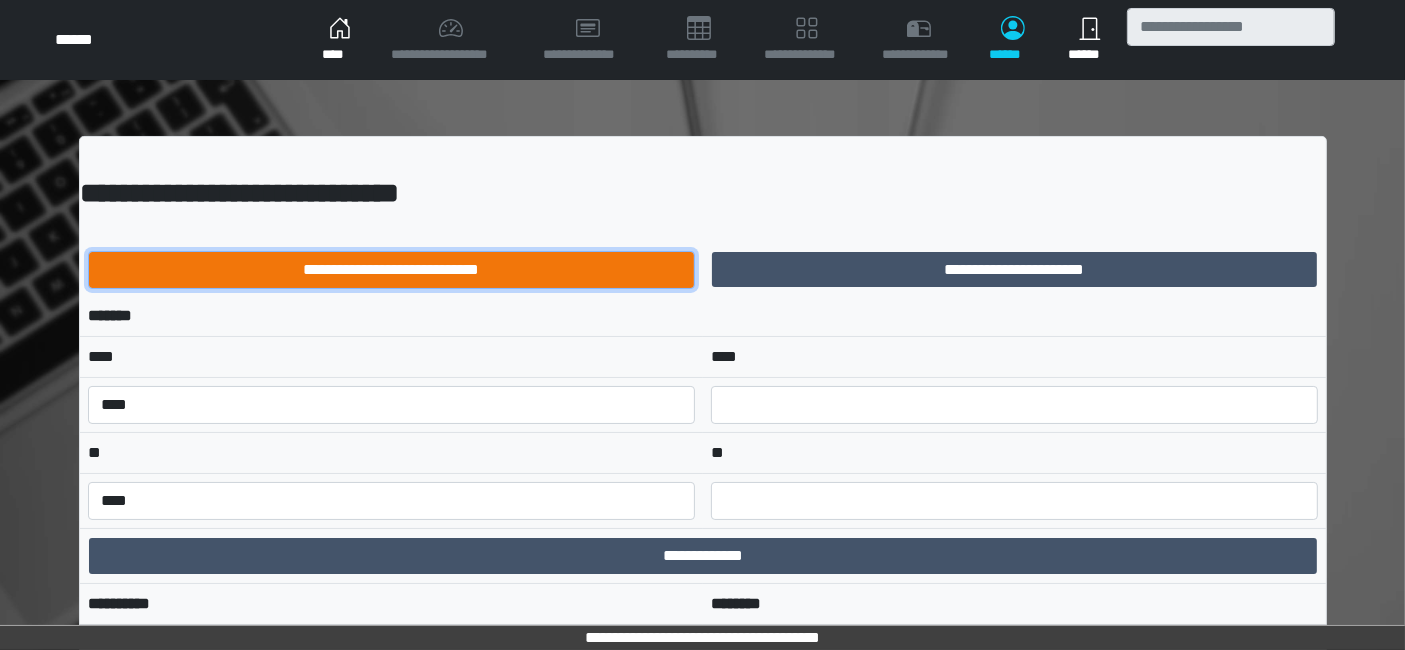 click on "**********" at bounding box center (391, 270) 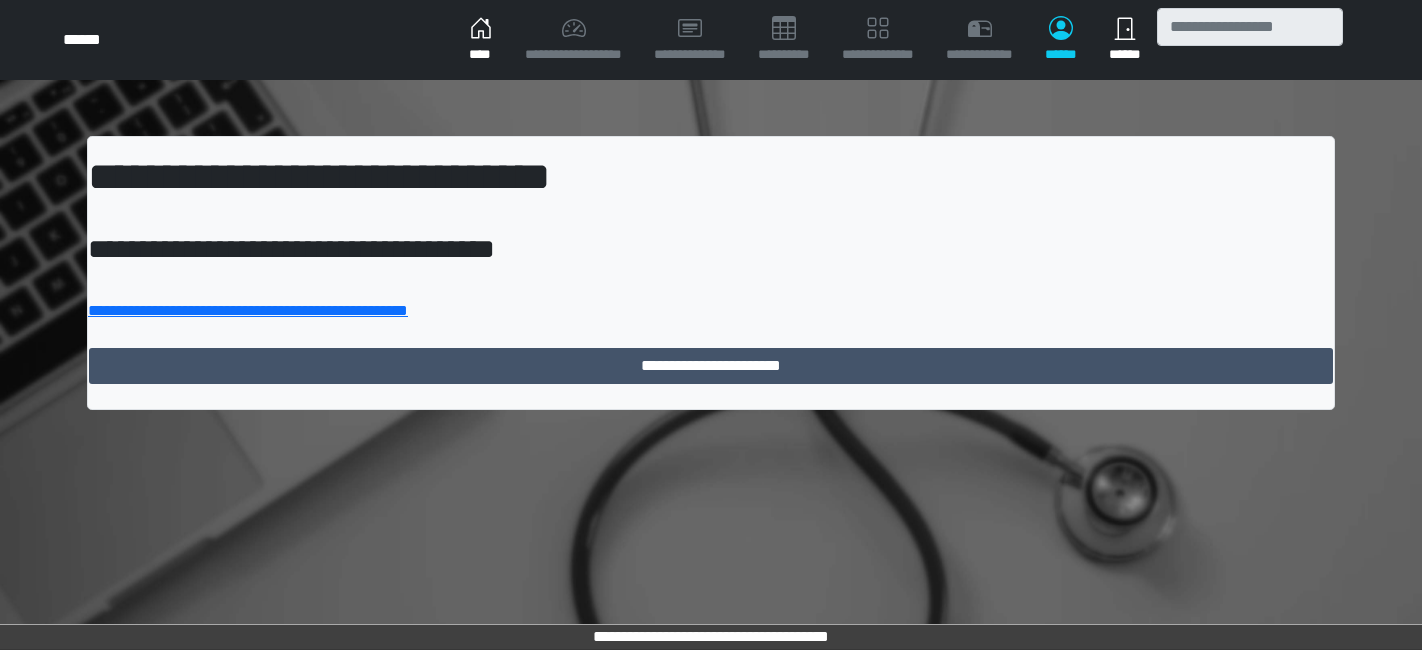 scroll, scrollTop: 0, scrollLeft: 0, axis: both 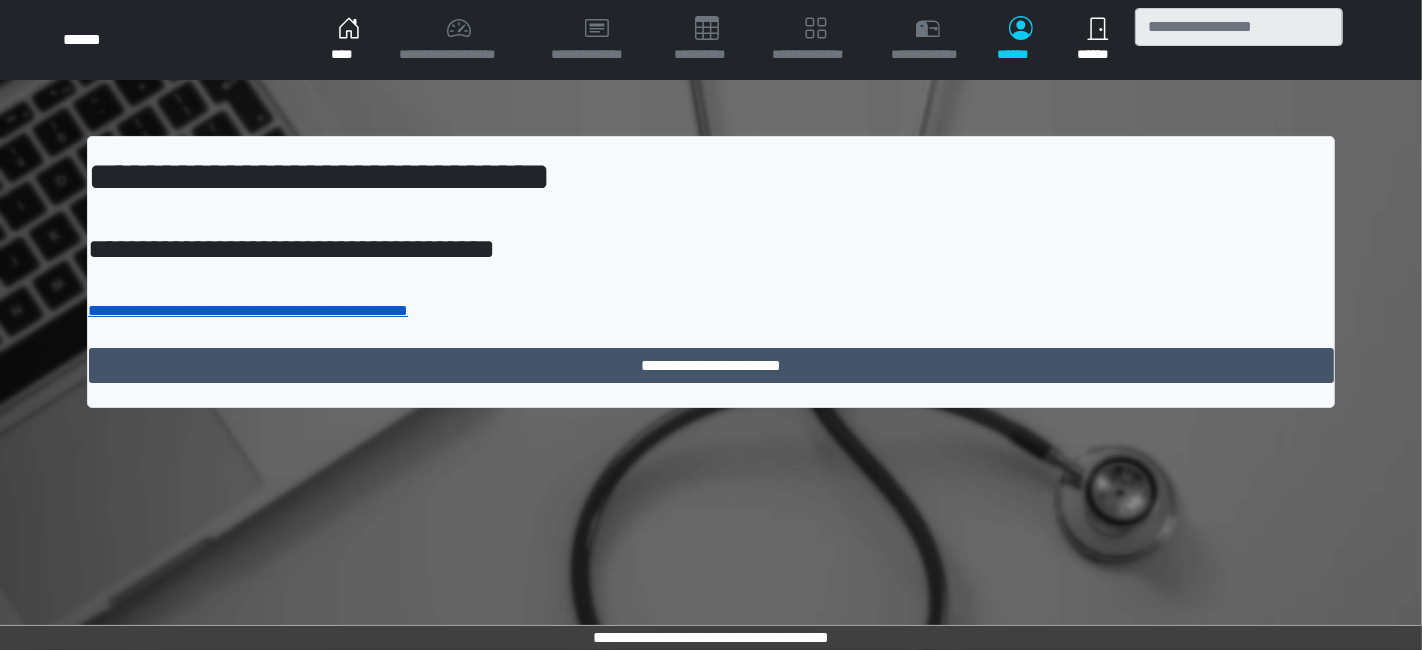 click on "**********" at bounding box center (248, 310) 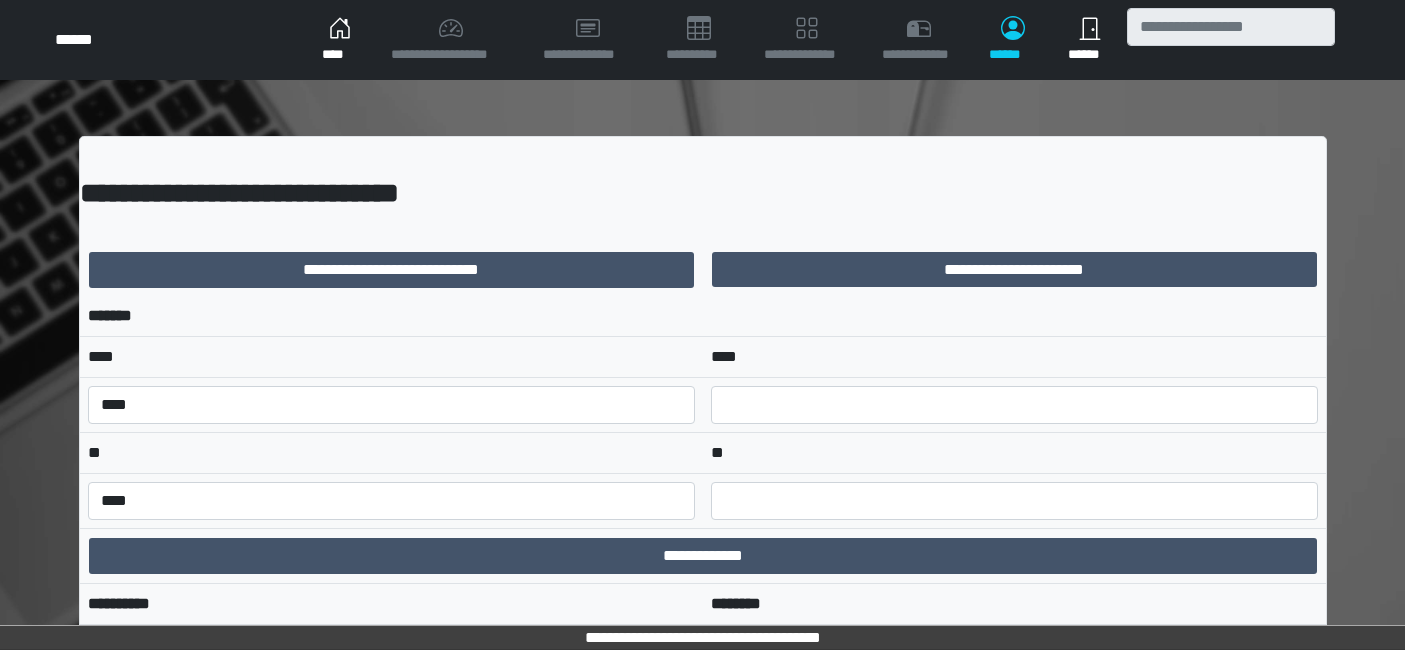 scroll, scrollTop: 0, scrollLeft: 0, axis: both 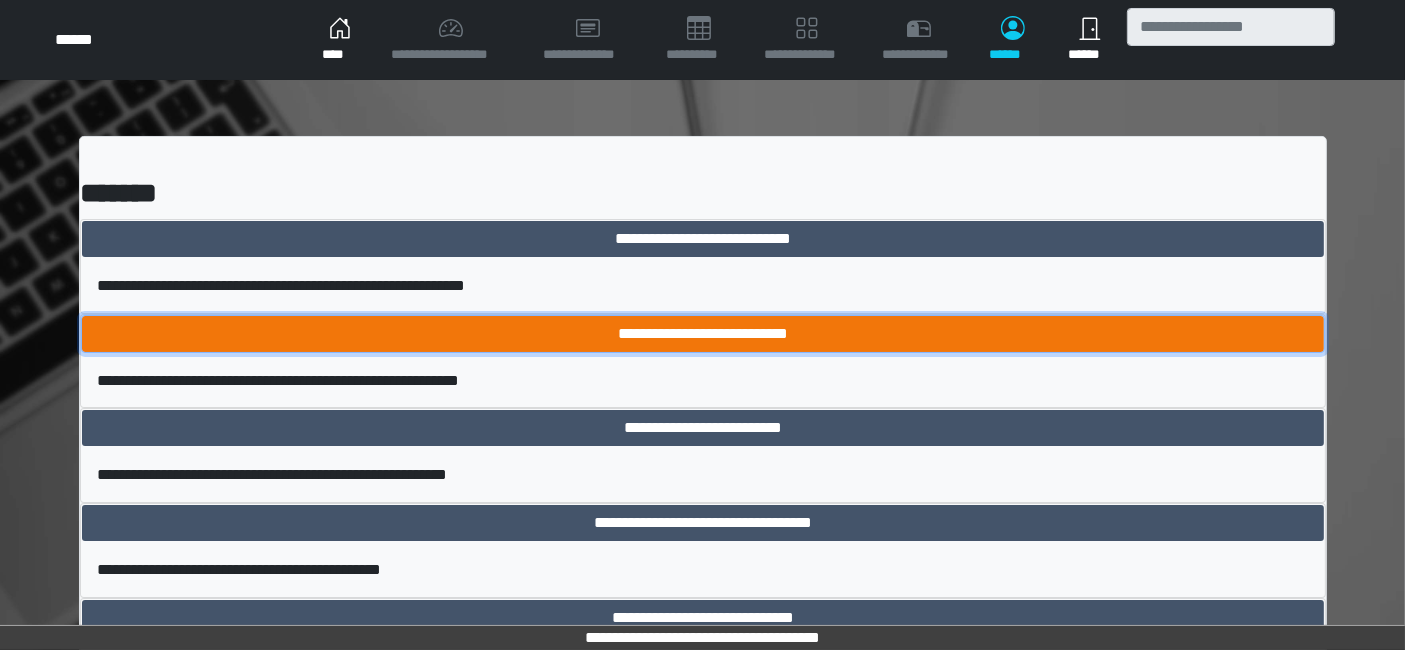 click on "**********" at bounding box center [703, 334] 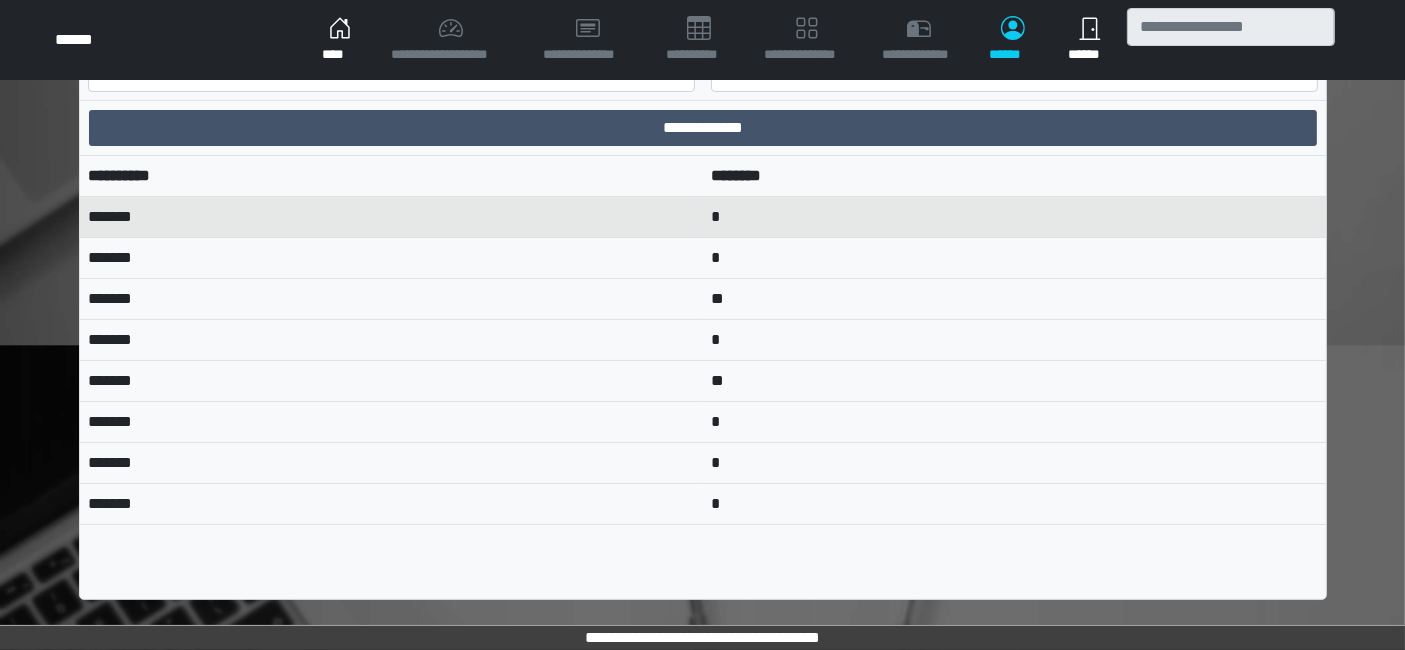 scroll, scrollTop: 431, scrollLeft: 0, axis: vertical 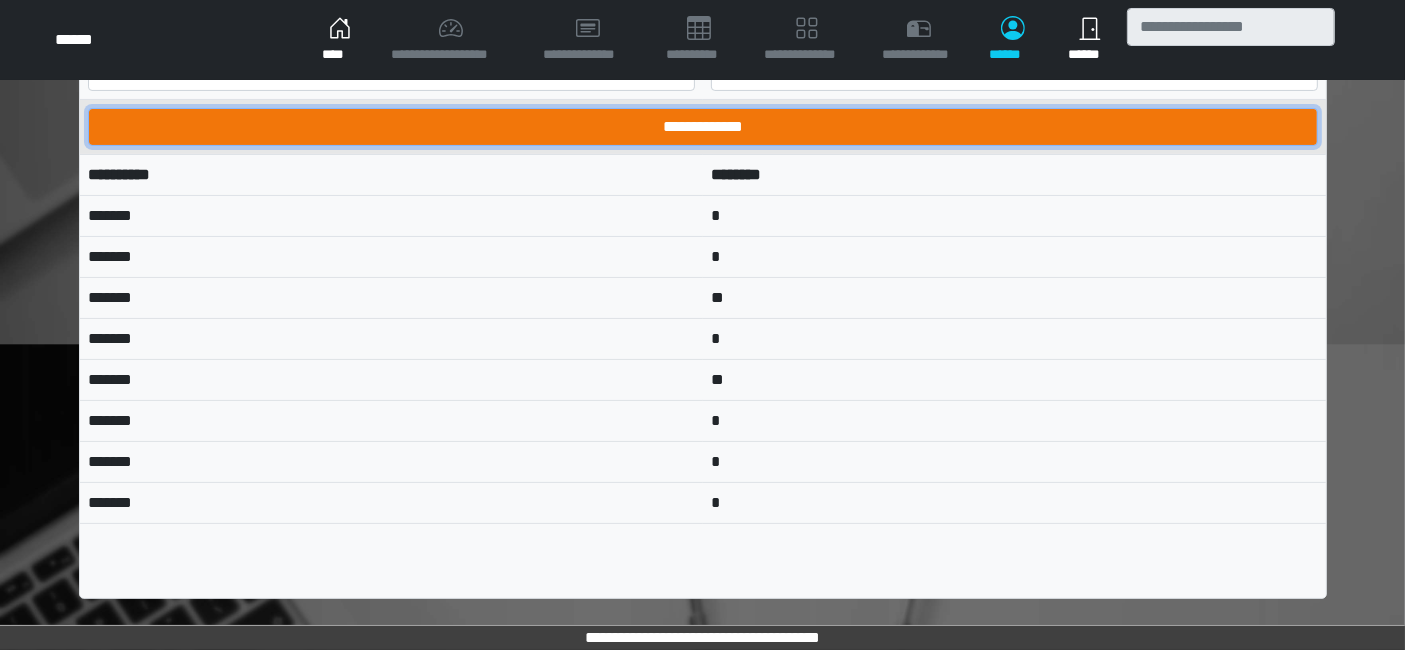 click on "**********" at bounding box center (703, 127) 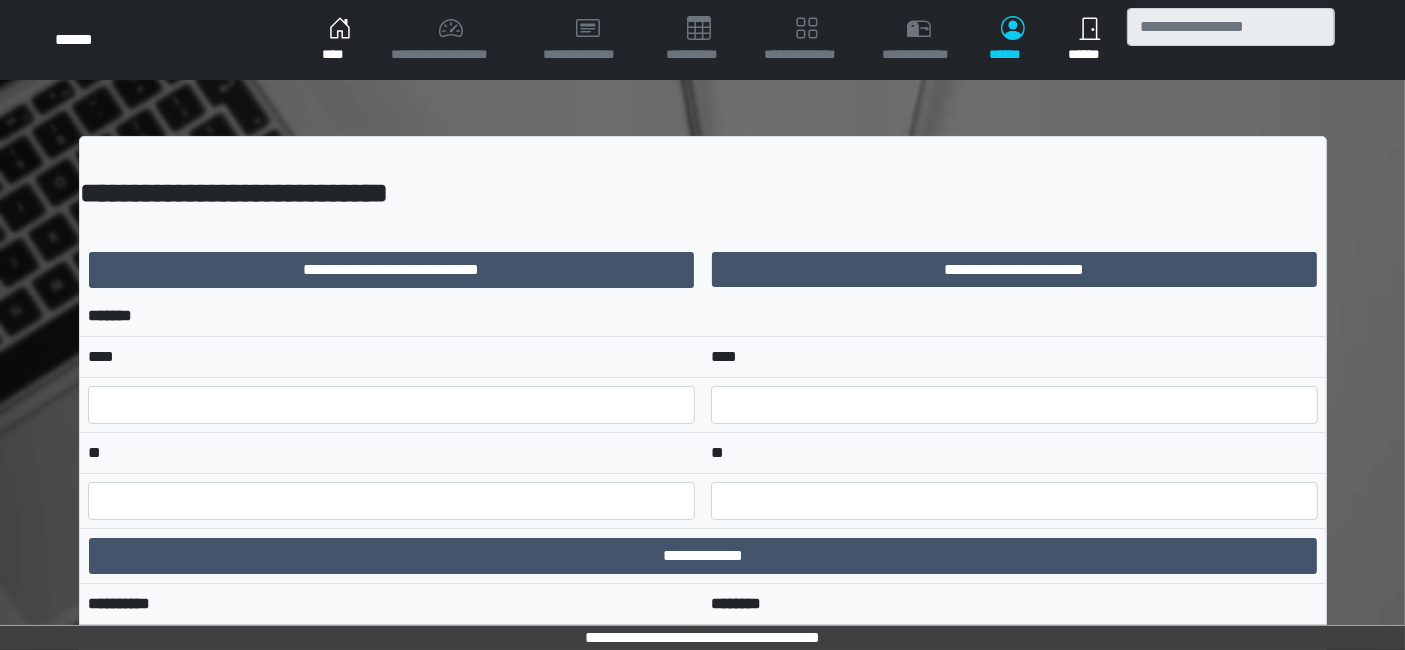 scroll, scrollTop: 431, scrollLeft: 0, axis: vertical 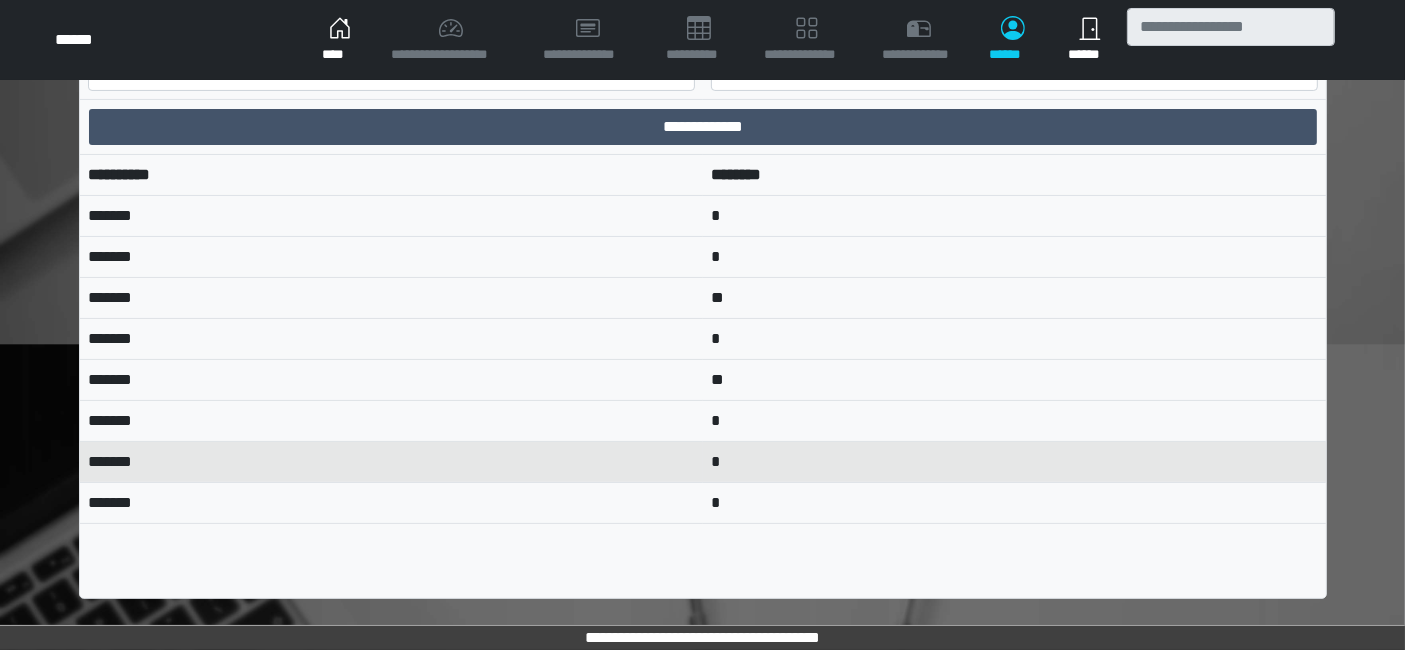 click on "*******" at bounding box center [391, 462] 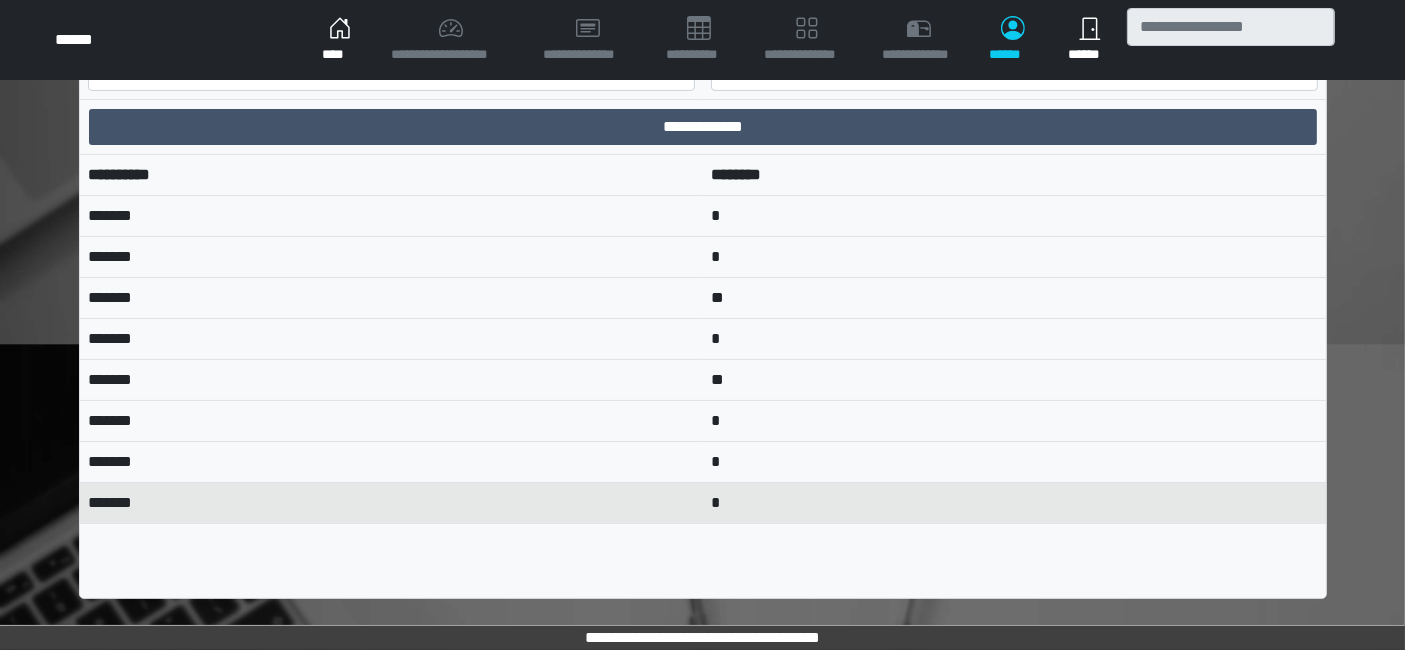 click on "*******" at bounding box center (391, 503) 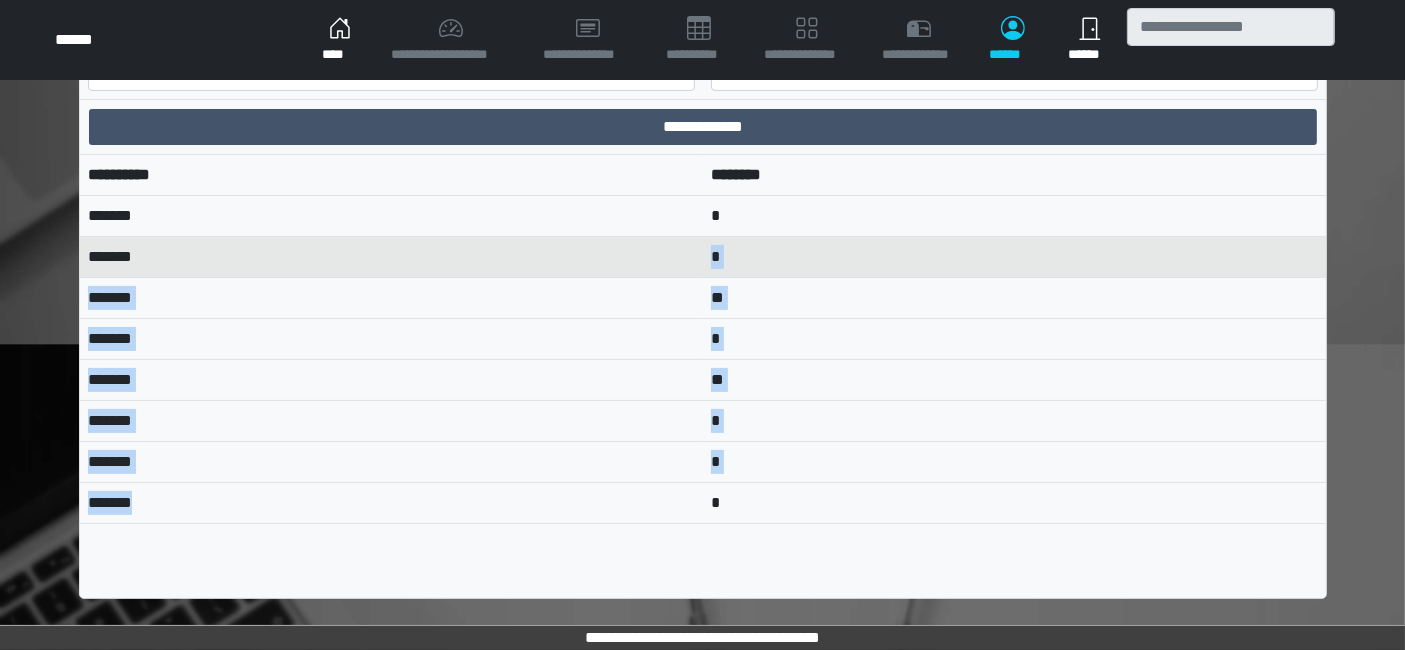 drag, startPoint x: 322, startPoint y: 492, endPoint x: 315, endPoint y: 259, distance: 233.10513 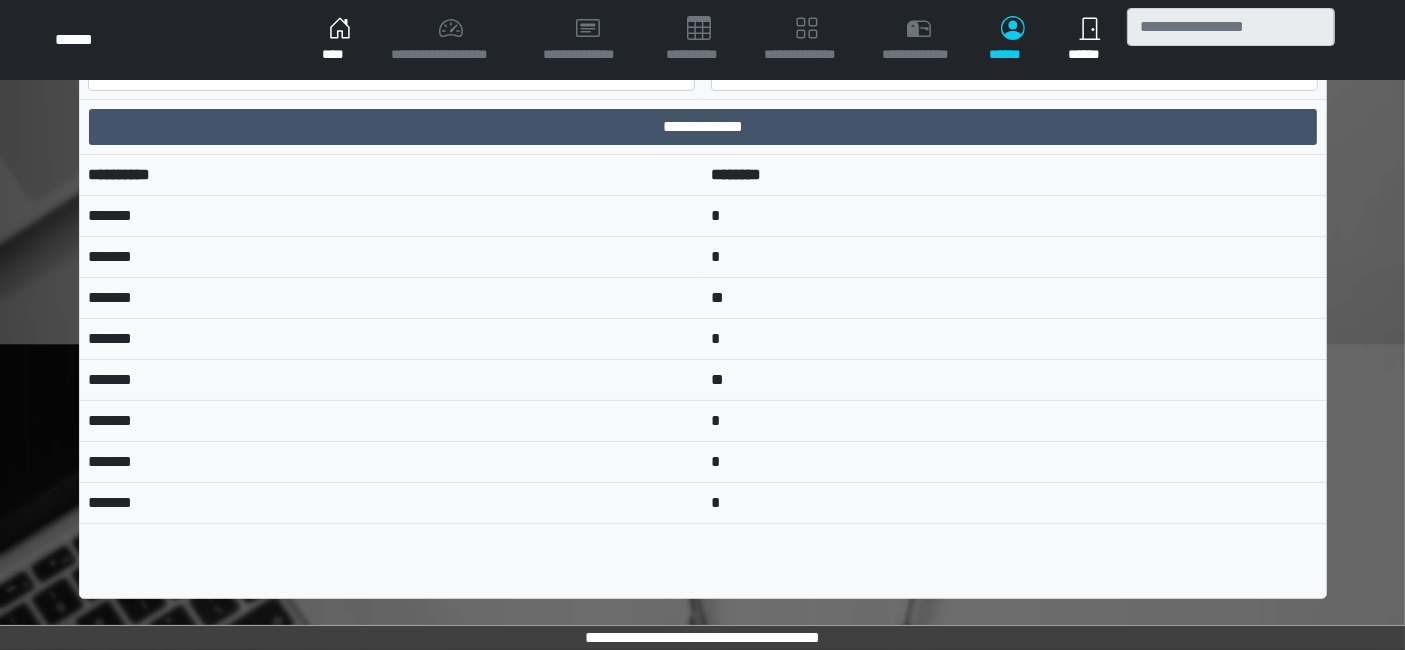 drag, startPoint x: 328, startPoint y: 553, endPoint x: 507, endPoint y: 596, distance: 184.09236 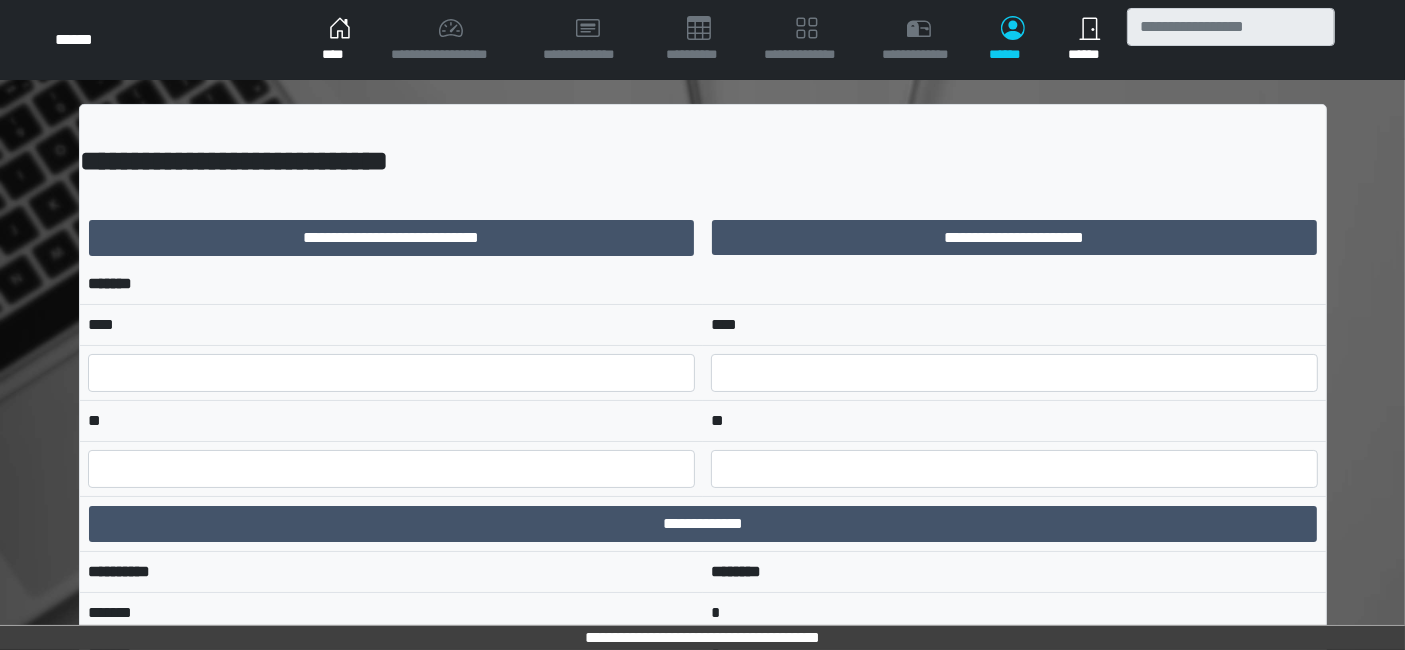 scroll, scrollTop: 0, scrollLeft: 0, axis: both 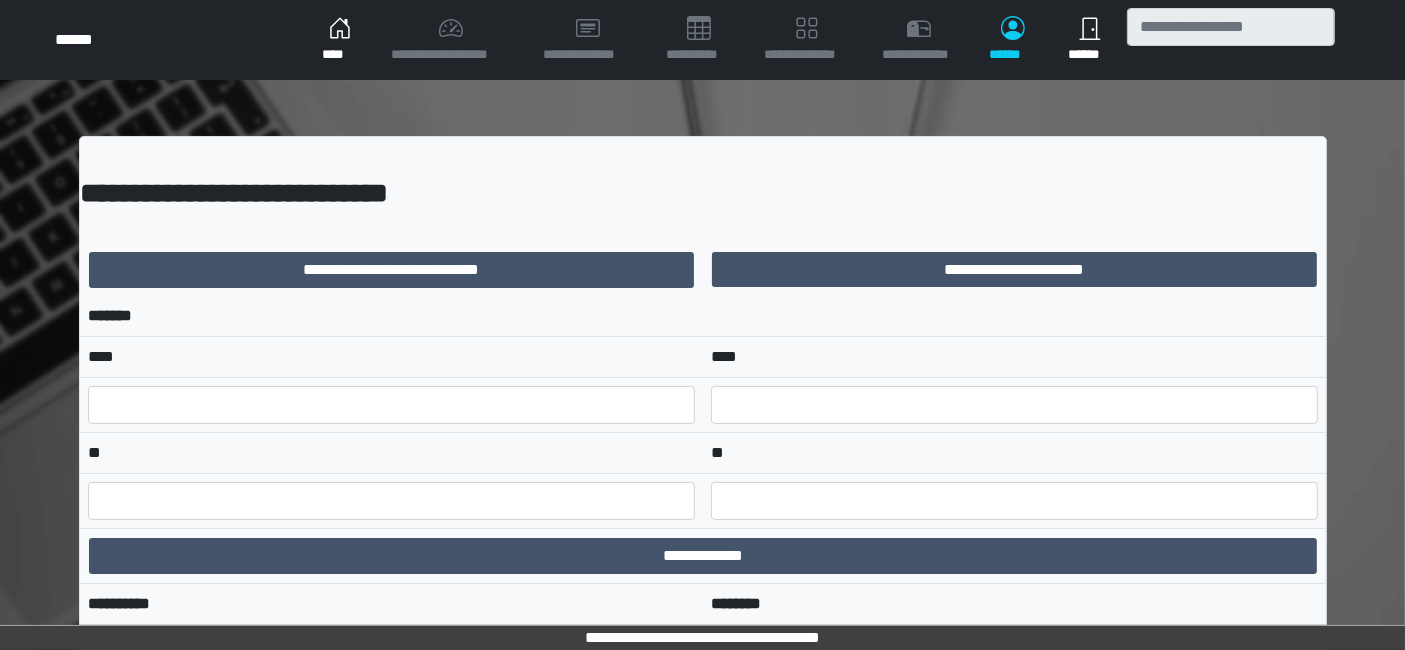 click on "****" at bounding box center [340, 40] 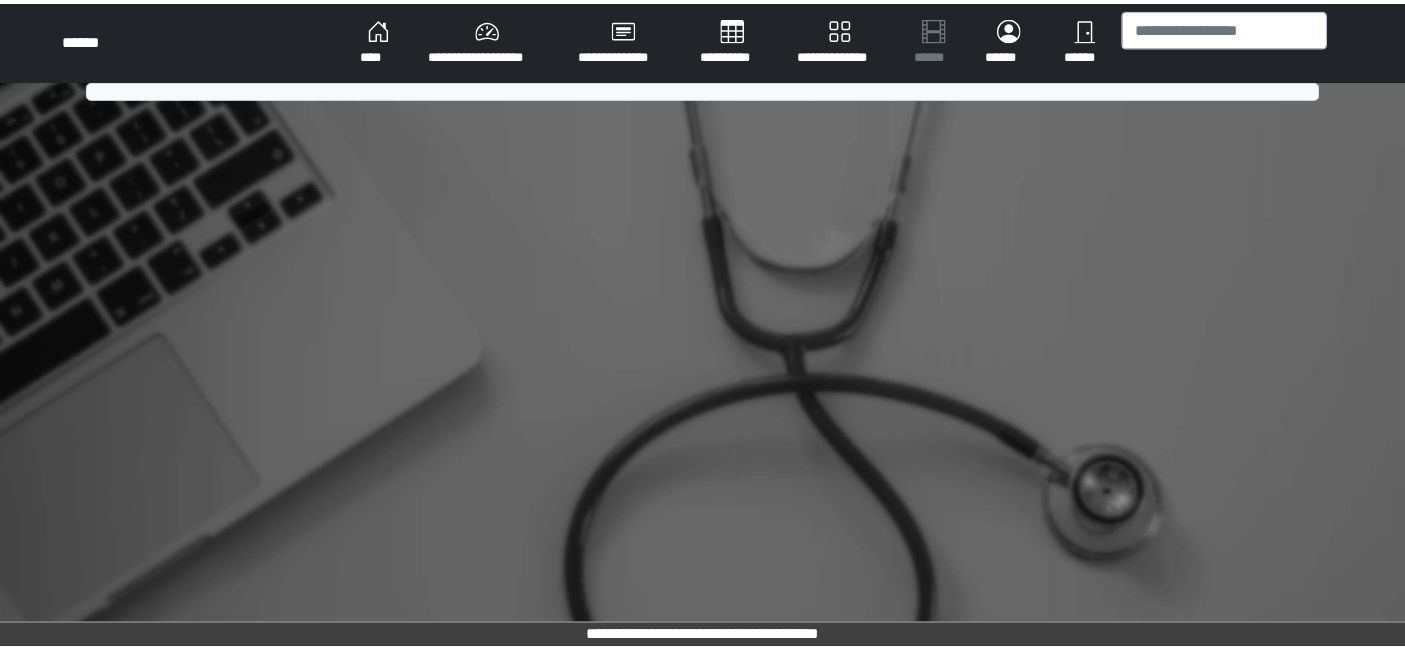 scroll, scrollTop: 0, scrollLeft: 0, axis: both 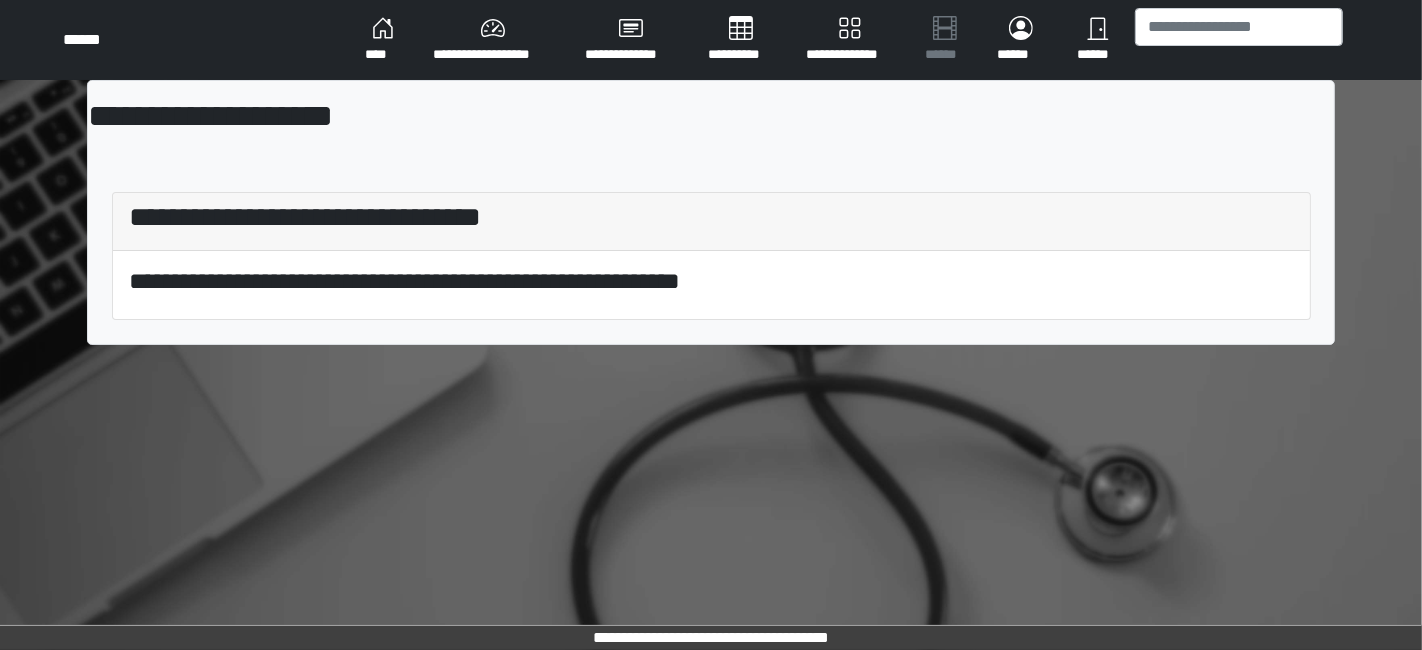 click on "**********" at bounding box center [849, 40] 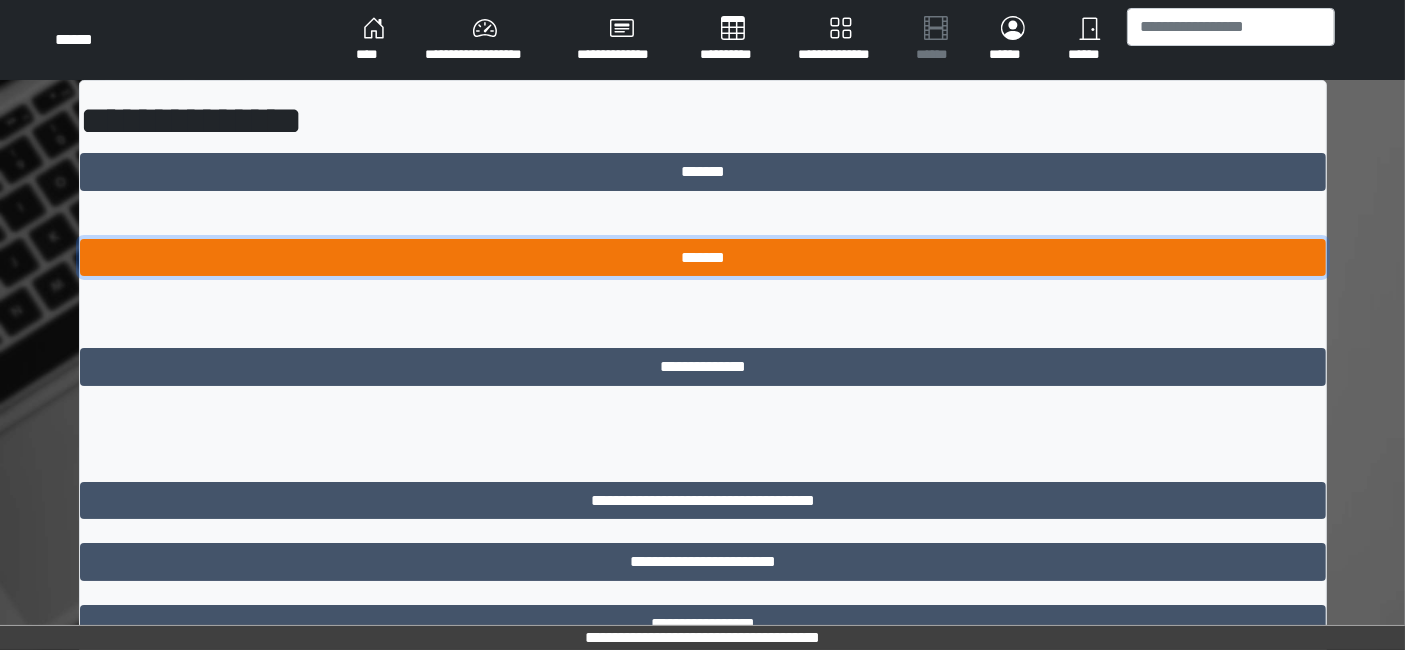 click on "*******" at bounding box center (703, 257) 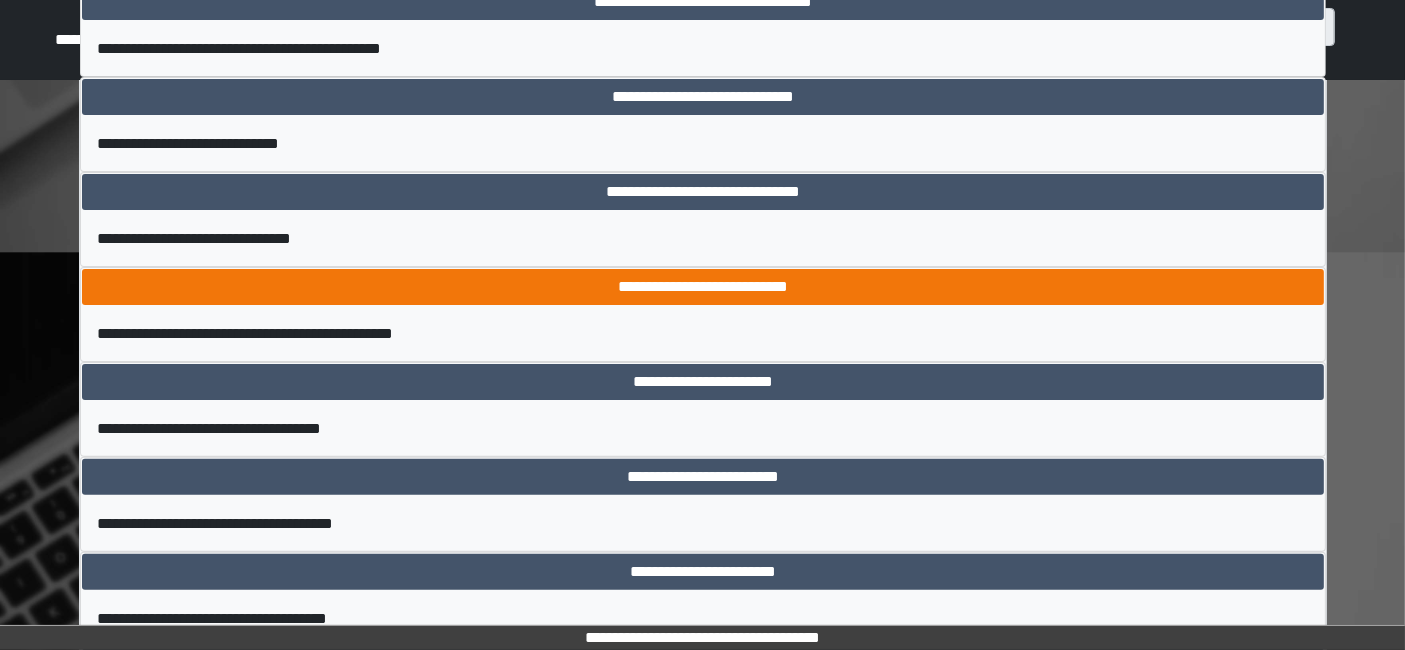 scroll, scrollTop: 555, scrollLeft: 0, axis: vertical 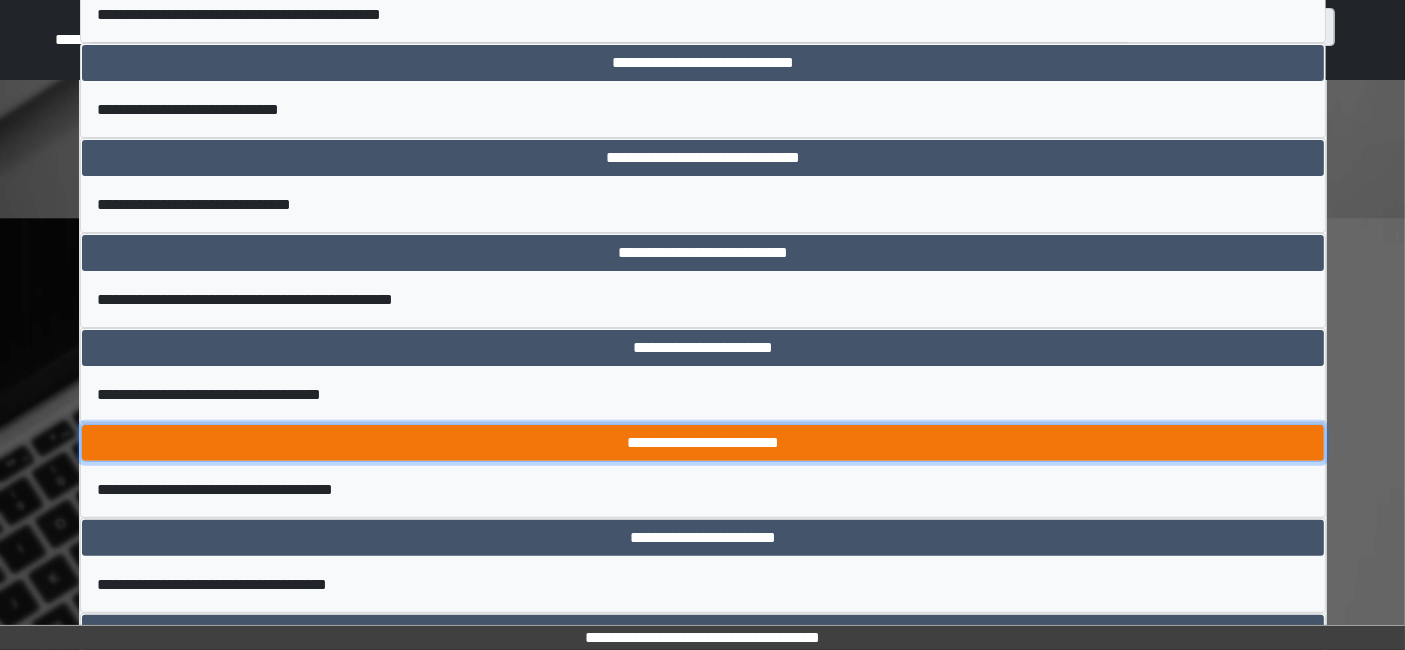 click on "**********" at bounding box center (703, 443) 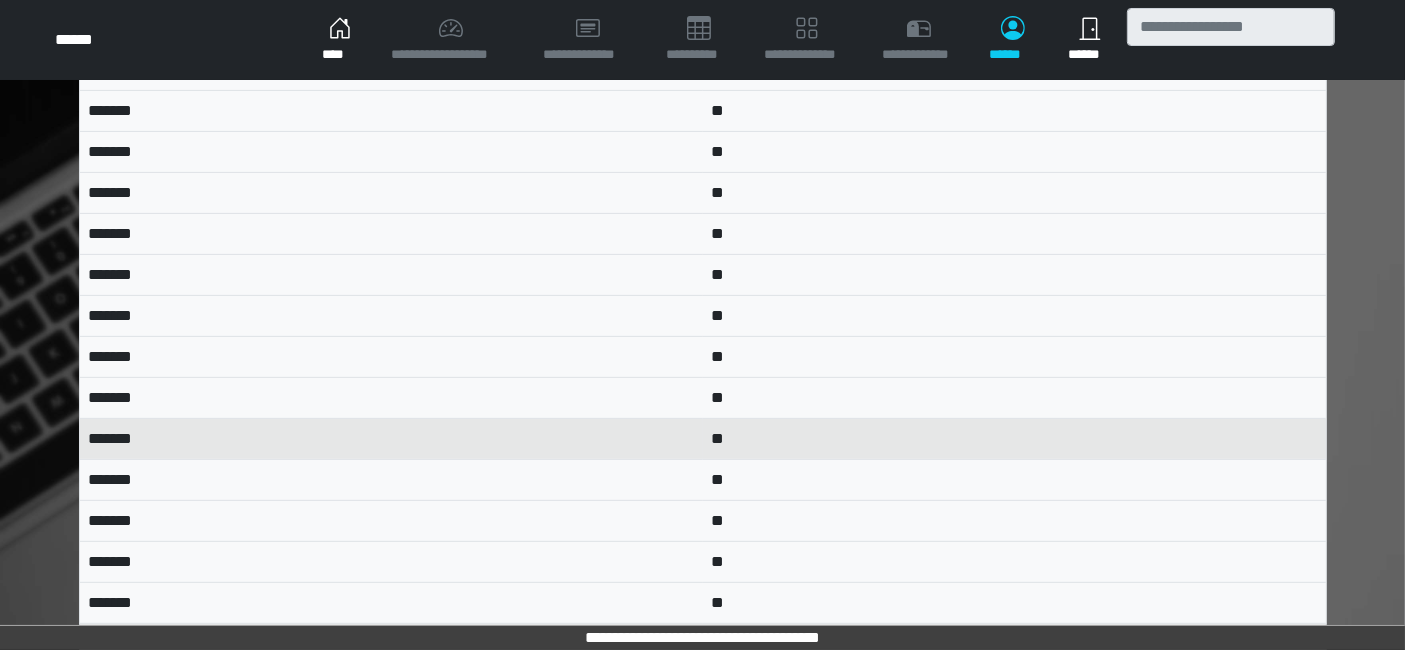 scroll, scrollTop: 891, scrollLeft: 0, axis: vertical 